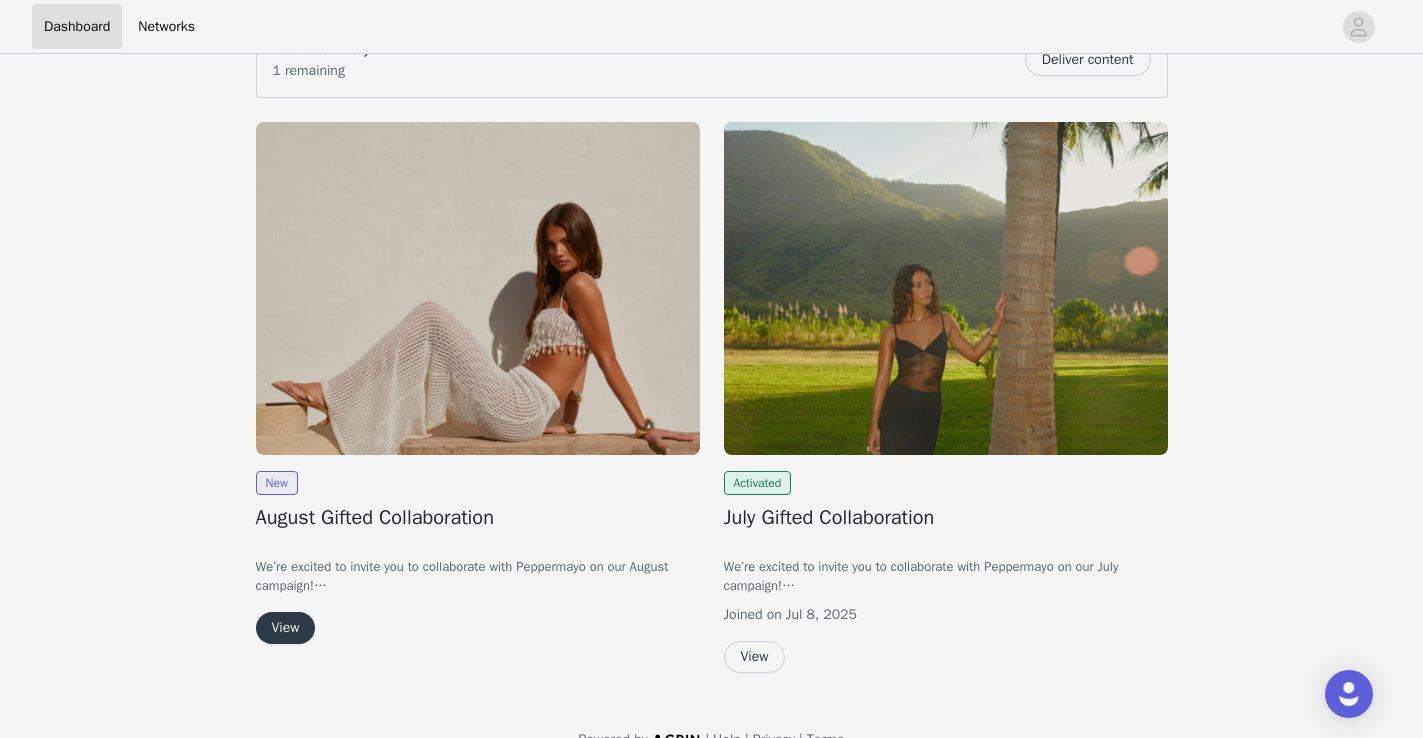 scroll, scrollTop: 21, scrollLeft: 0, axis: vertical 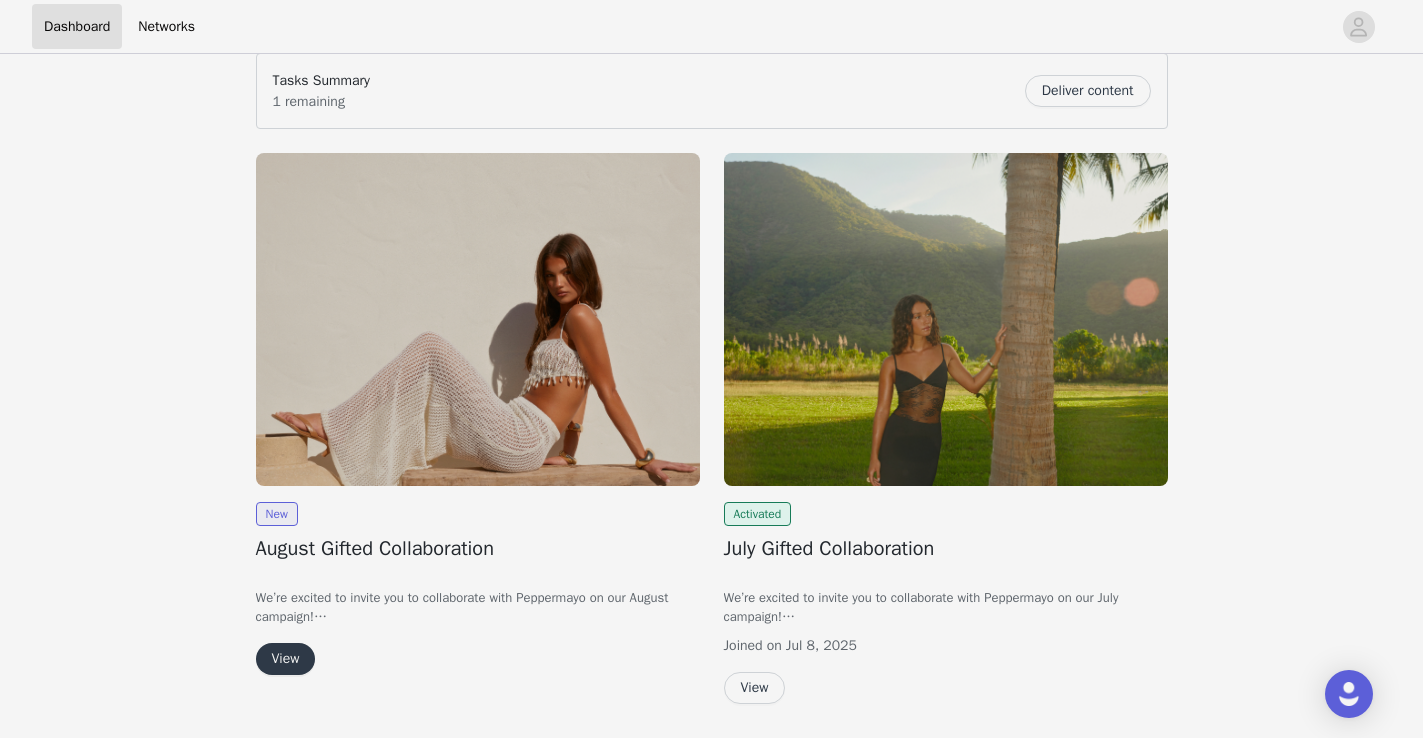 click on "Deliver content" at bounding box center [1088, 91] 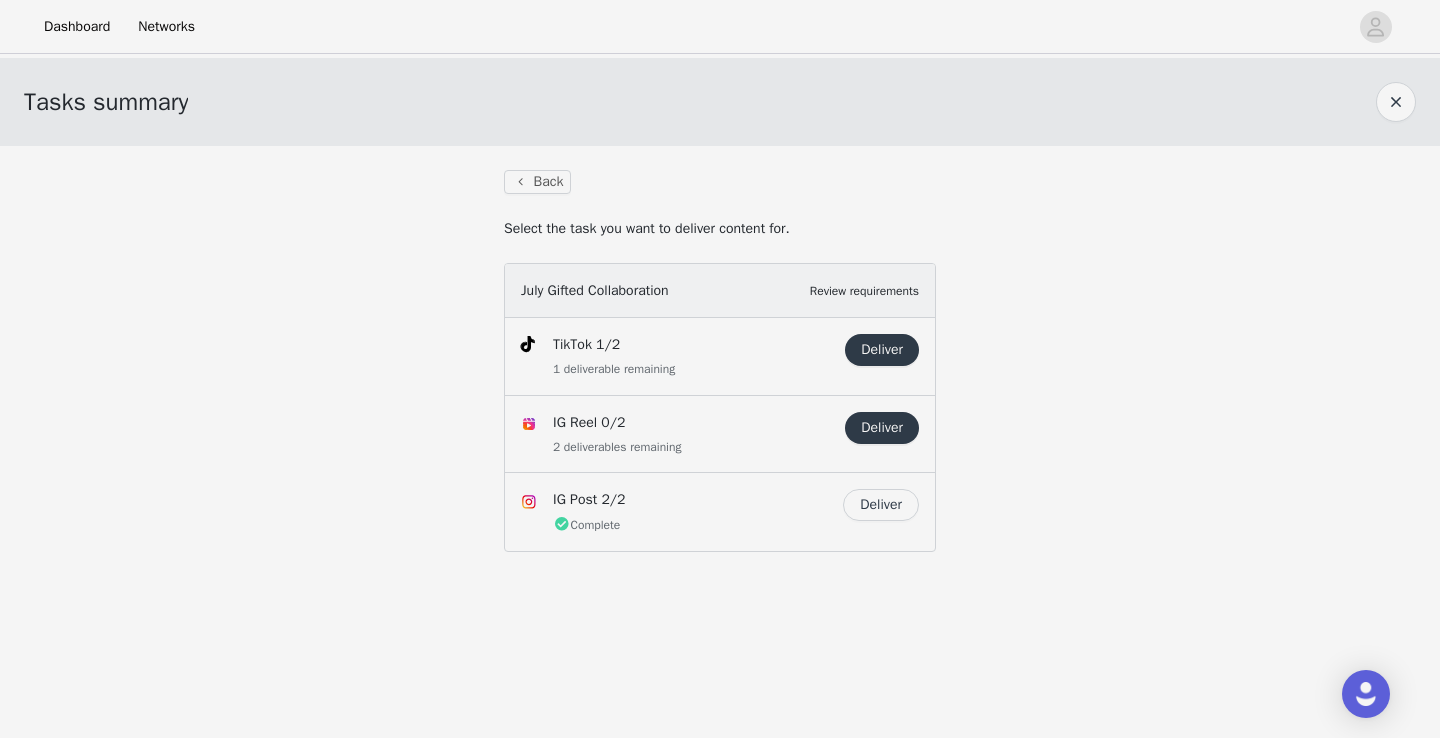 click on "Deliver" at bounding box center [881, 505] 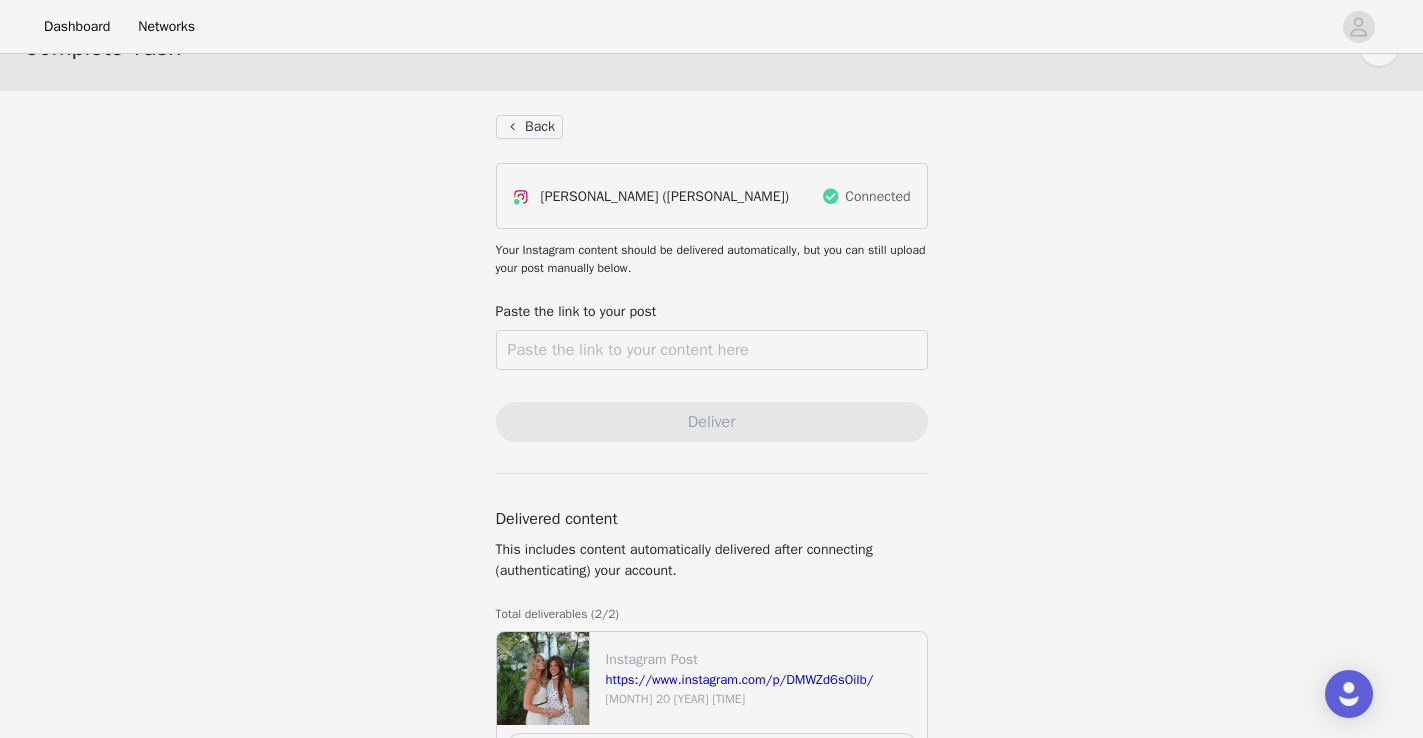 scroll, scrollTop: 0, scrollLeft: 0, axis: both 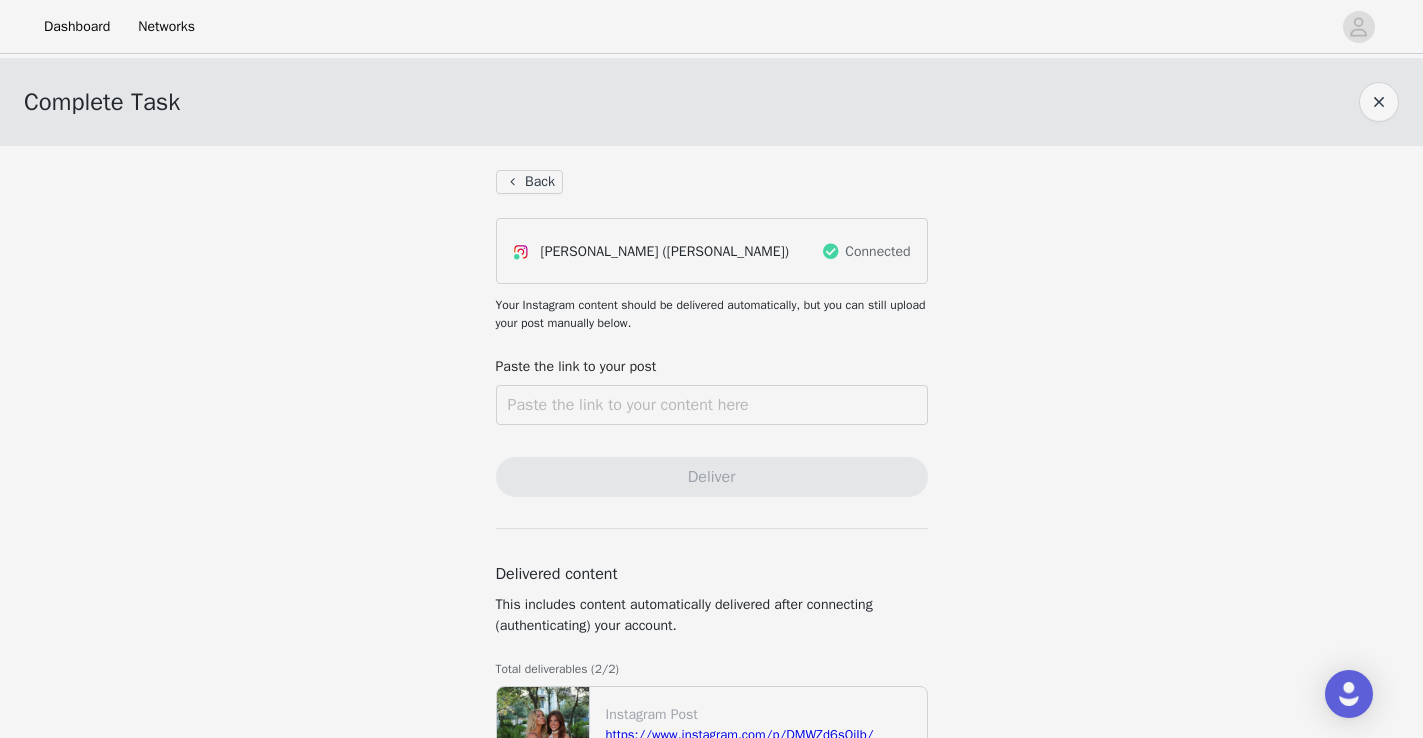 click on "Back" at bounding box center [529, 182] 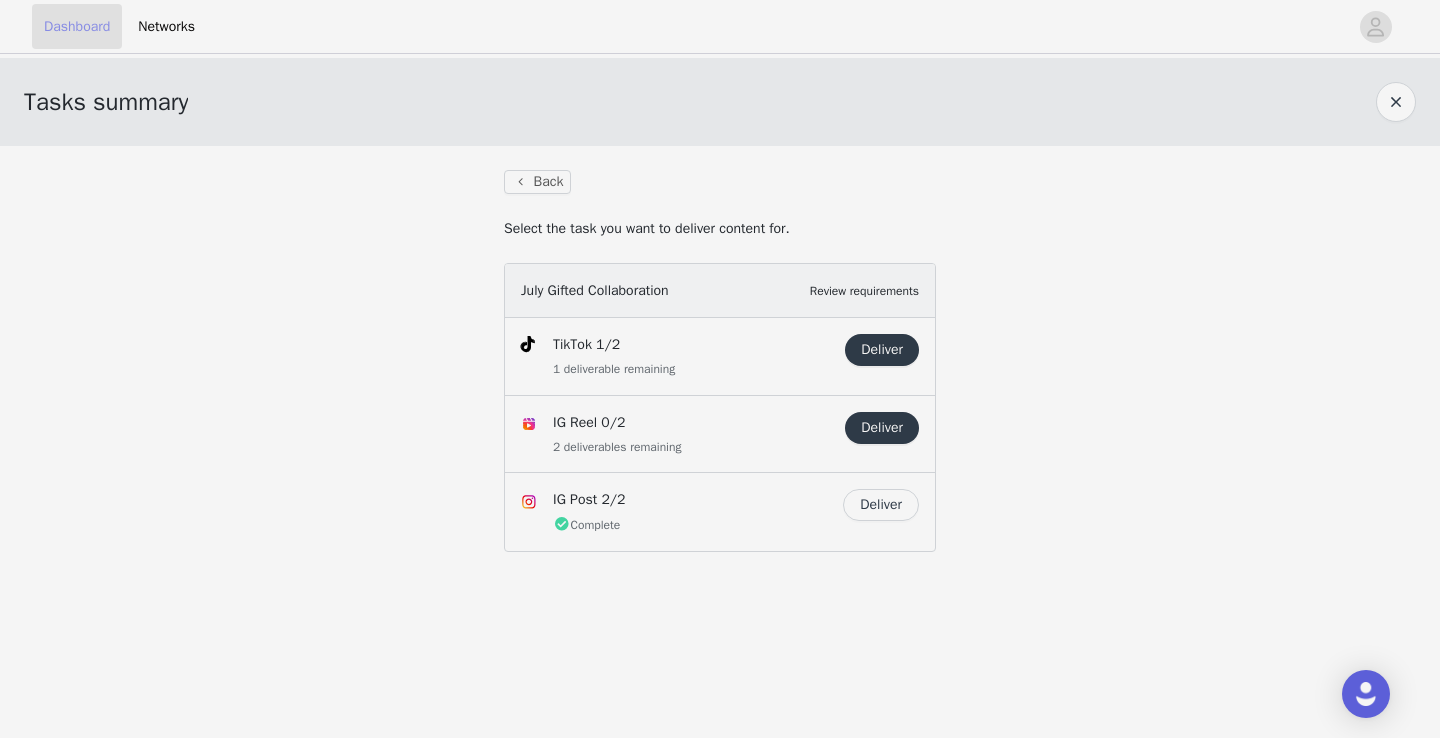 click on "Dashboard" at bounding box center (77, 26) 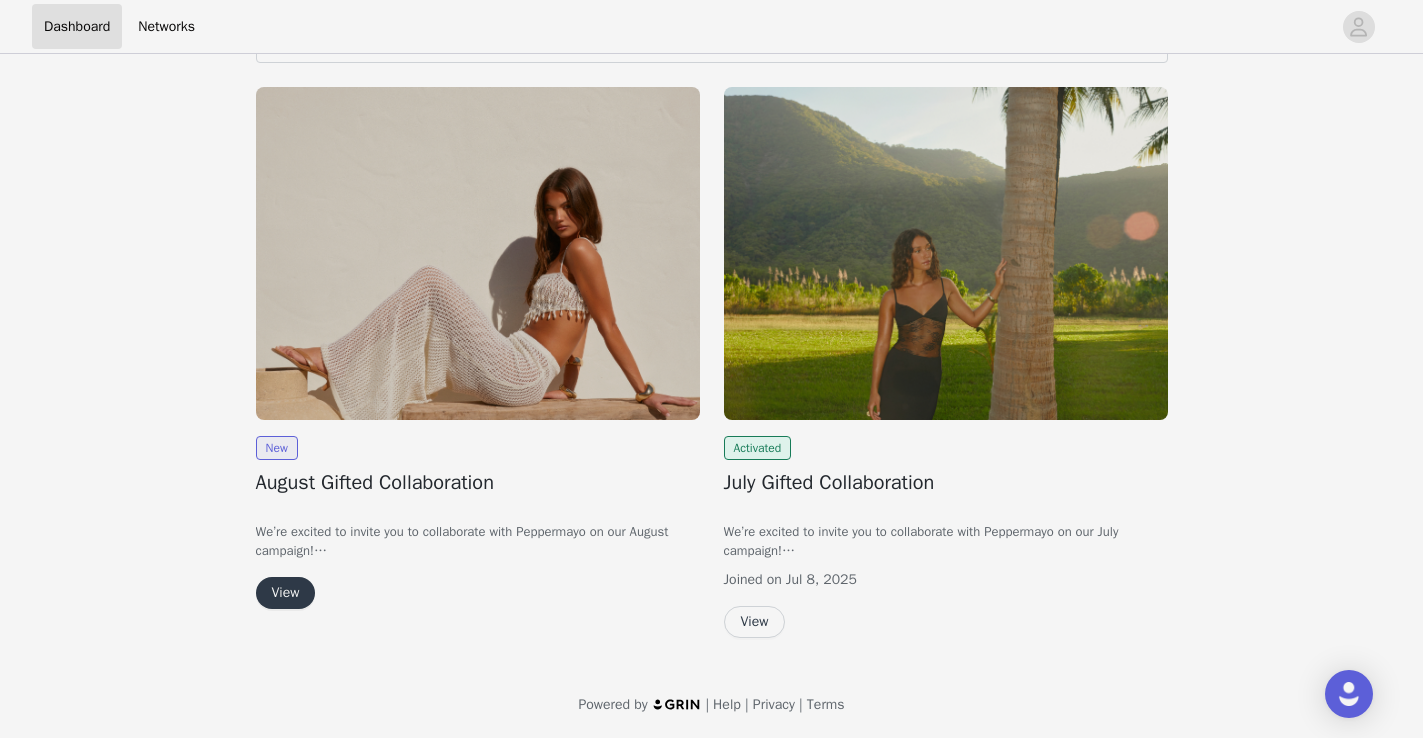 click on "View" at bounding box center (286, 593) 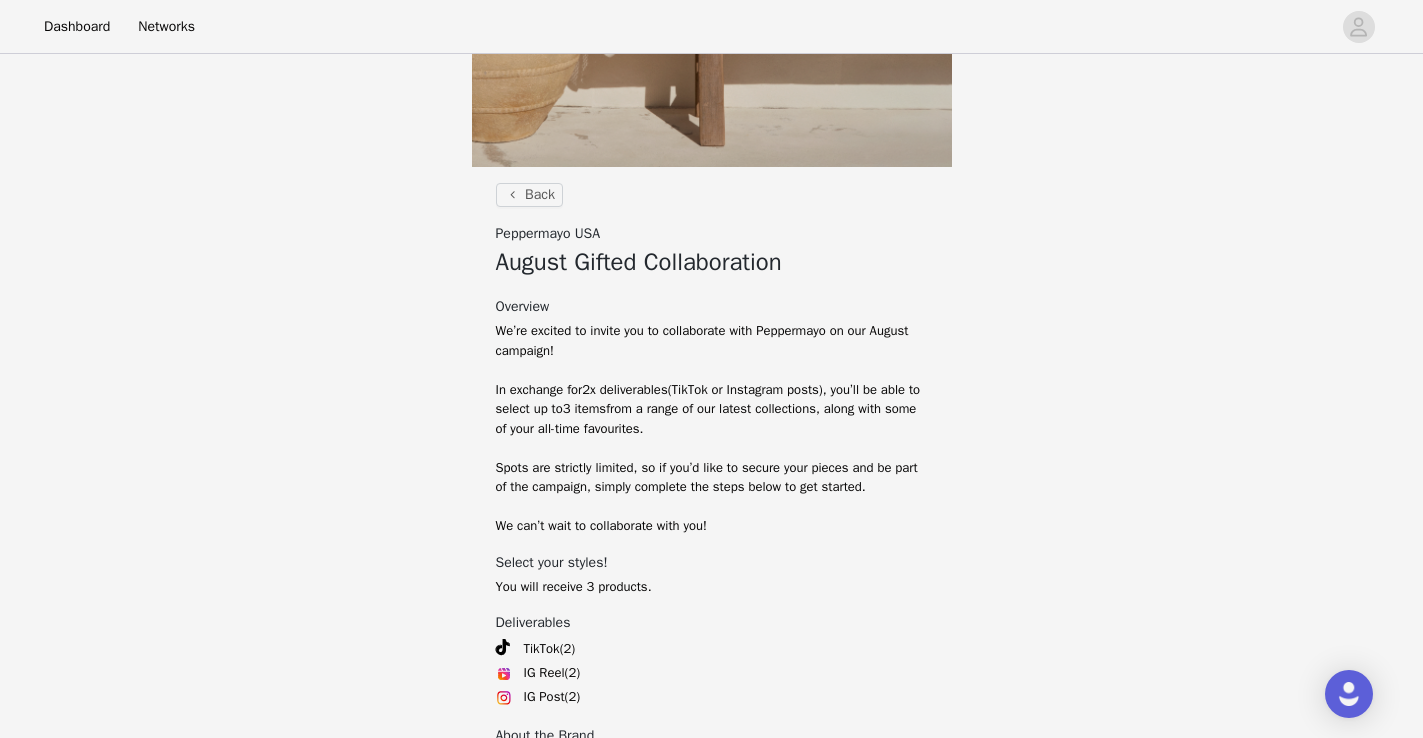 scroll, scrollTop: 730, scrollLeft: 0, axis: vertical 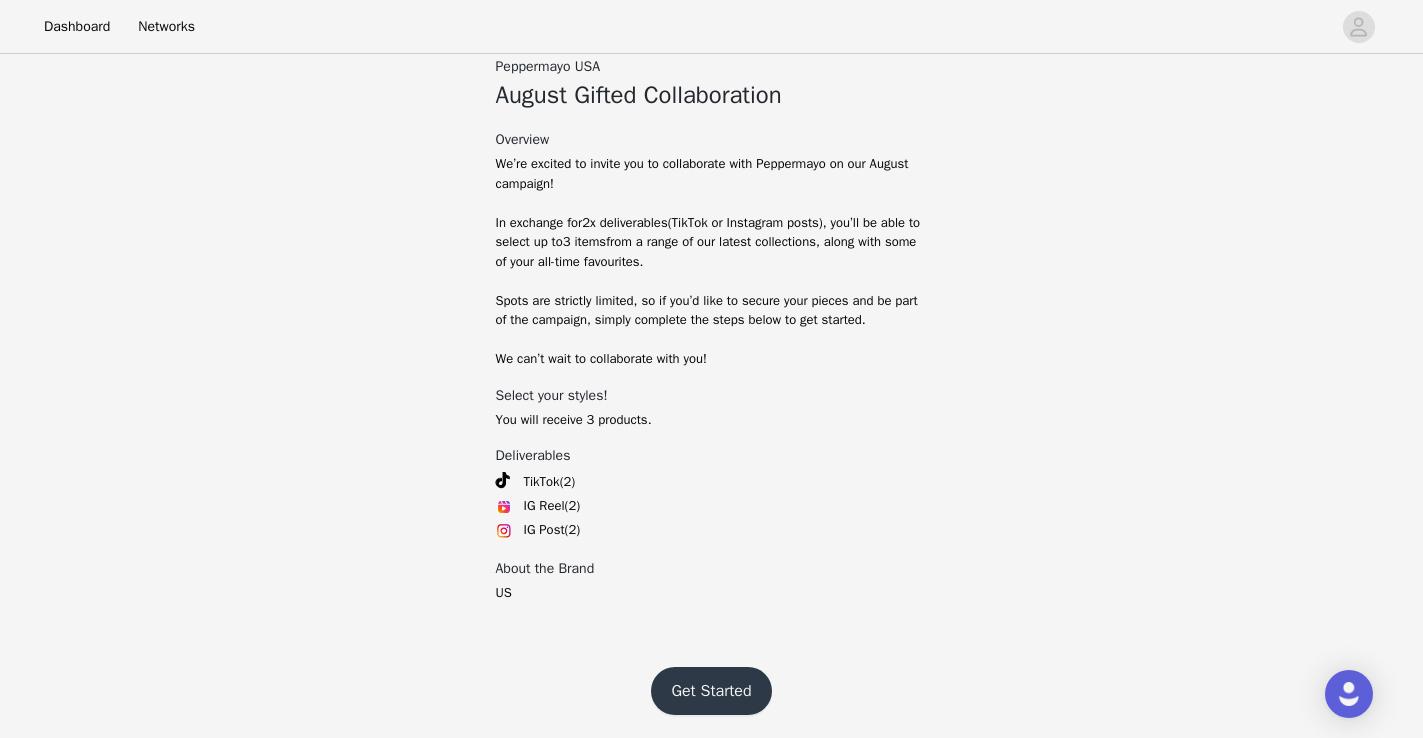 click on "Get Started" at bounding box center (711, 691) 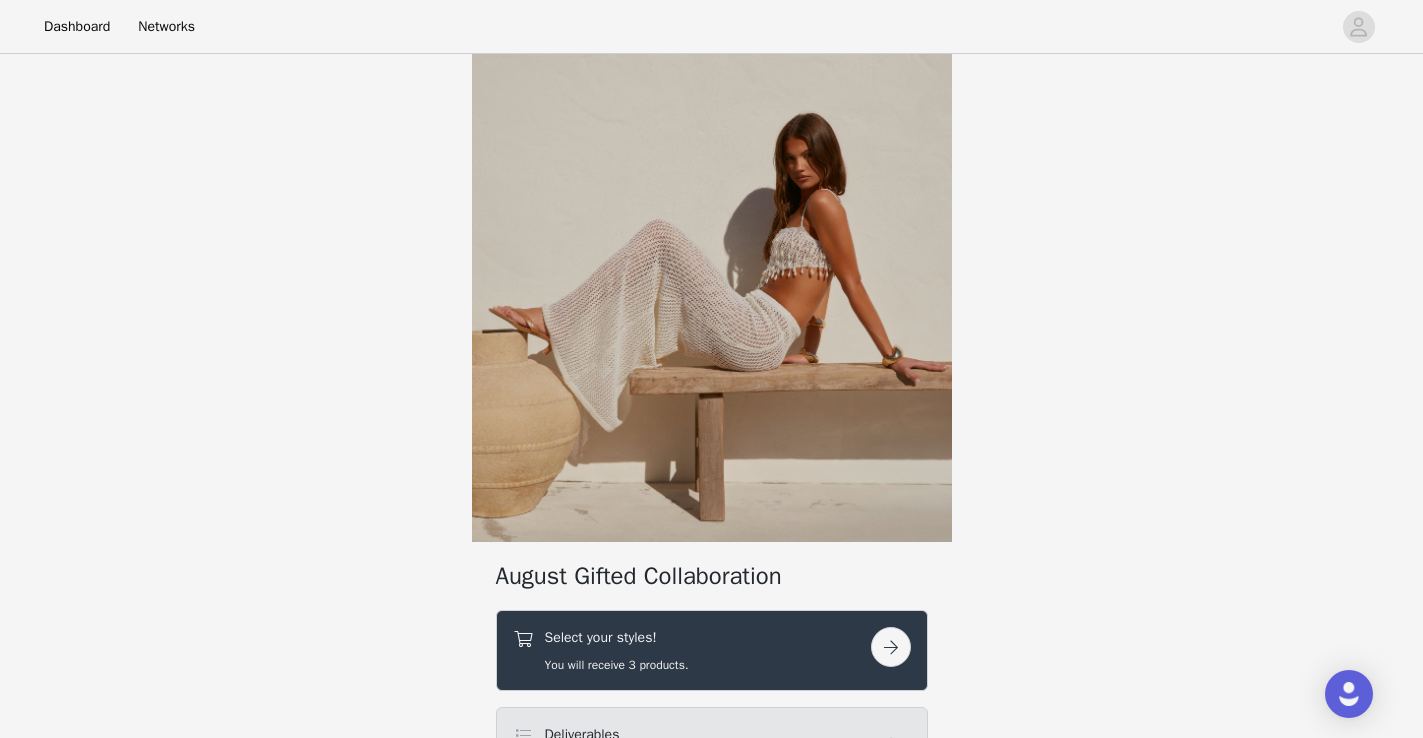 scroll, scrollTop: 497, scrollLeft: 0, axis: vertical 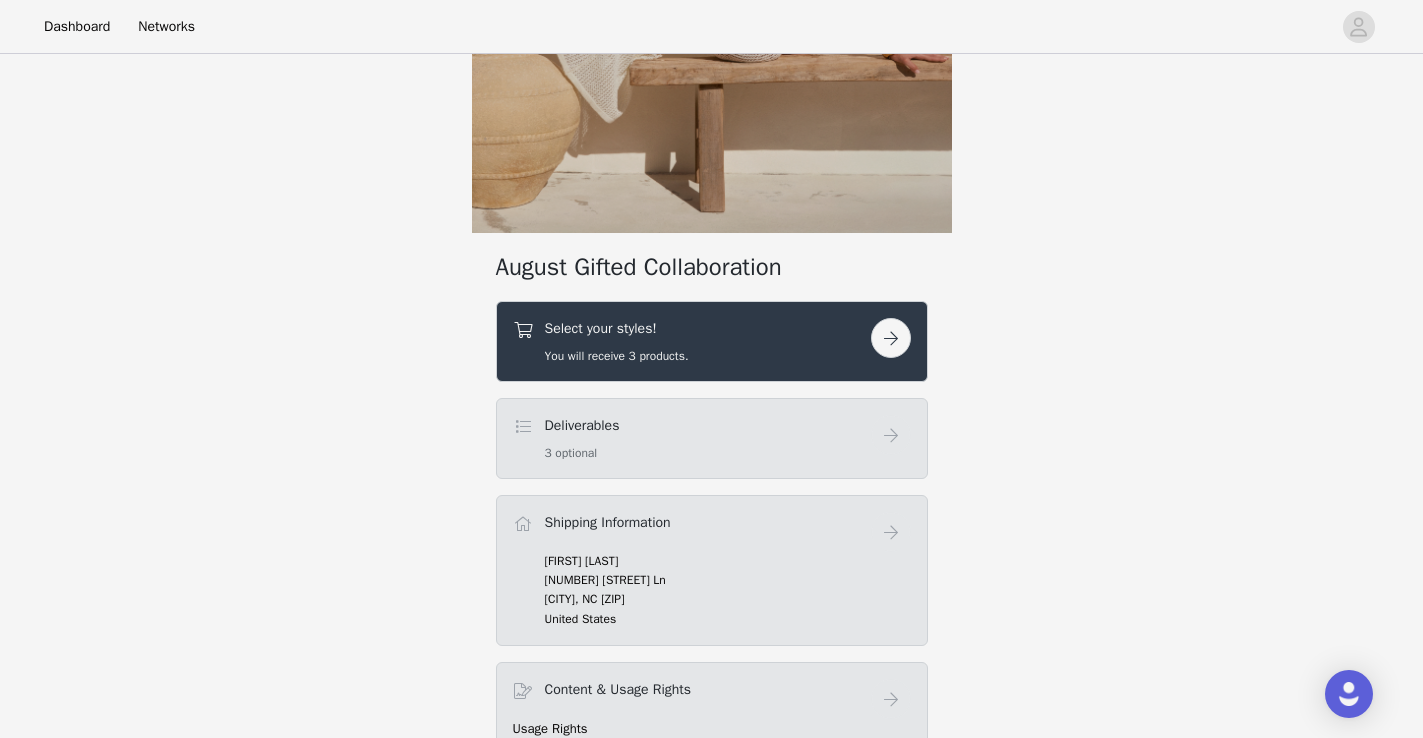 click at bounding box center (891, 338) 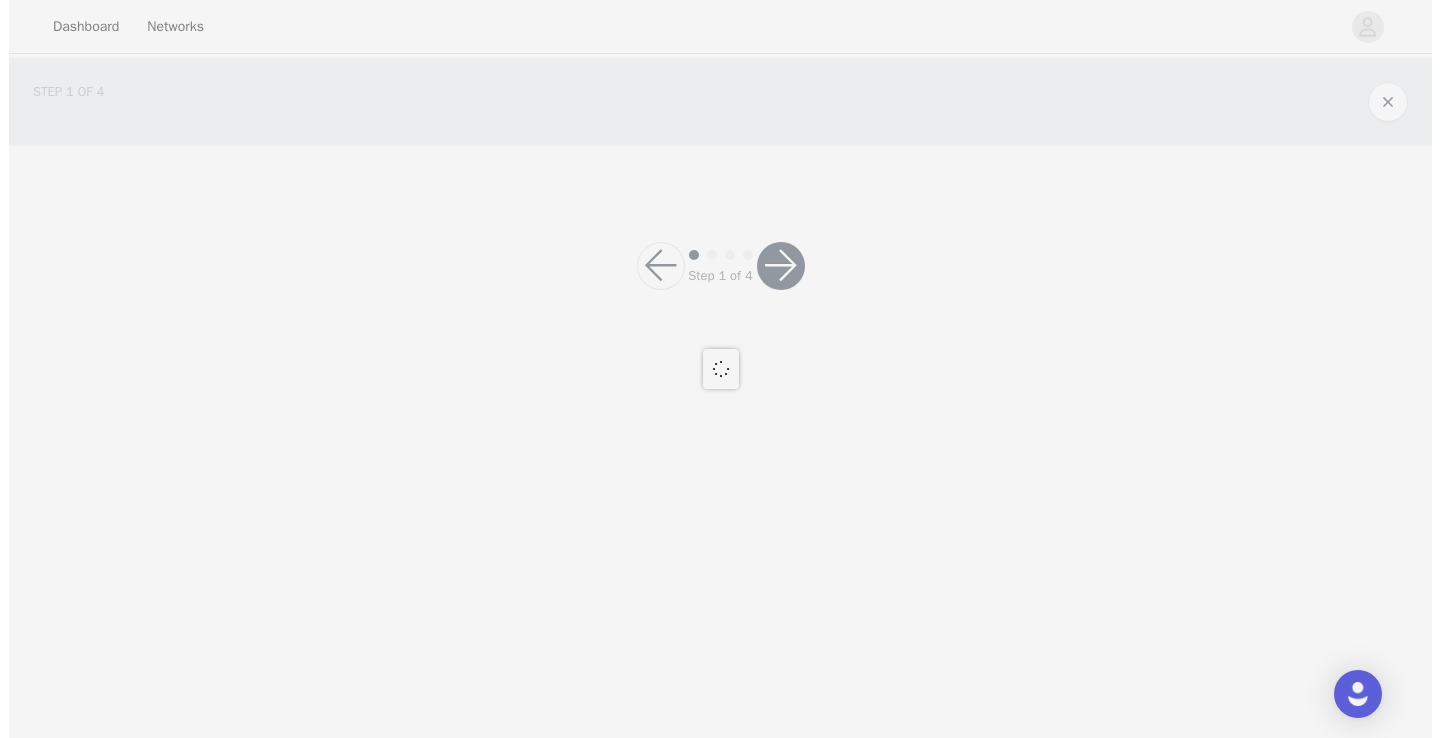 scroll, scrollTop: 0, scrollLeft: 0, axis: both 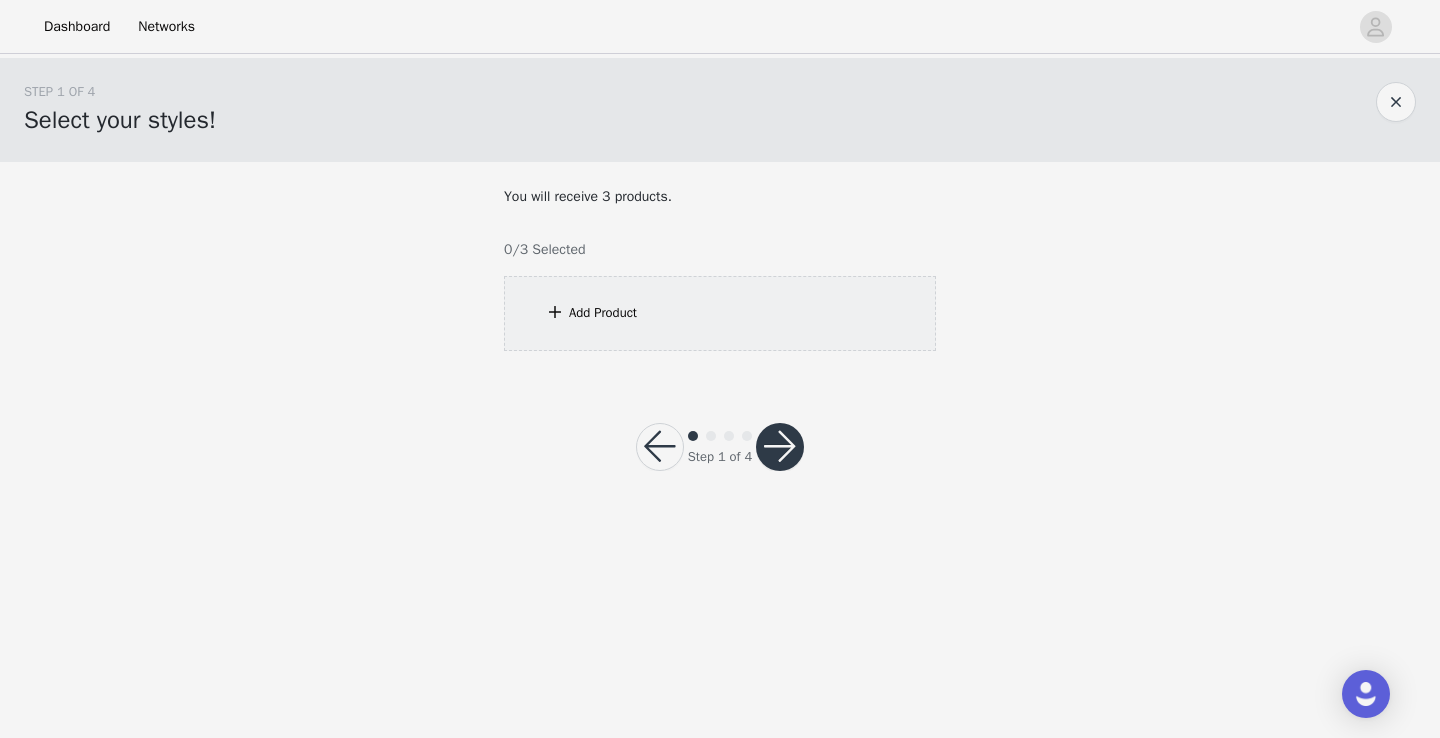 click on "Add Product" at bounding box center (603, 313) 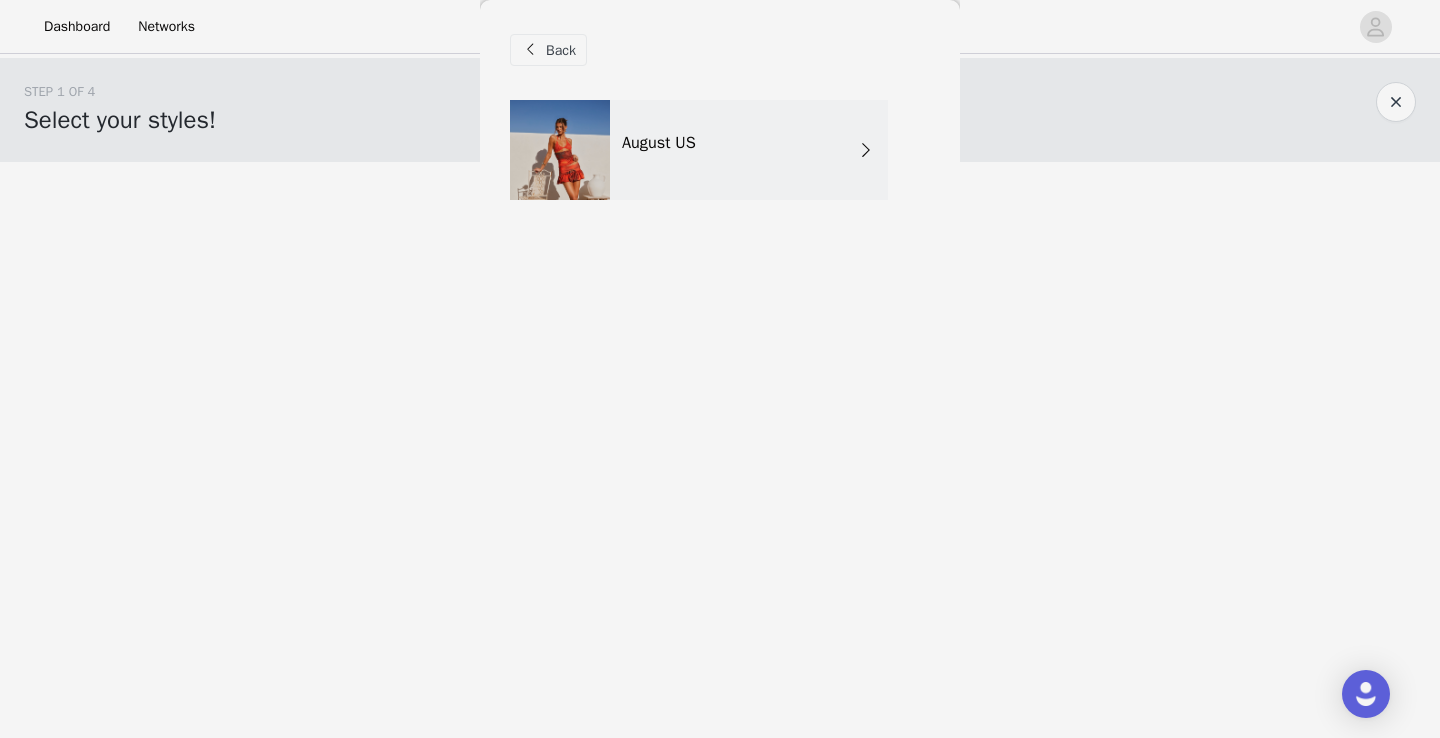 click on "August US" at bounding box center (749, 150) 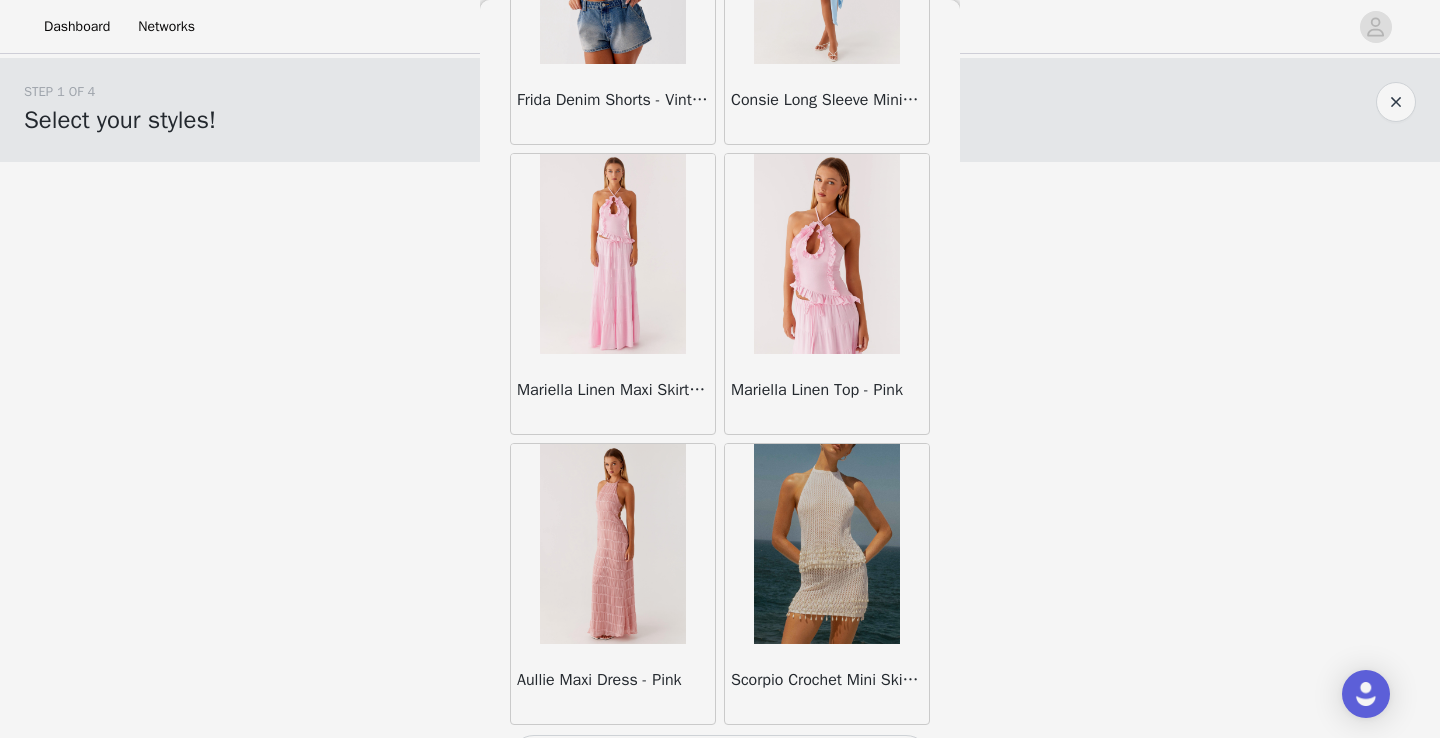 scroll, scrollTop: 2322, scrollLeft: 0, axis: vertical 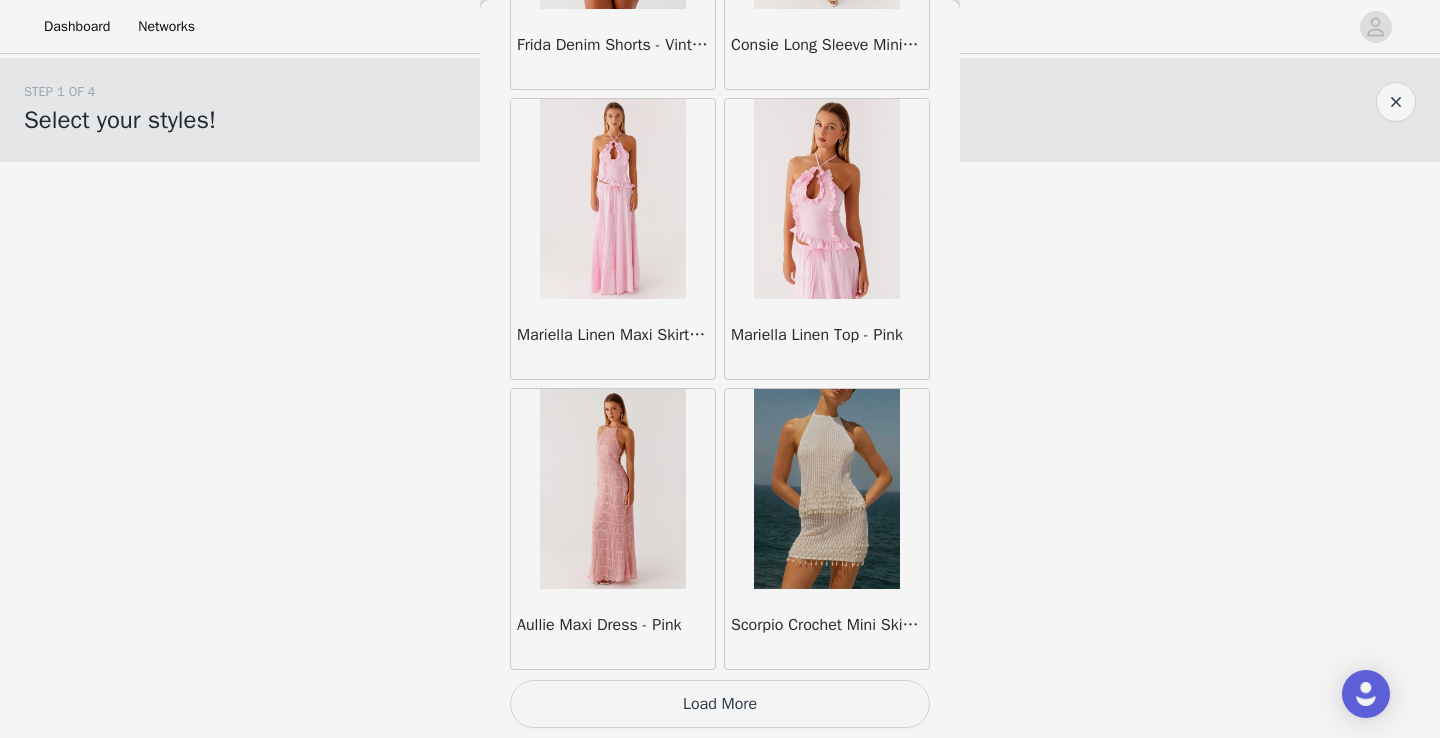 click on "Load More" at bounding box center [720, 704] 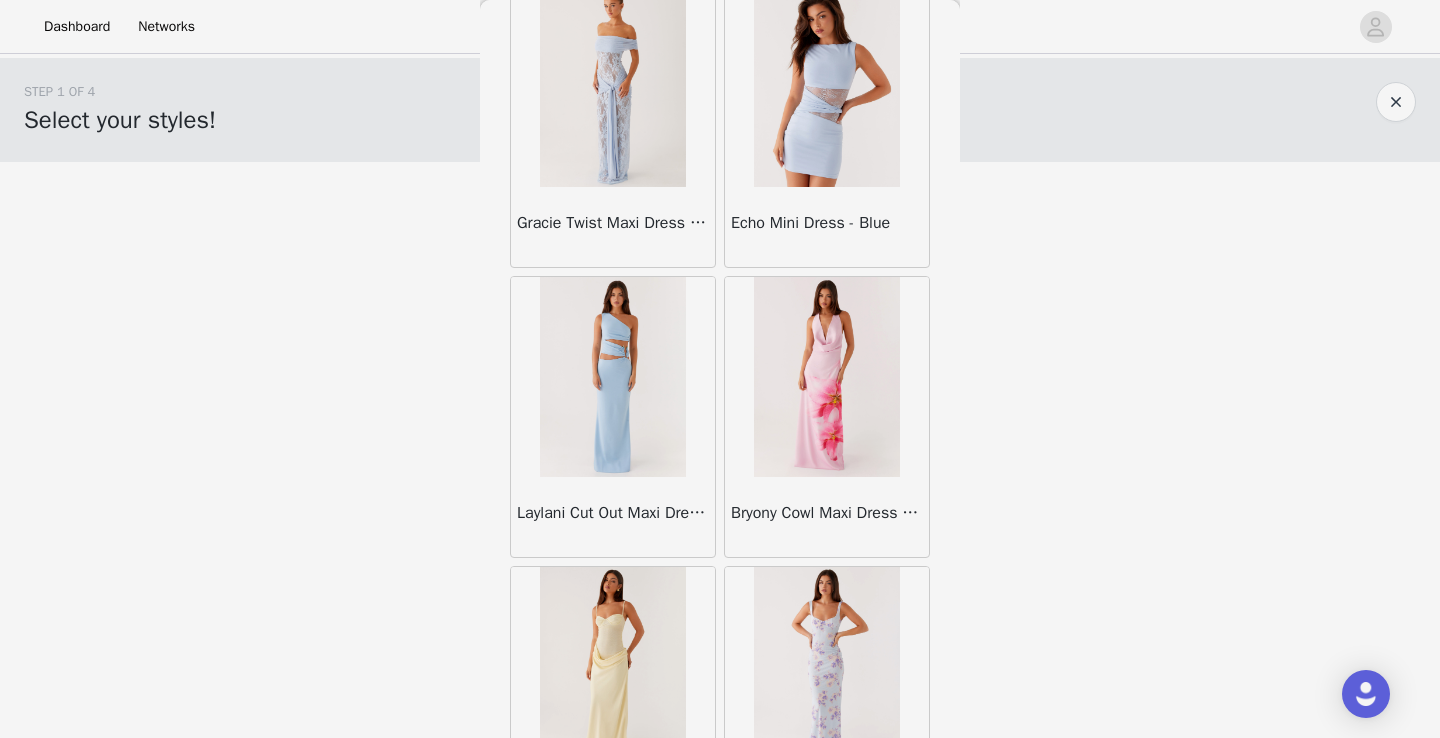 scroll, scrollTop: 5222, scrollLeft: 0, axis: vertical 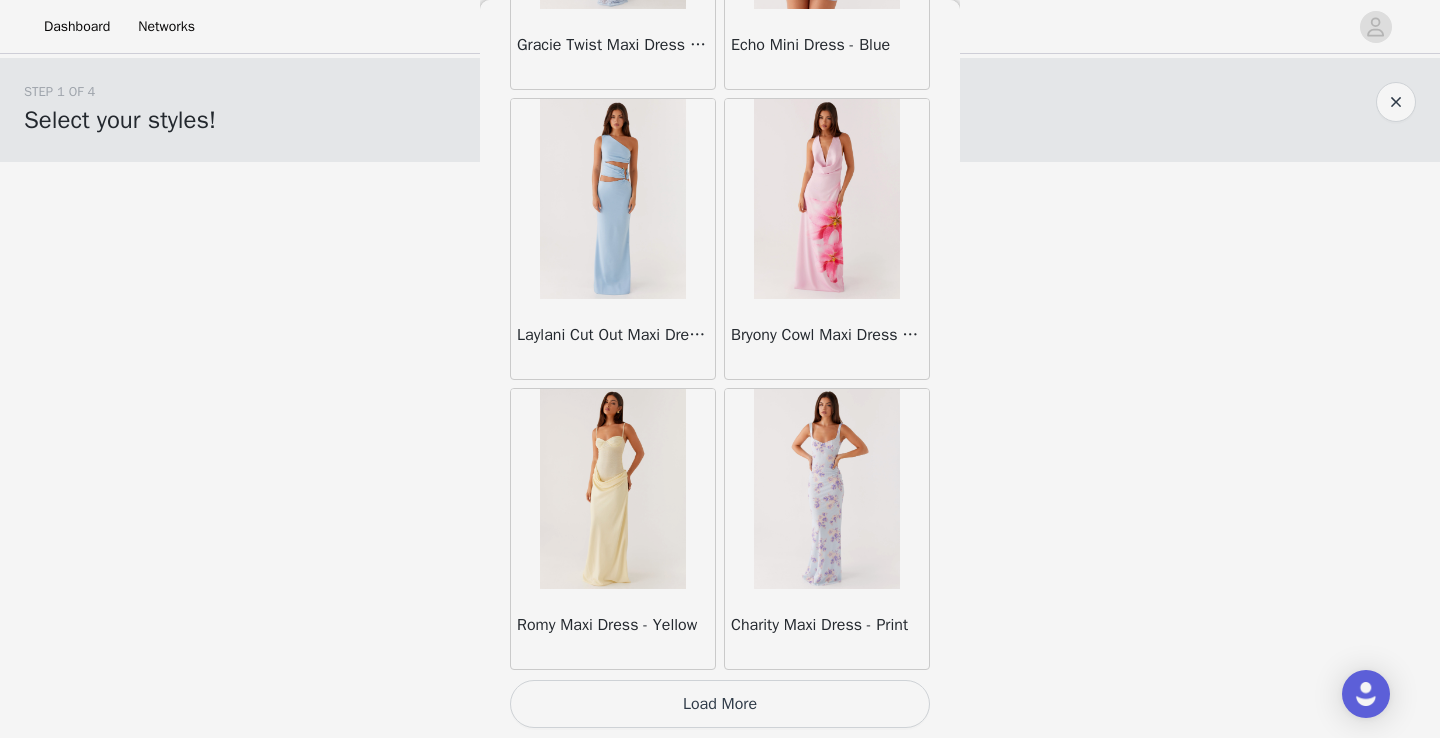 click on "Load More" at bounding box center [720, 704] 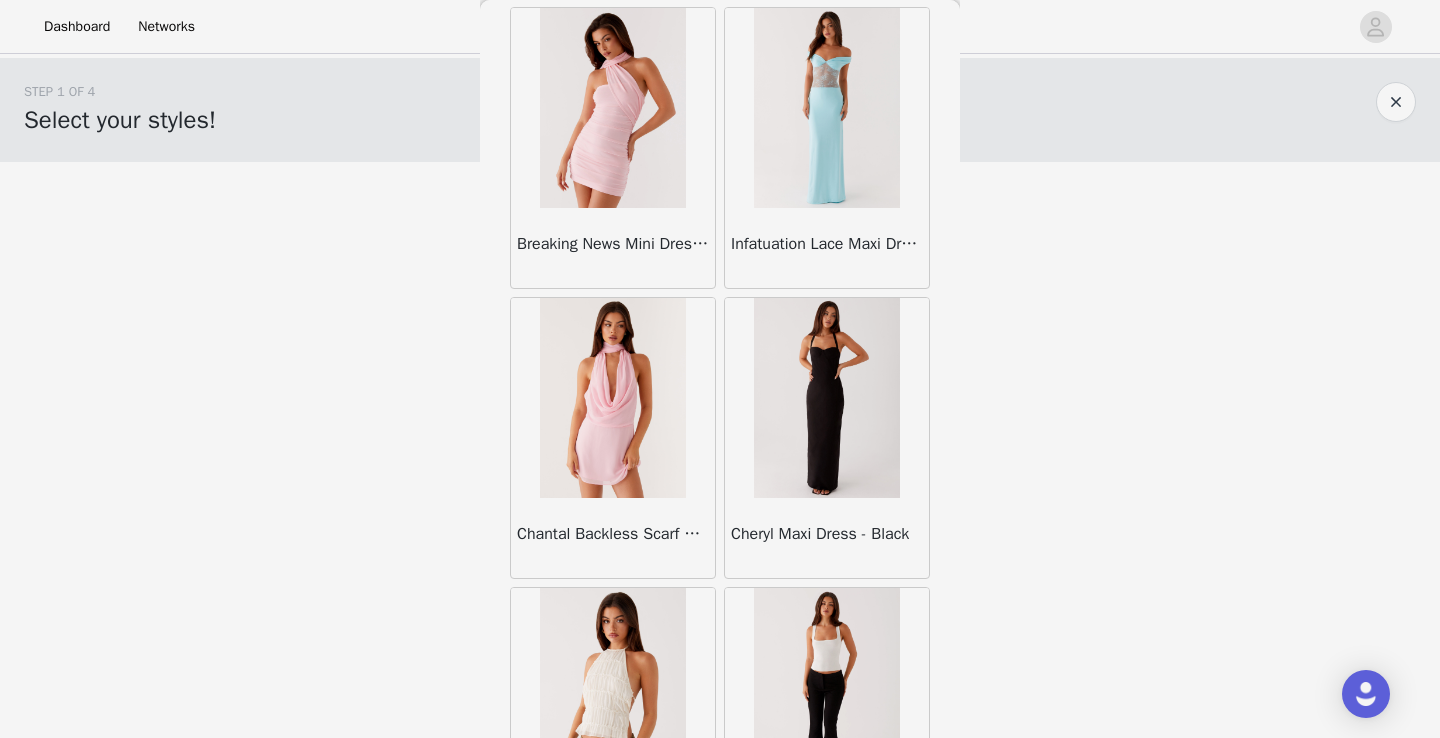 scroll, scrollTop: 8122, scrollLeft: 0, axis: vertical 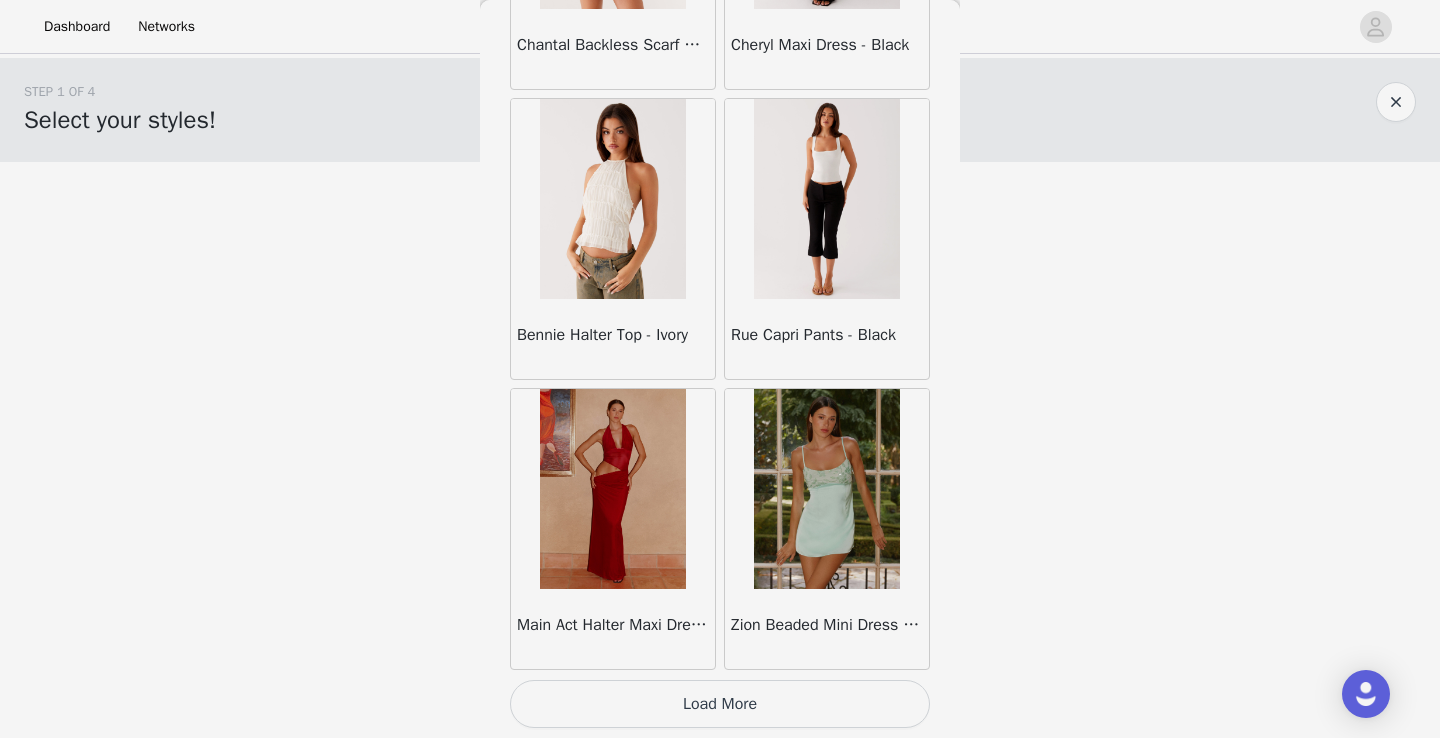 click on "Load More" at bounding box center (720, 704) 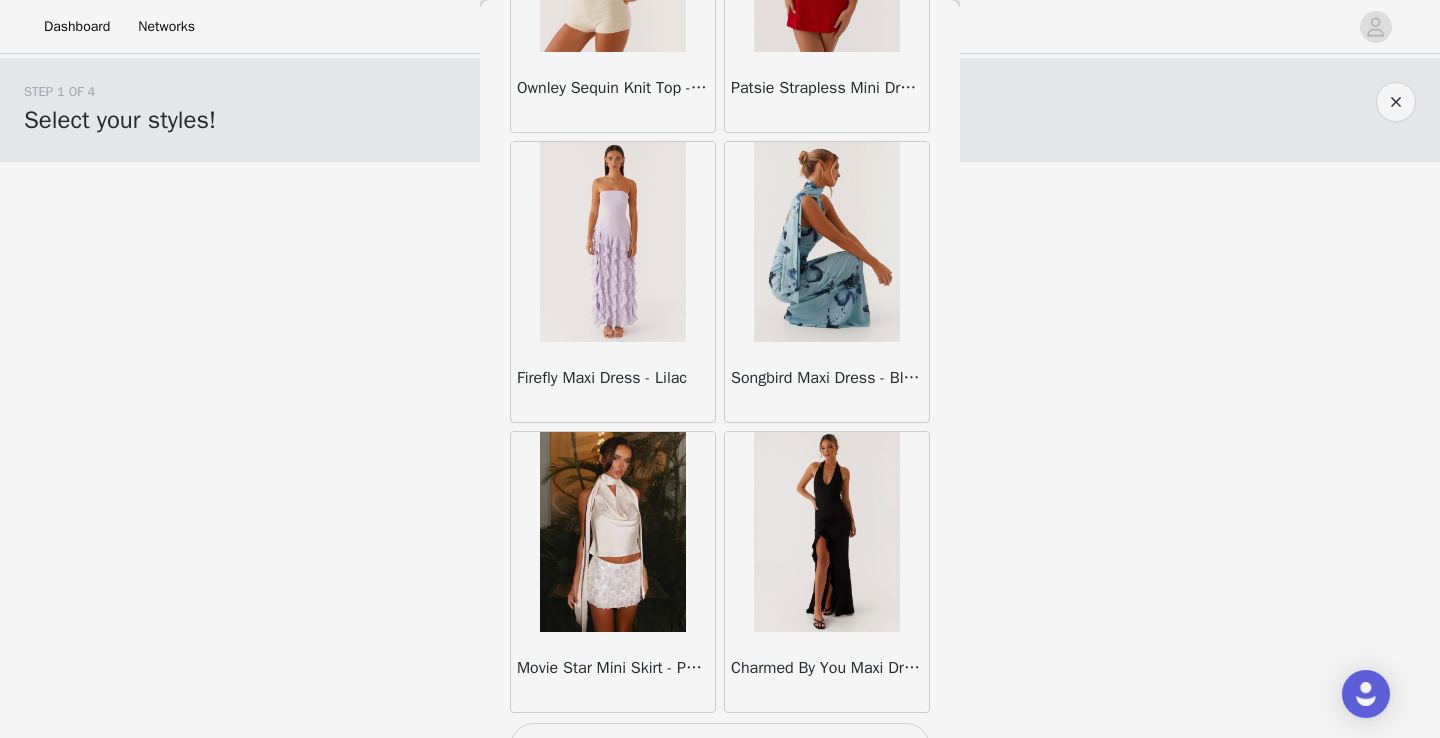 scroll, scrollTop: 11022, scrollLeft: 0, axis: vertical 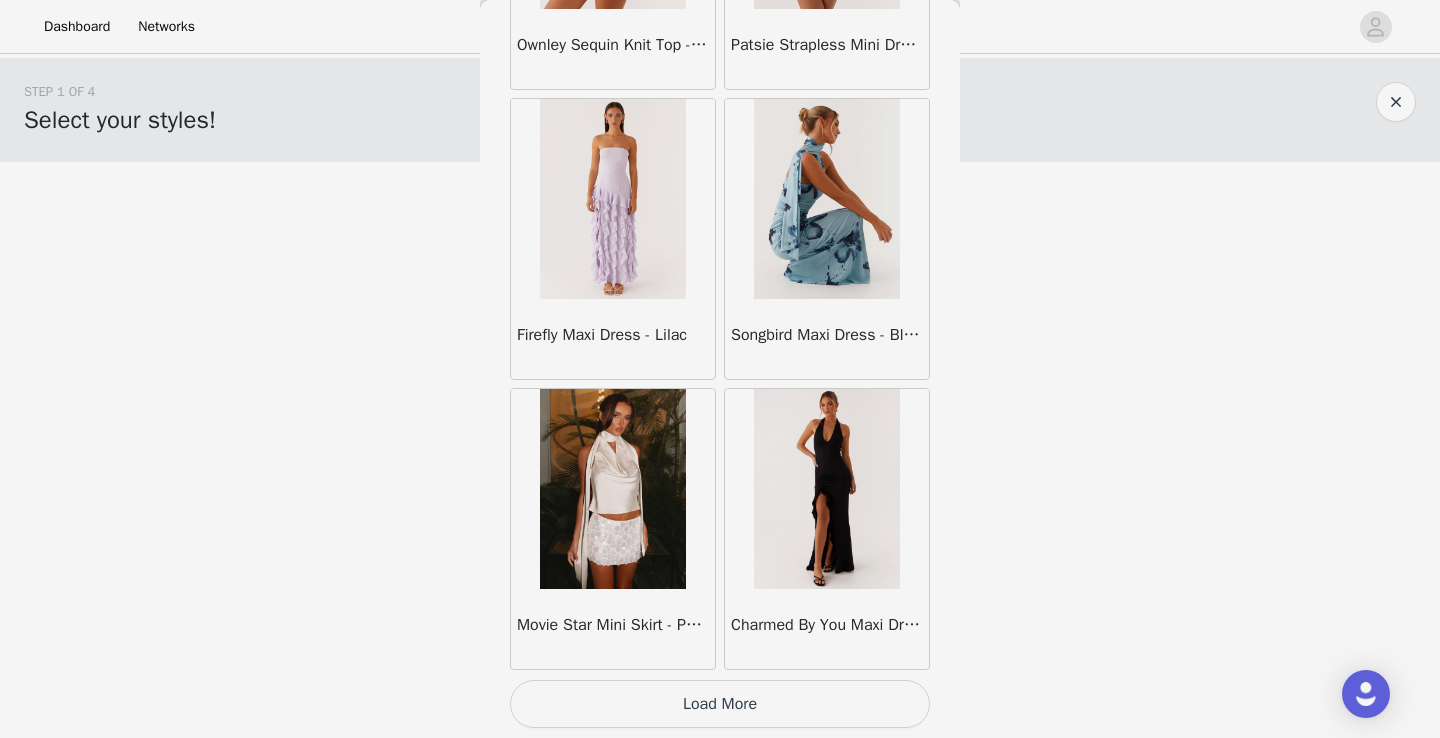 click on "Load More" at bounding box center (720, 704) 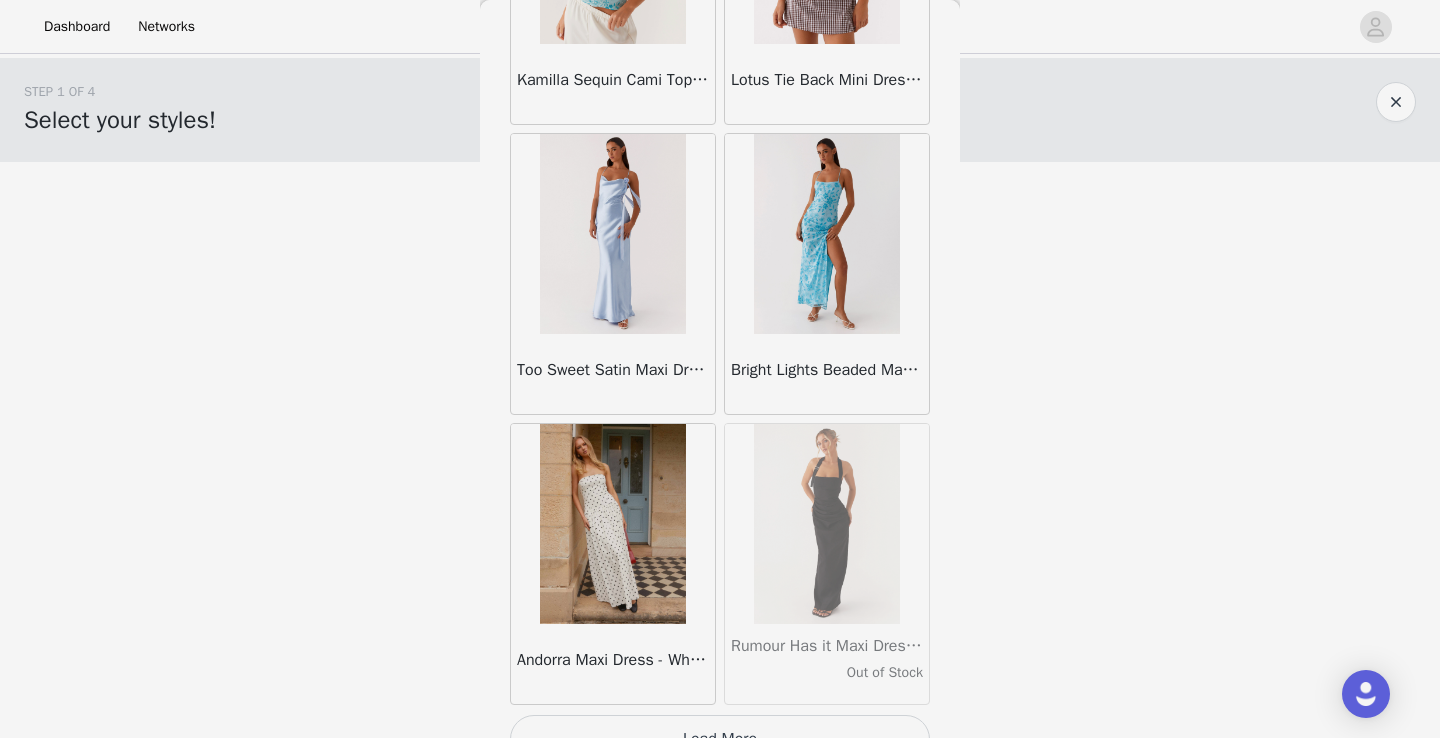 scroll, scrollTop: 13922, scrollLeft: 0, axis: vertical 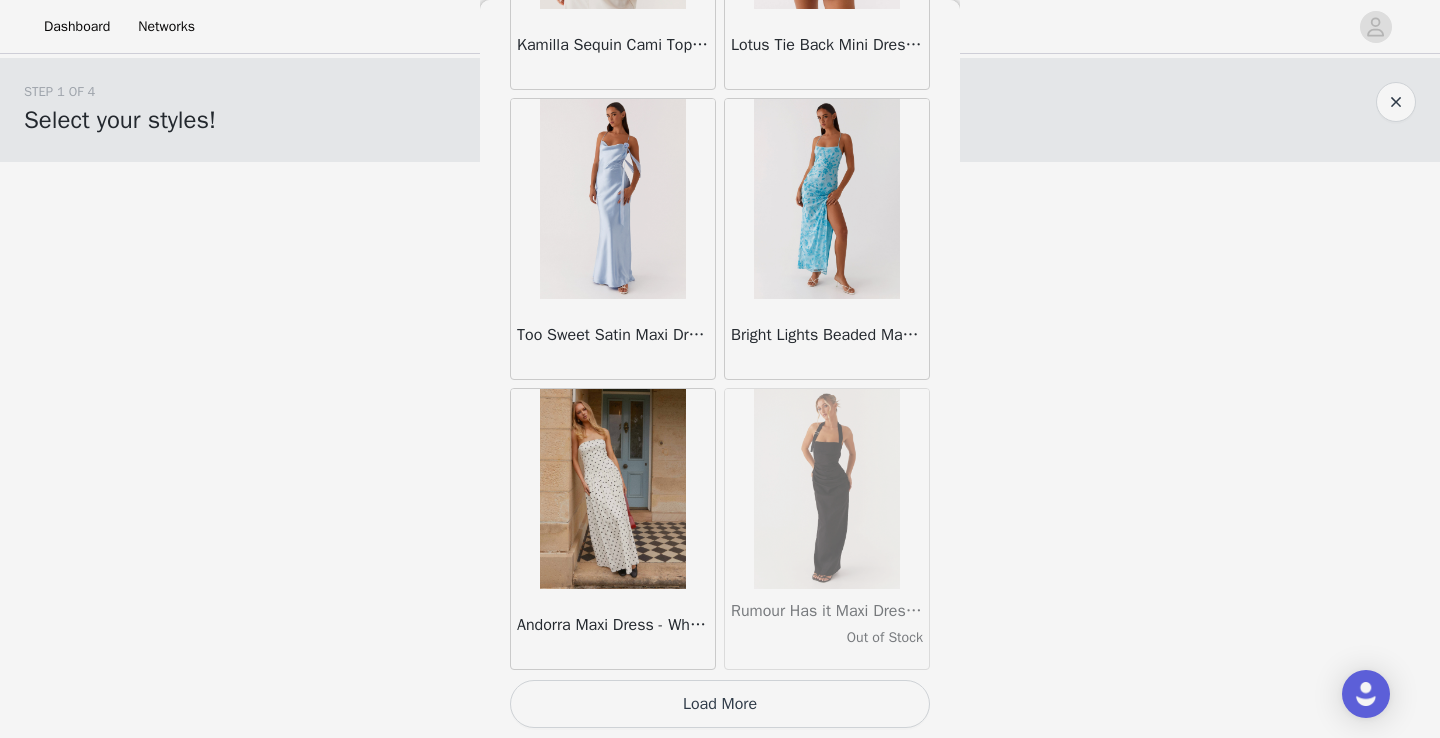click on "Load More" at bounding box center [720, 704] 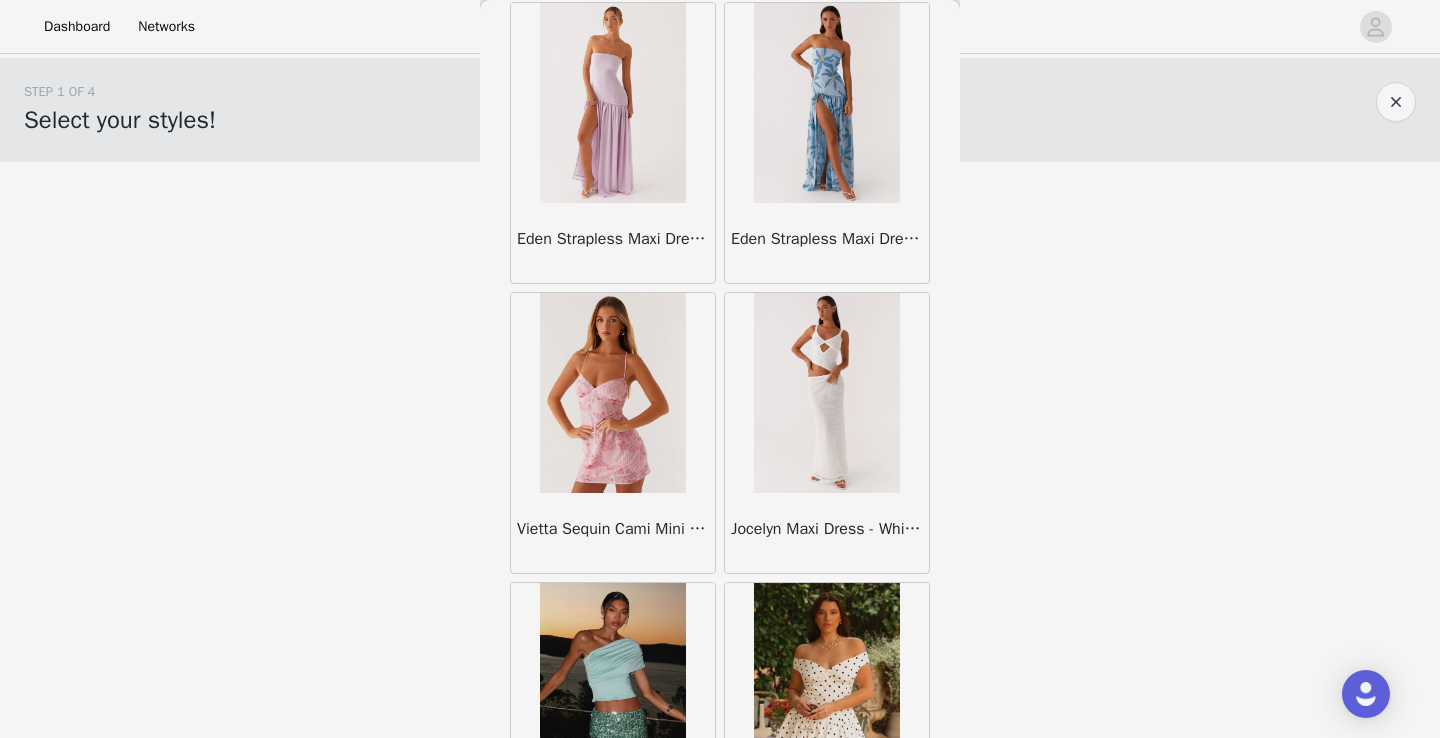 scroll, scrollTop: 16380, scrollLeft: 0, axis: vertical 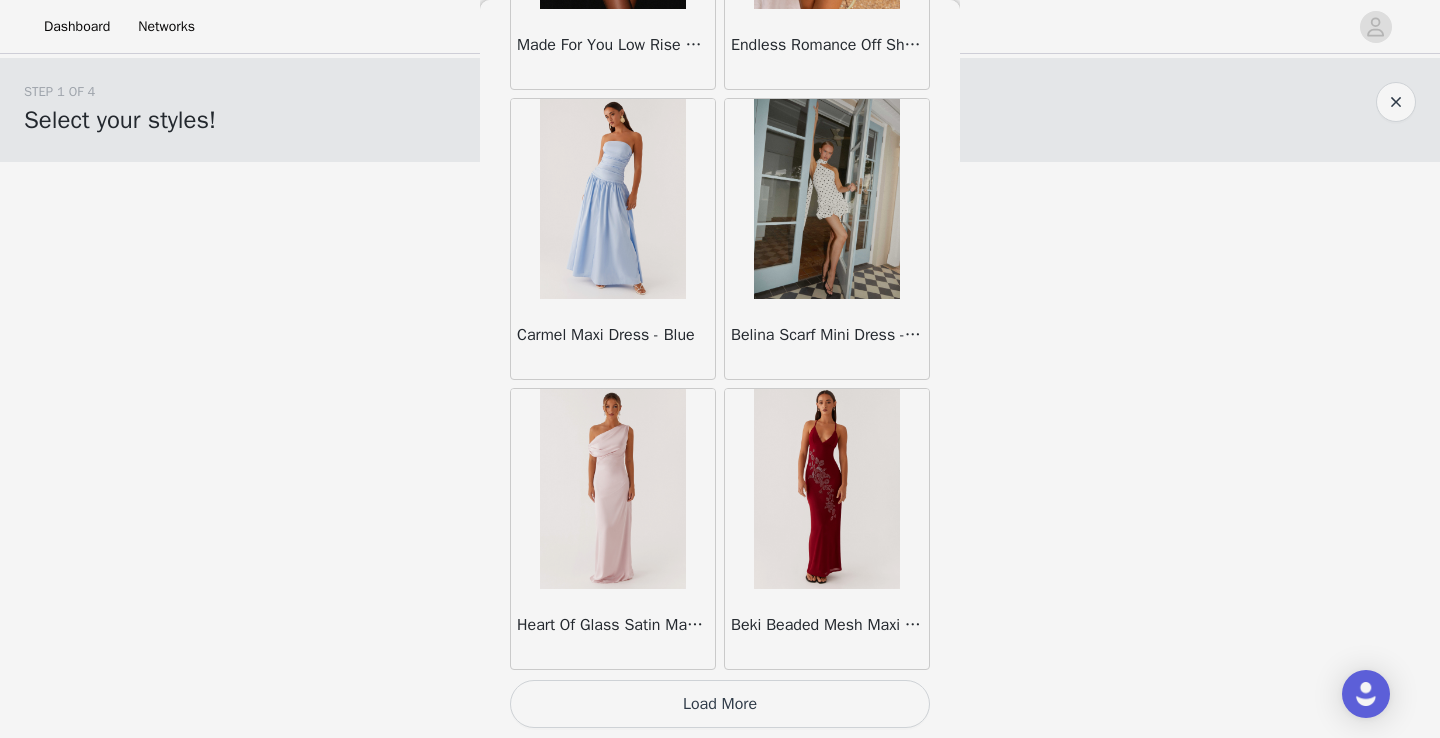 click on "Load More" at bounding box center (720, 704) 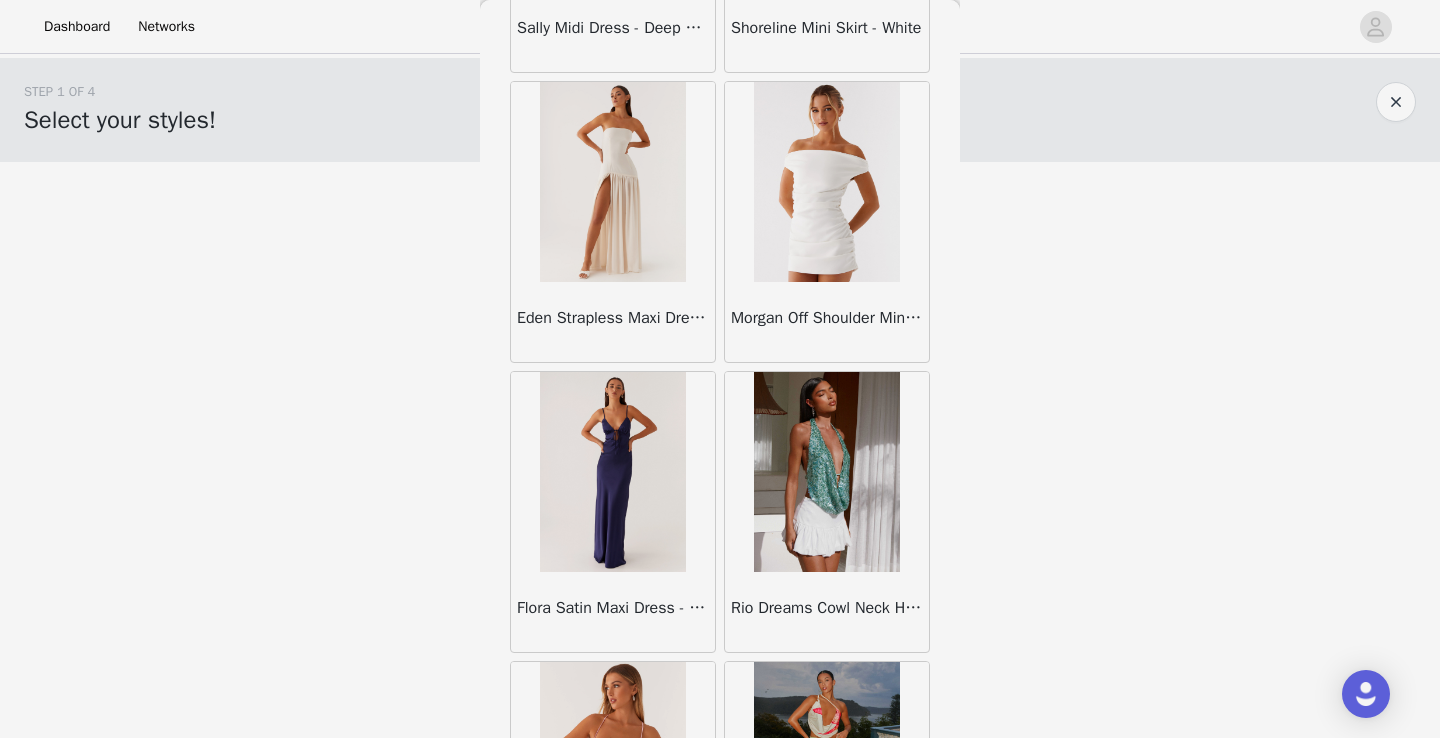 scroll, scrollTop: 19722, scrollLeft: 0, axis: vertical 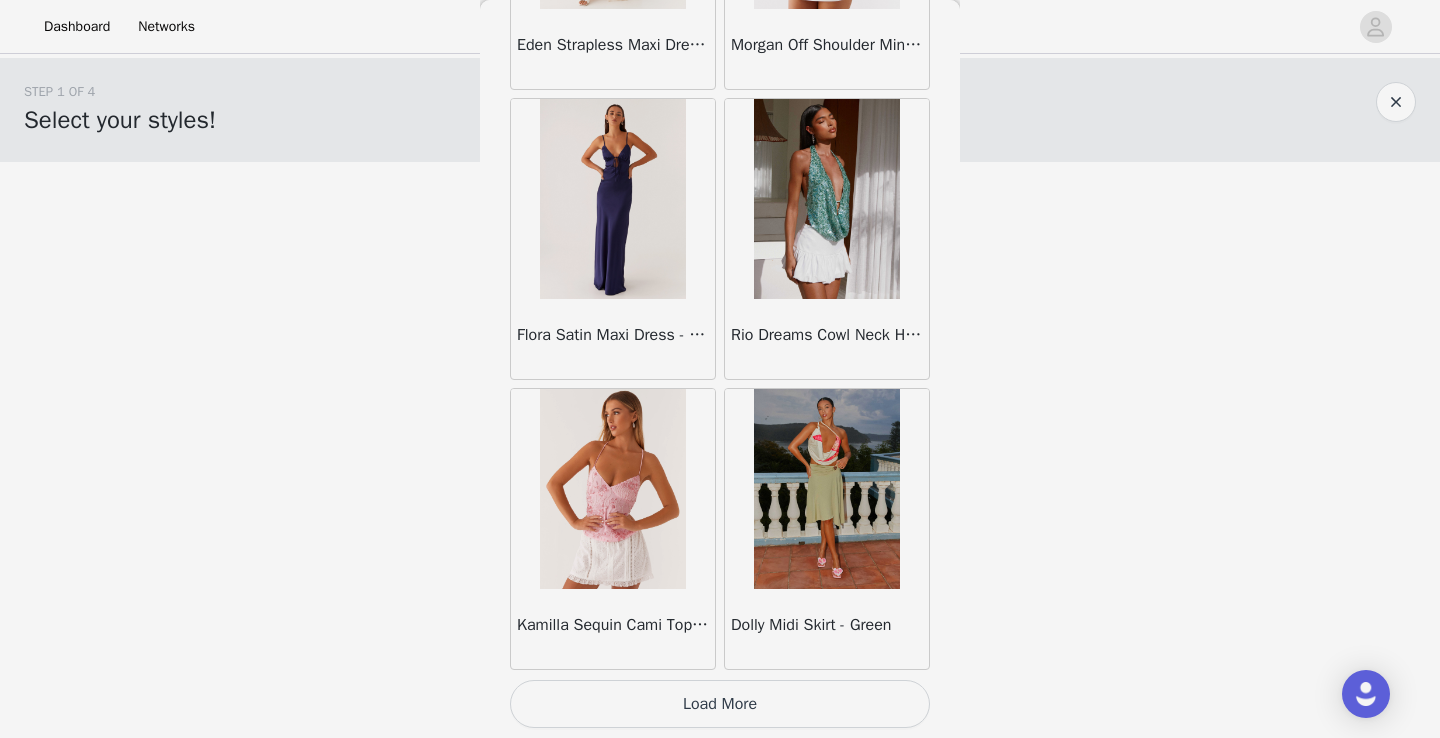 click on "Load More" at bounding box center (720, 704) 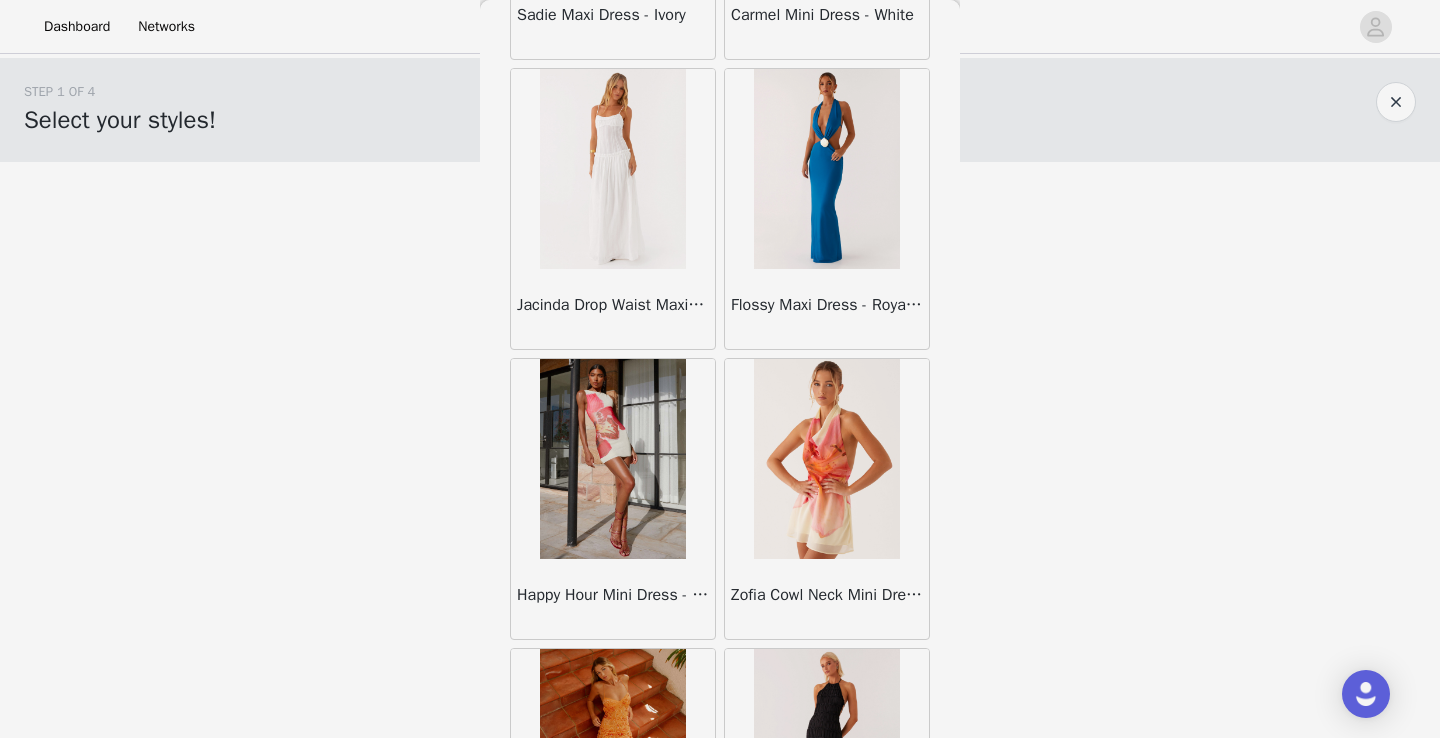 scroll, scrollTop: 22622, scrollLeft: 0, axis: vertical 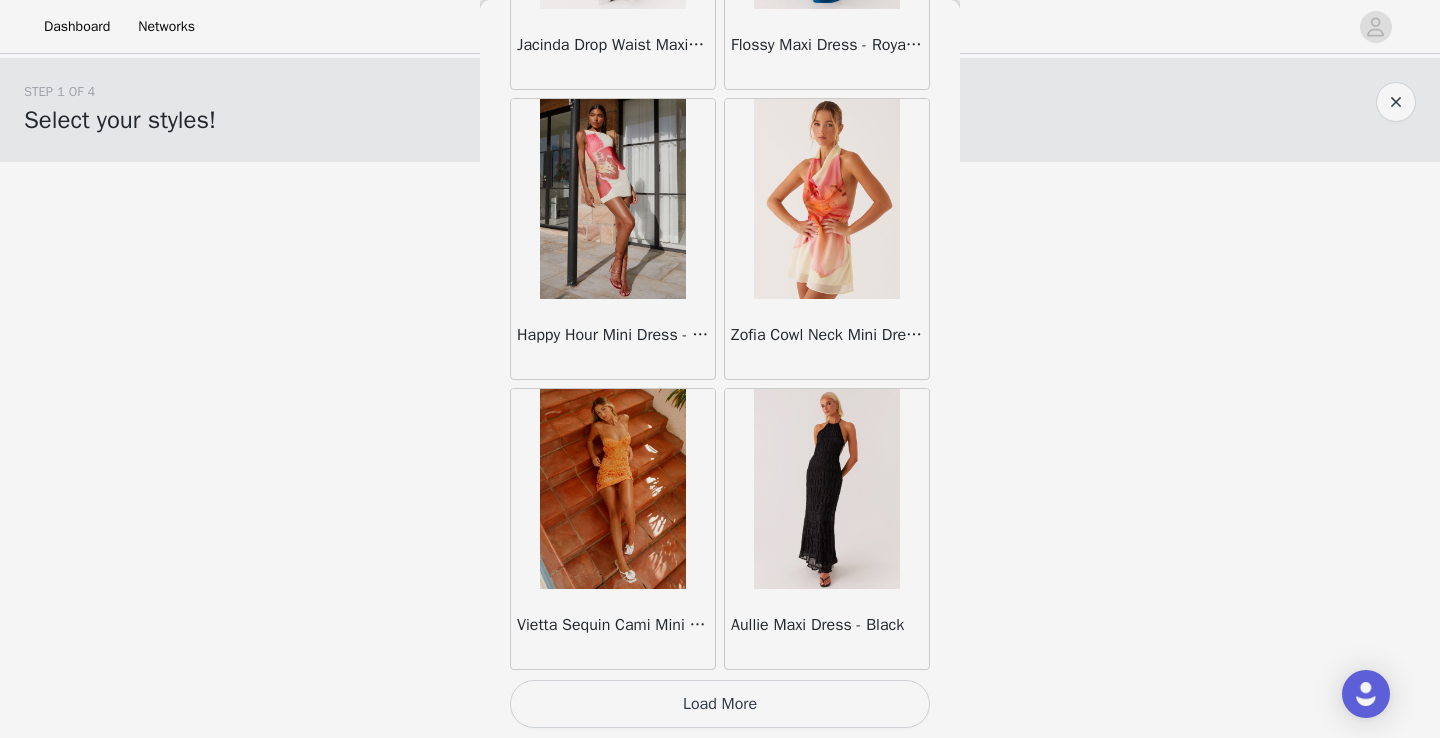 click on "Aullie Maxi Dress - Black" at bounding box center [827, 625] 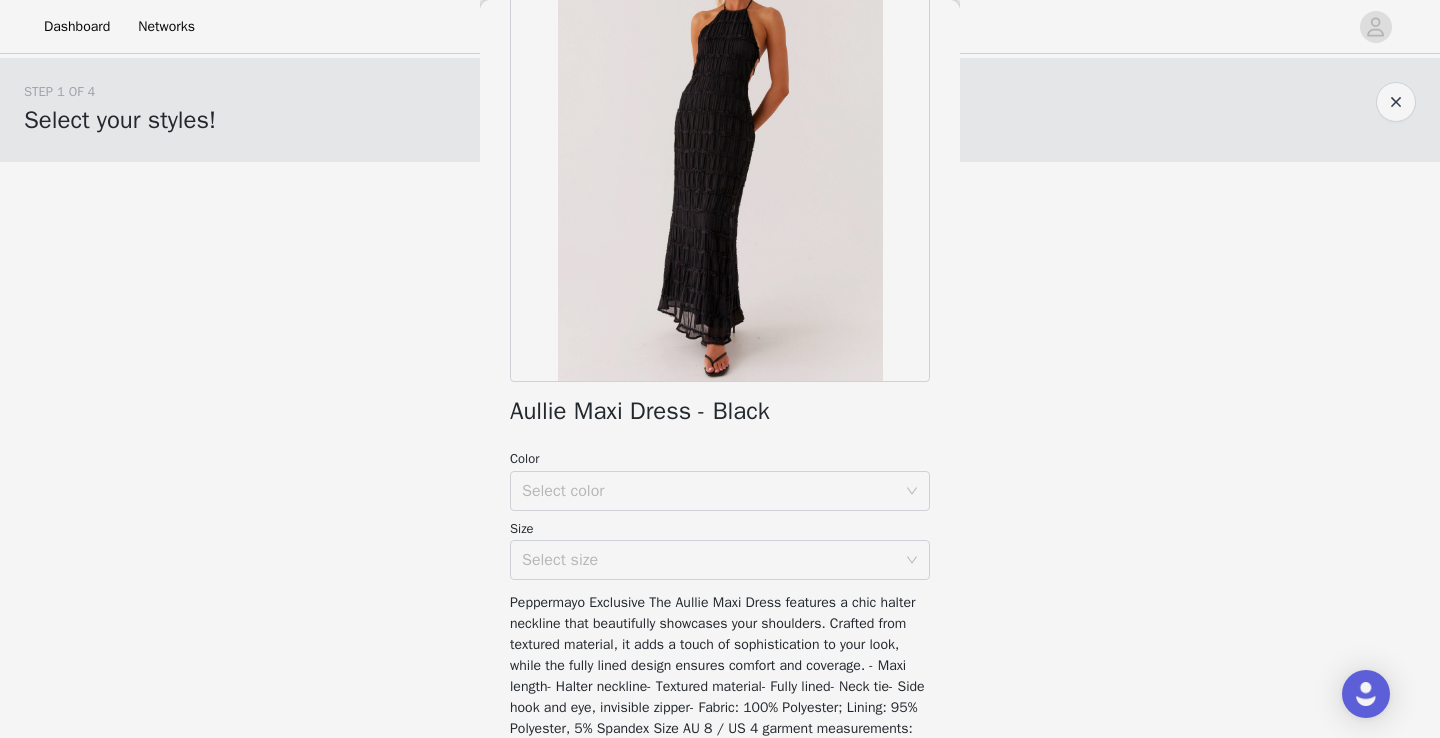 scroll, scrollTop: 209, scrollLeft: 0, axis: vertical 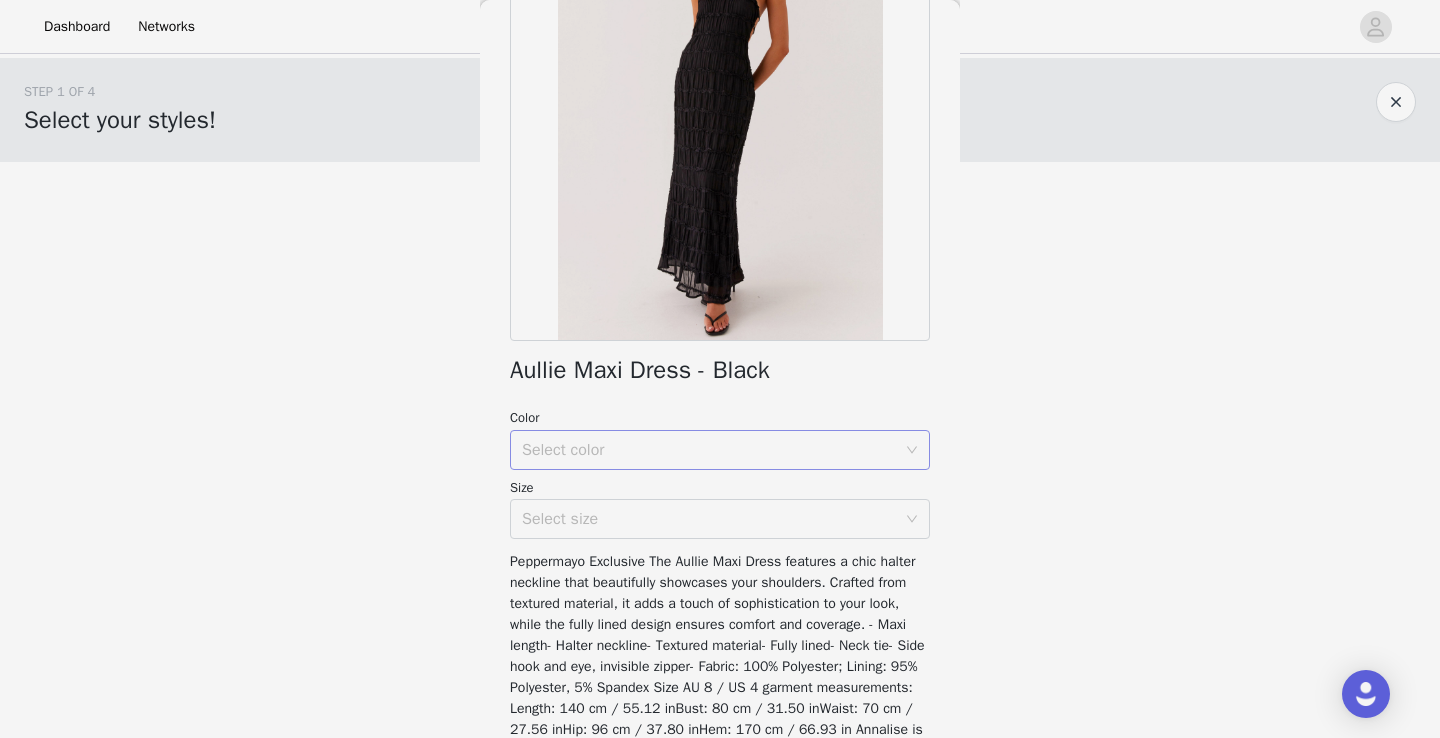 click on "Select color" at bounding box center [709, 450] 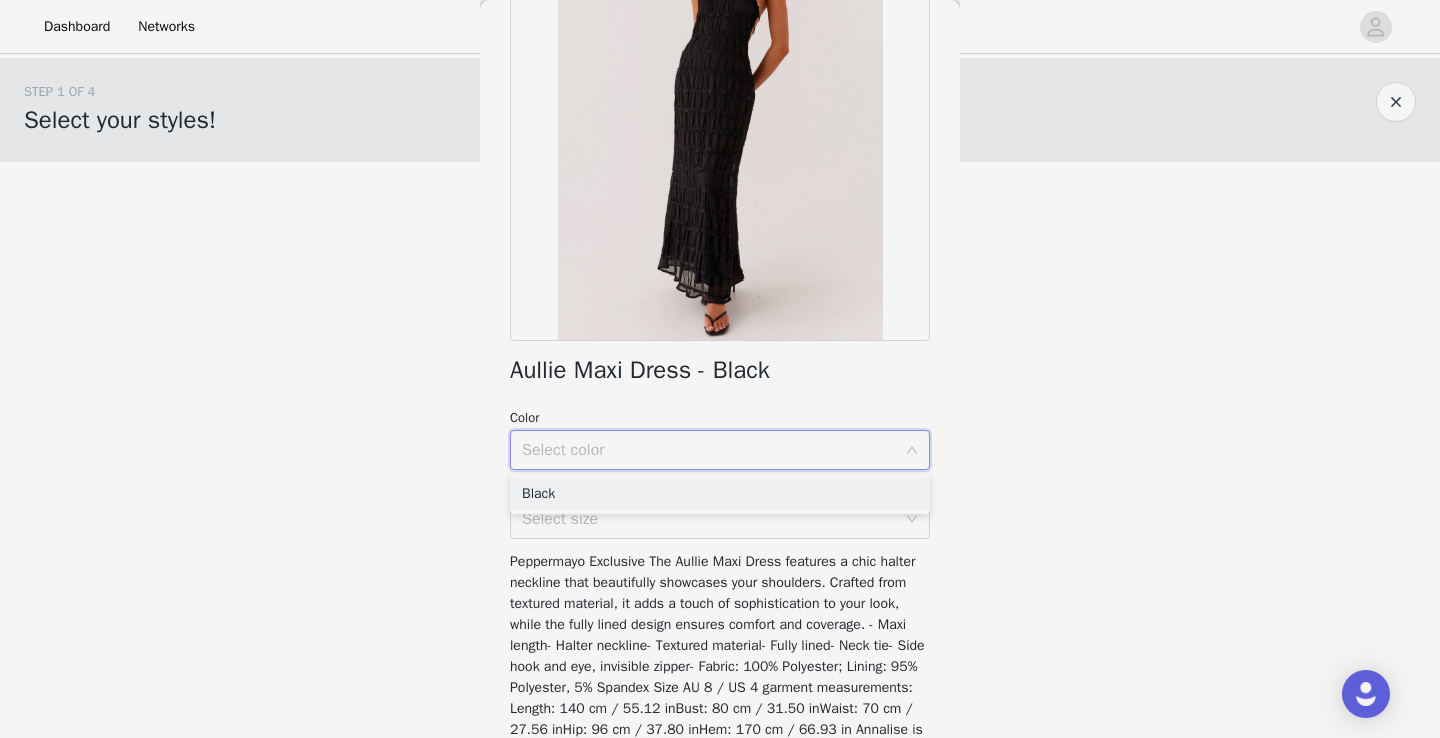 click on "Black" at bounding box center (720, 494) 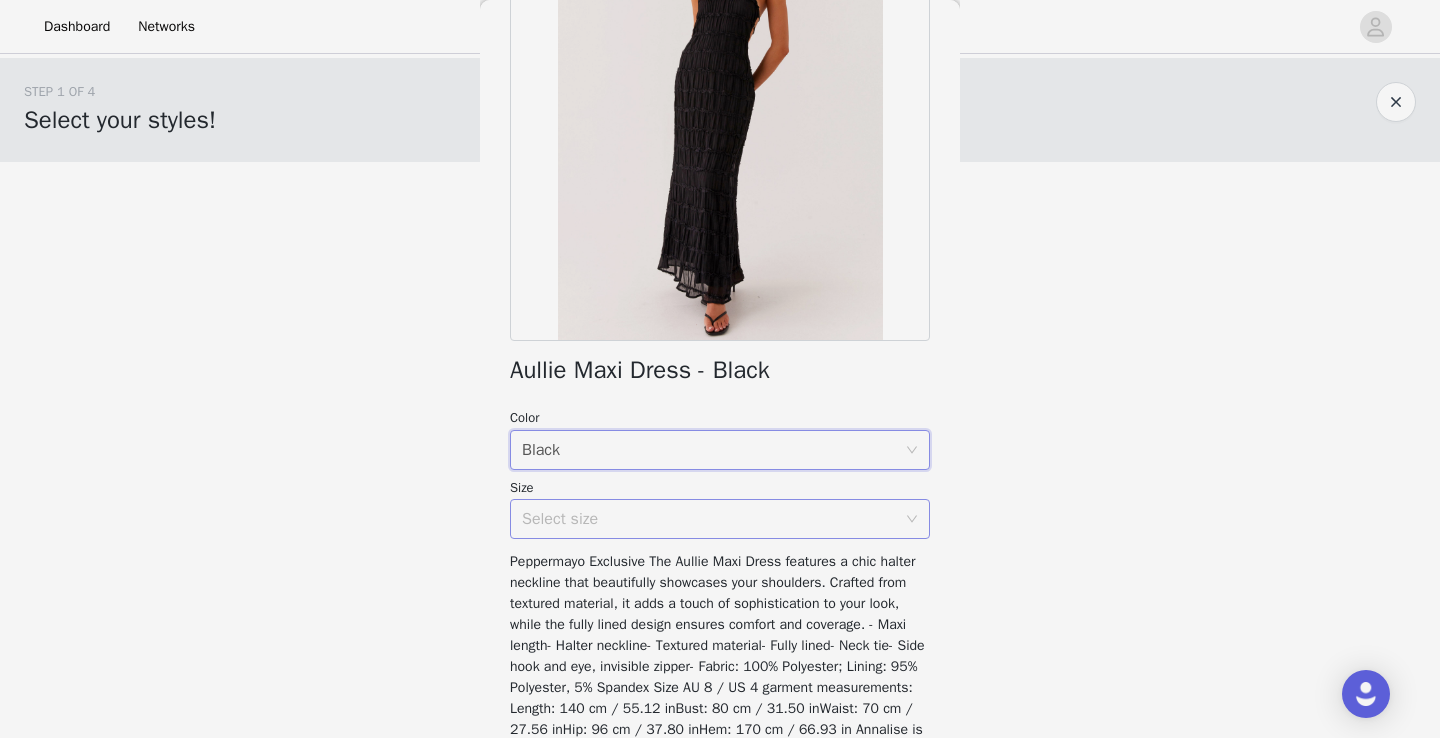 click on "Select size" at bounding box center [709, 519] 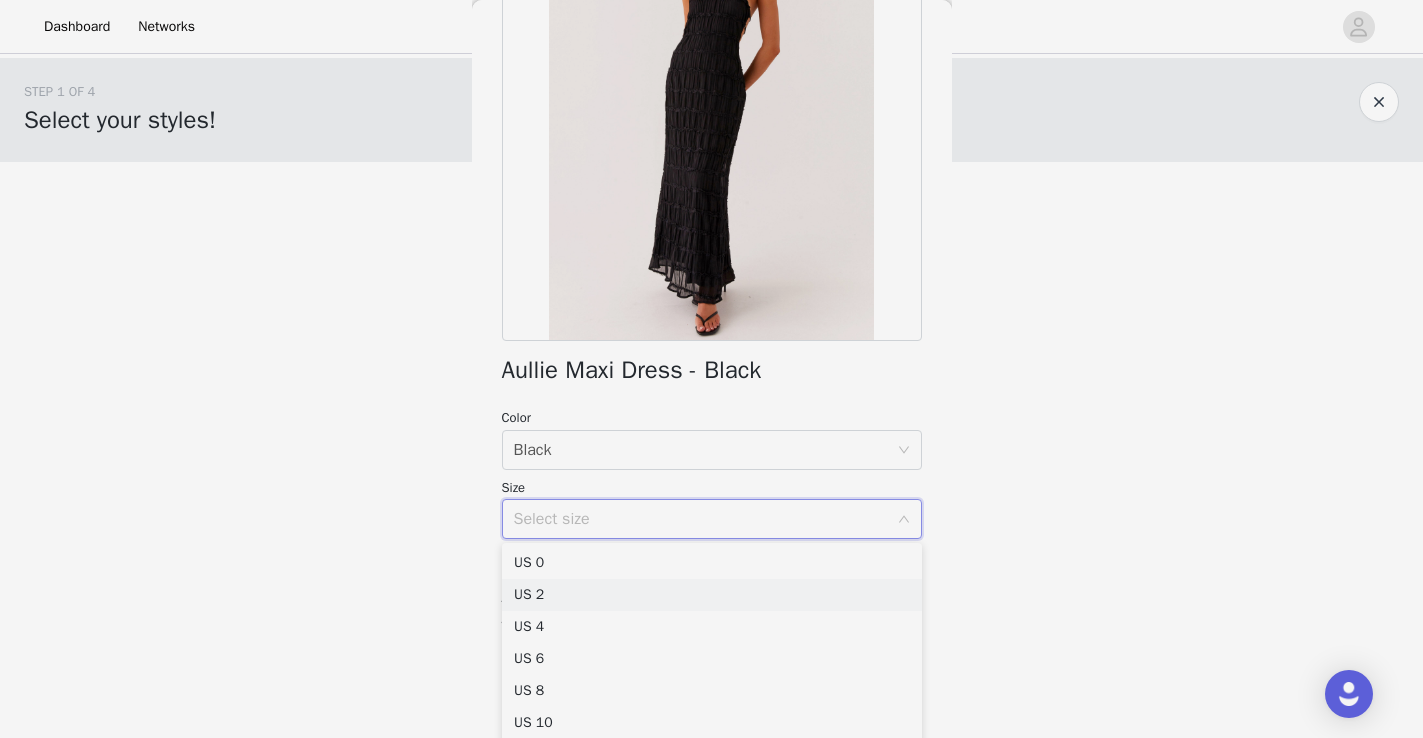 click on "US 2" at bounding box center [712, 595] 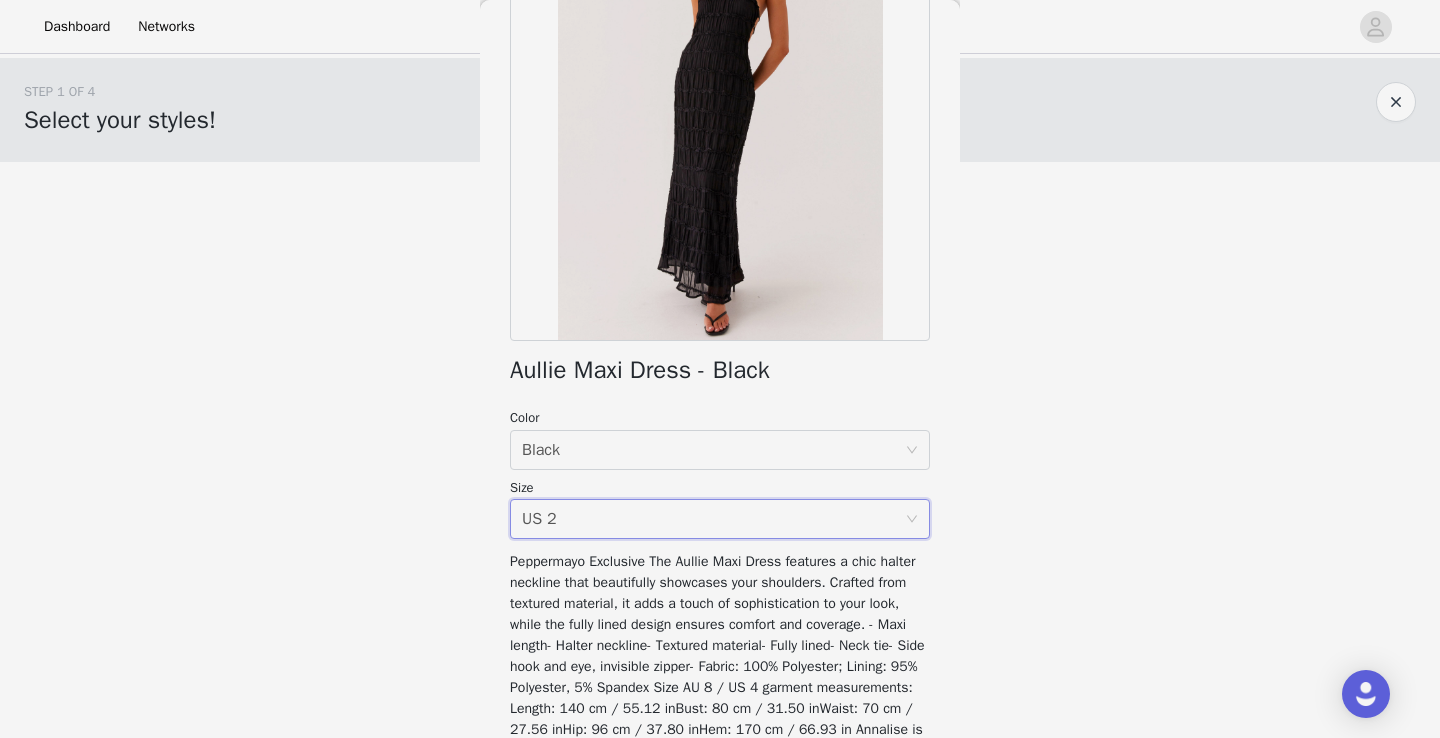 scroll, scrollTop: 337, scrollLeft: 0, axis: vertical 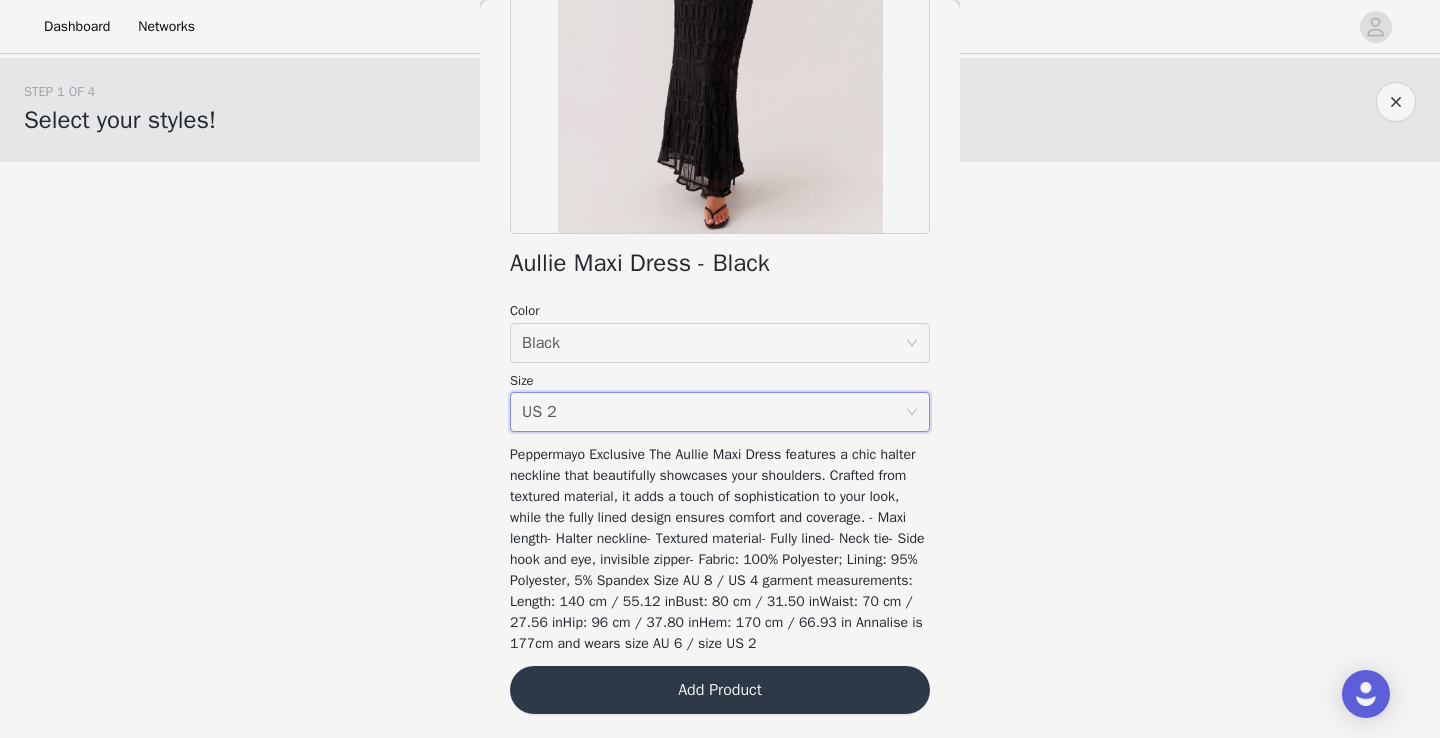 click on "Add Product" at bounding box center (720, 690) 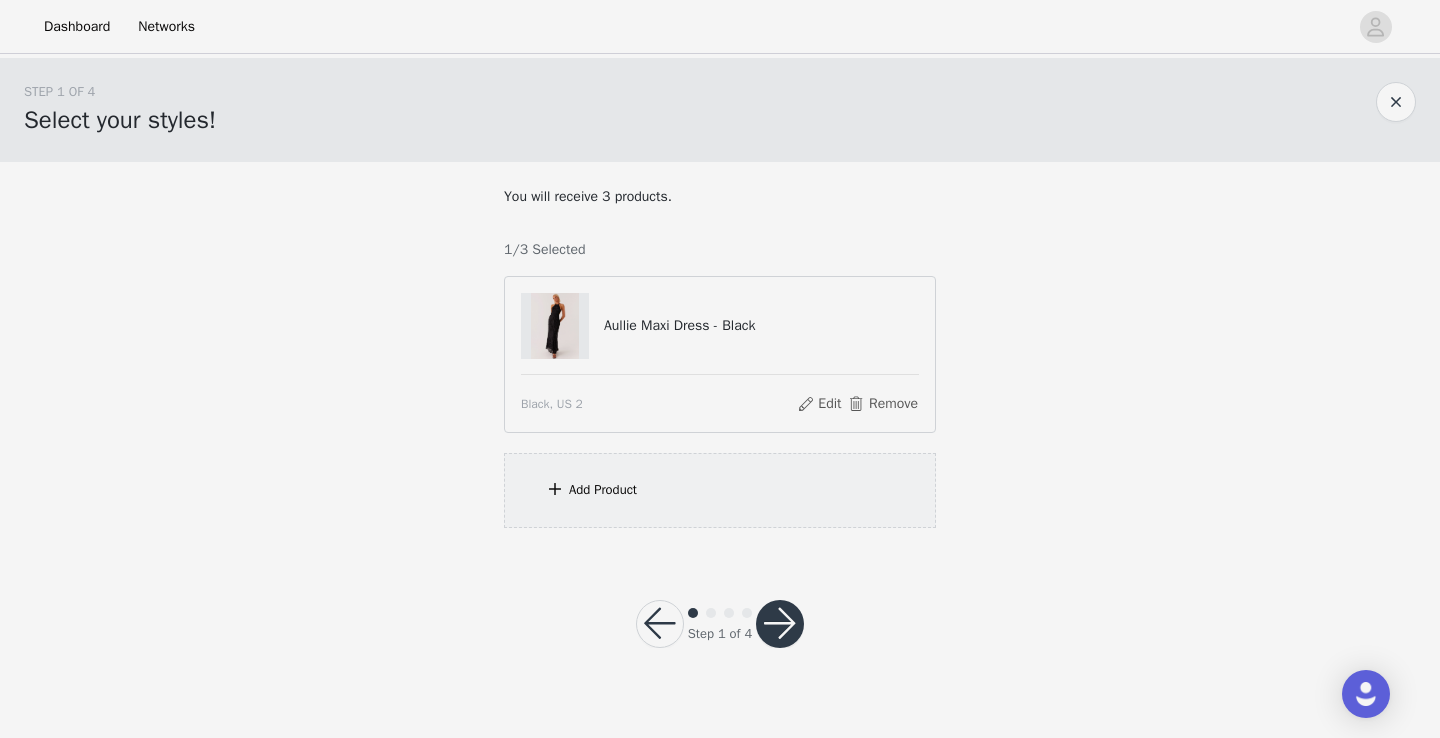 click on "Add Product" at bounding box center (720, 490) 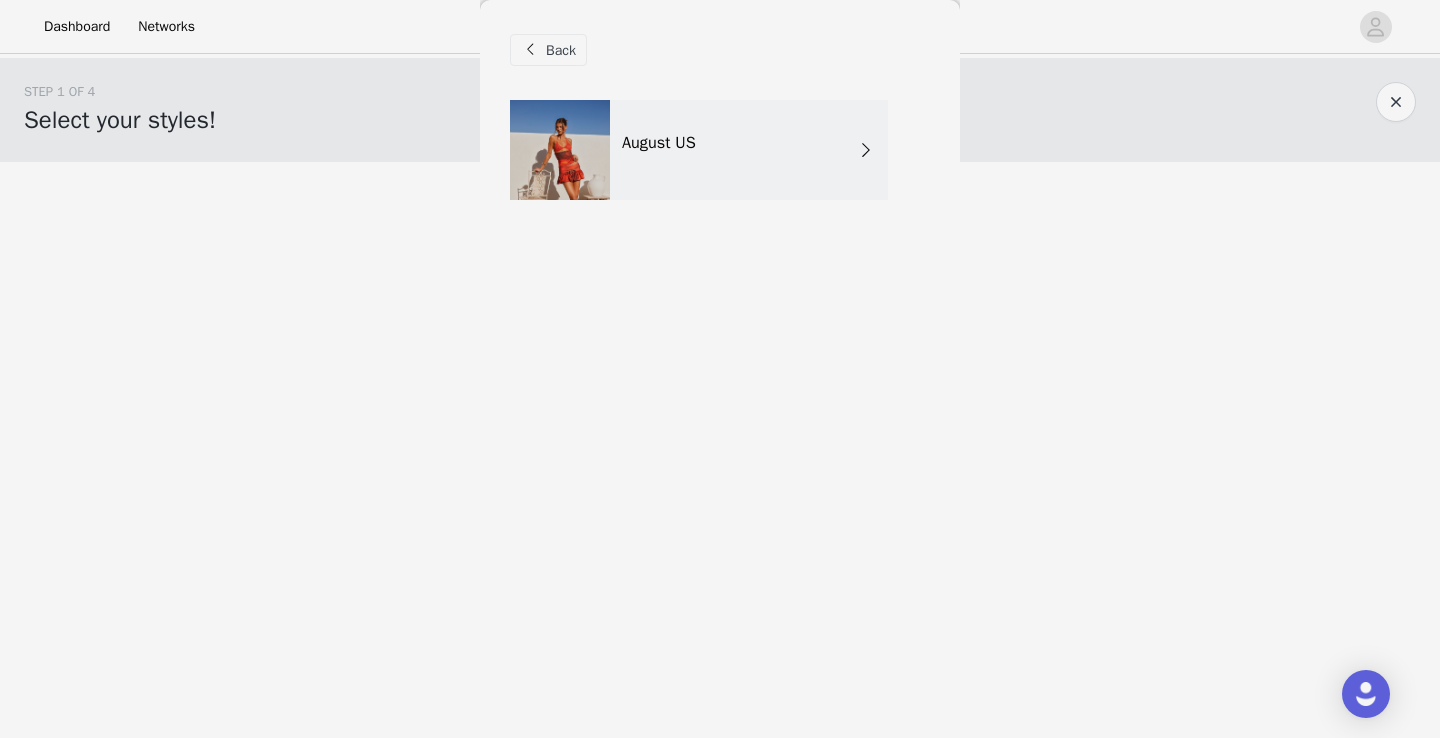 click on "August US" at bounding box center [659, 143] 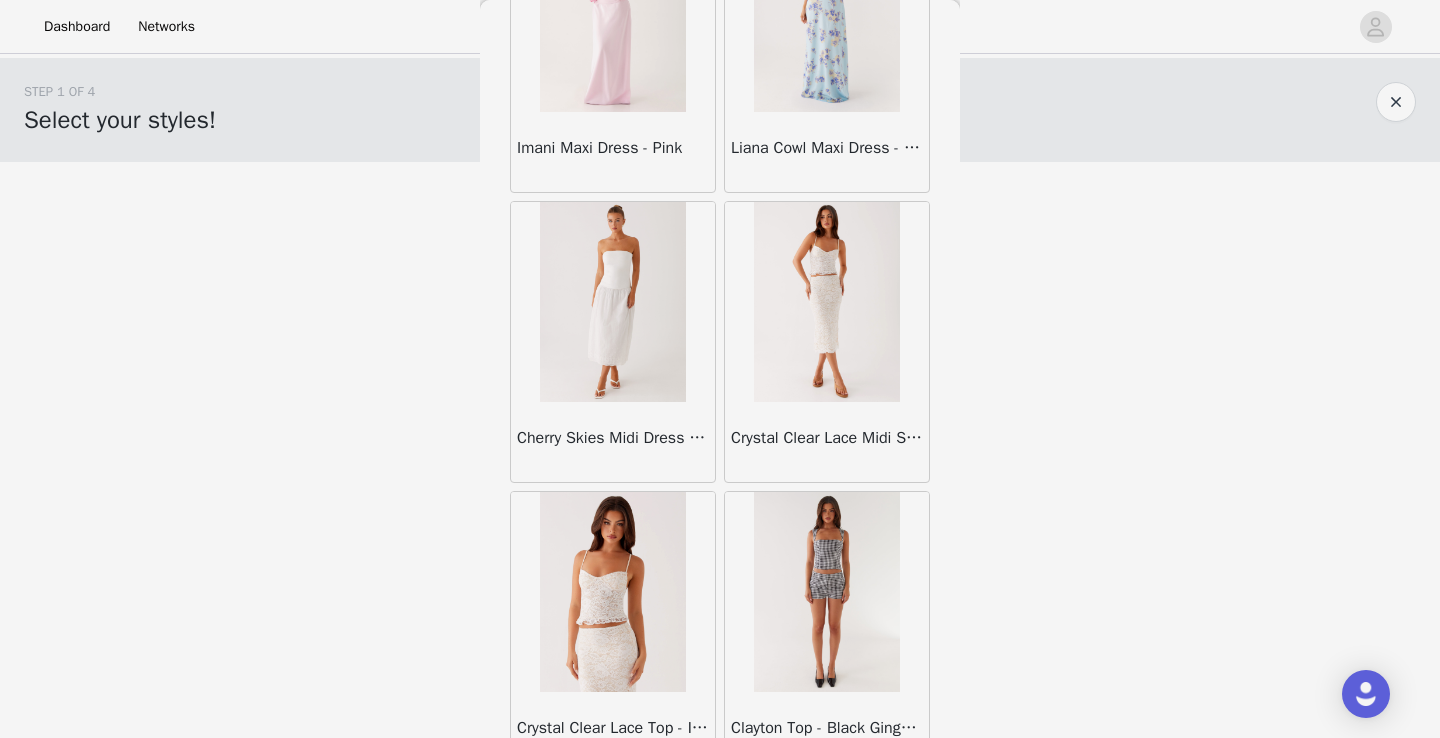 scroll, scrollTop: 2322, scrollLeft: 0, axis: vertical 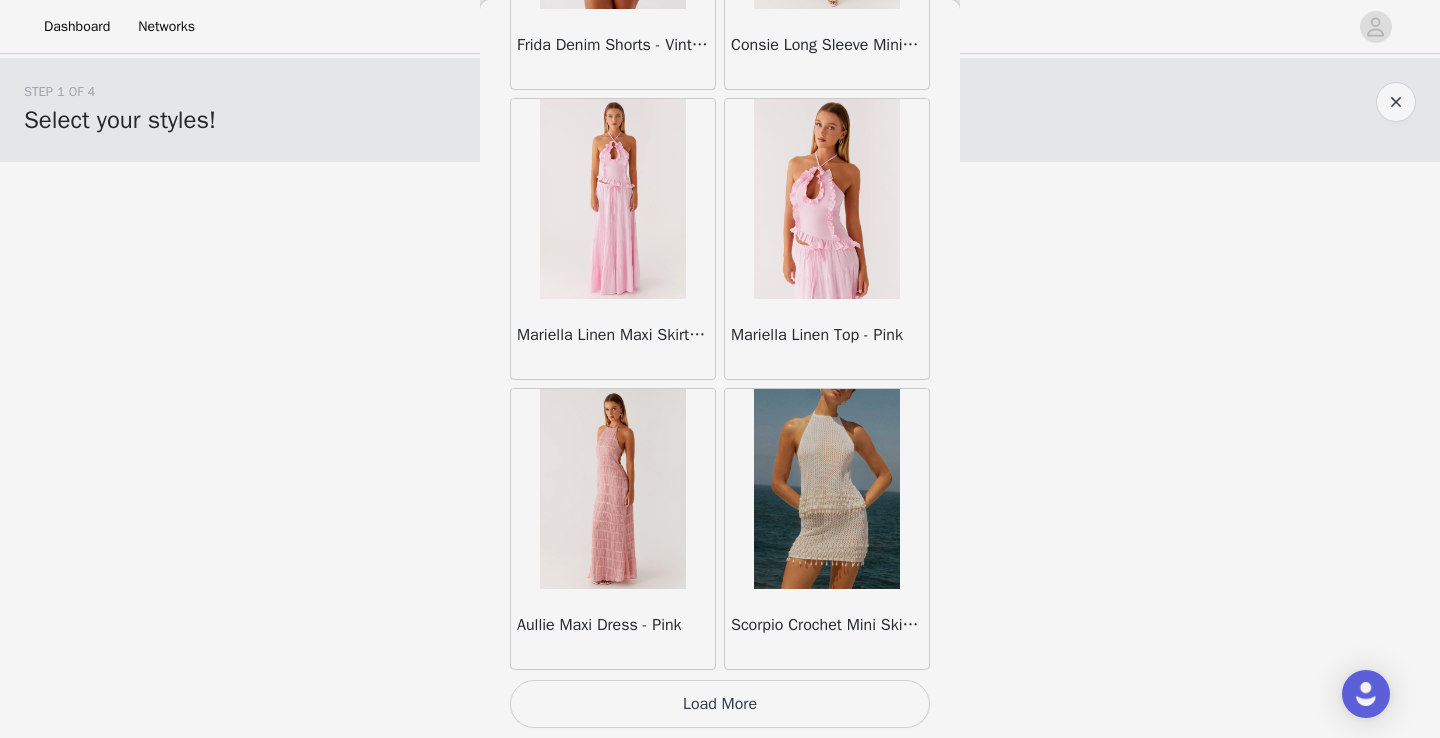 click on "Load More" at bounding box center (720, 704) 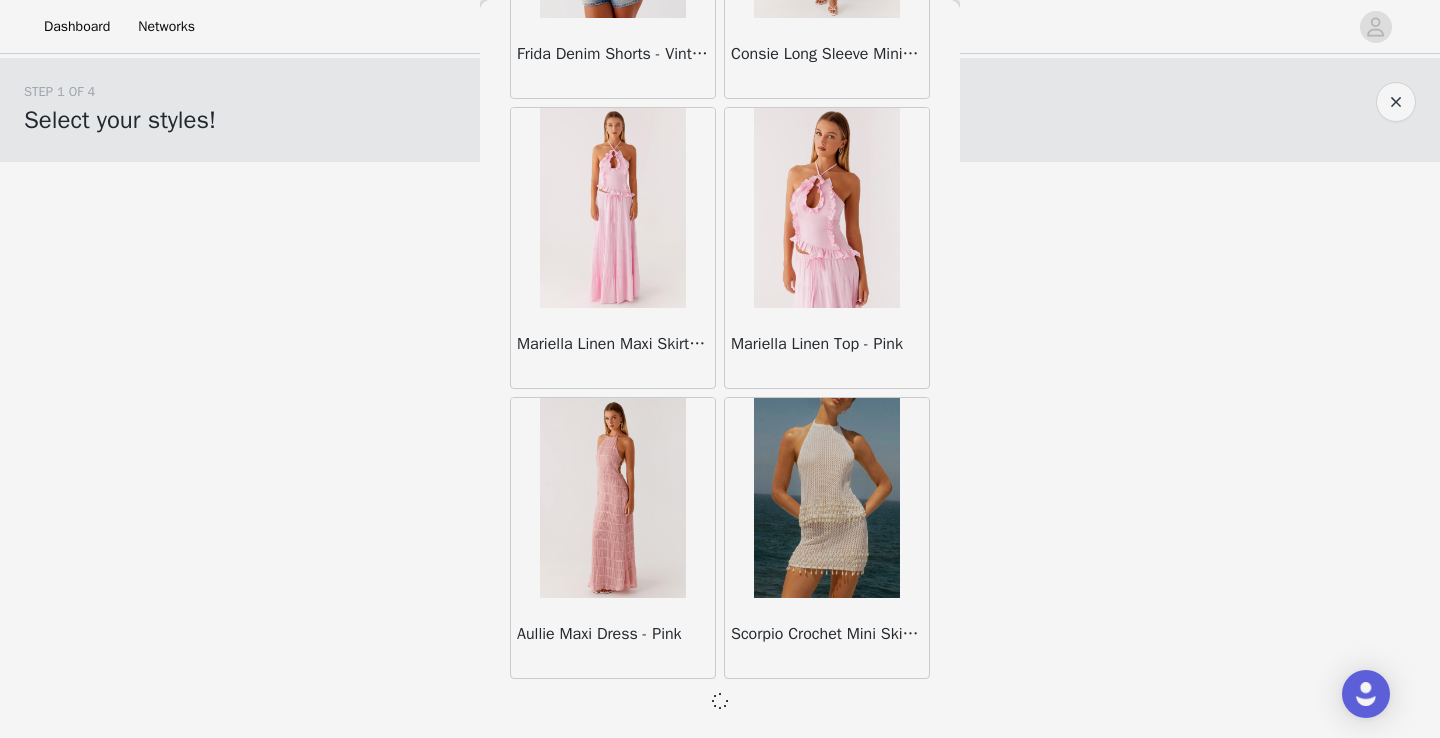 scroll, scrollTop: 2313, scrollLeft: 0, axis: vertical 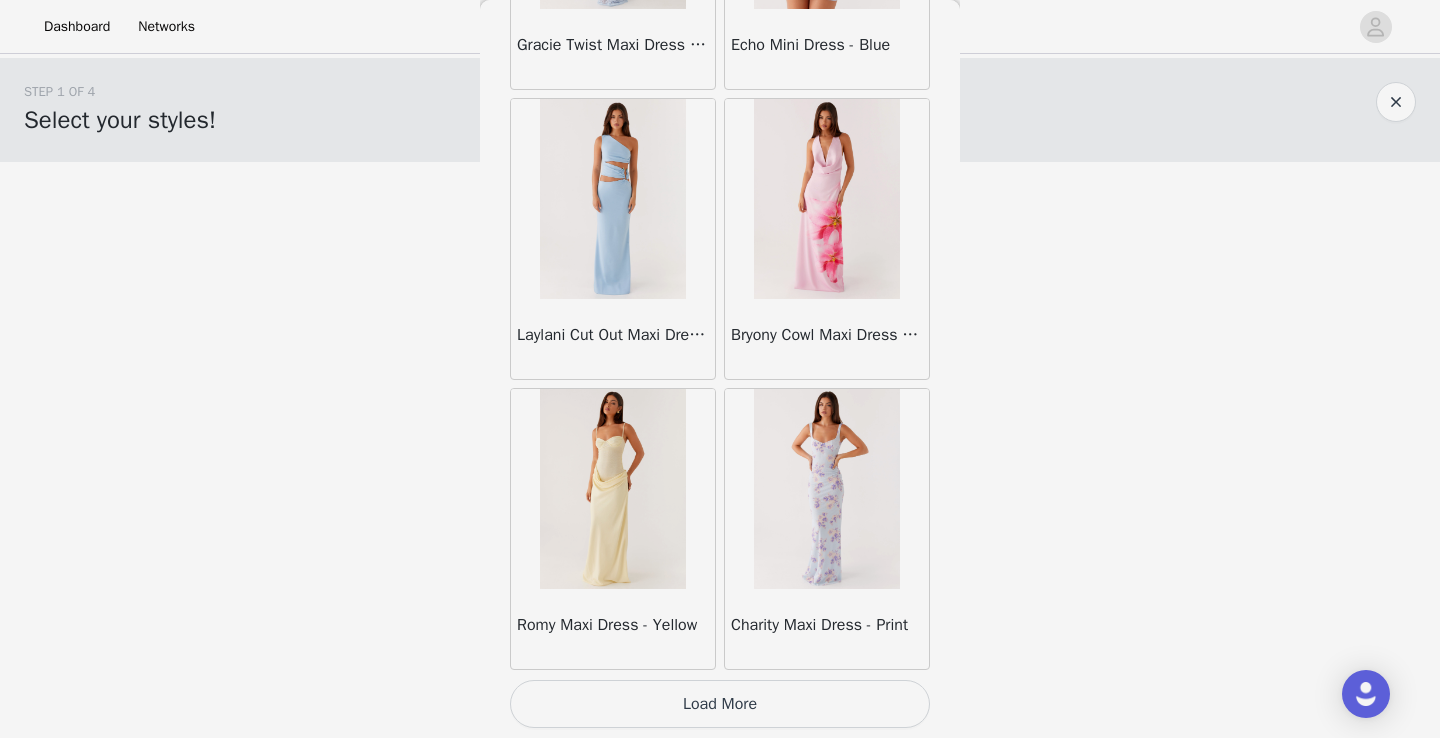 click on "Load More" at bounding box center [720, 704] 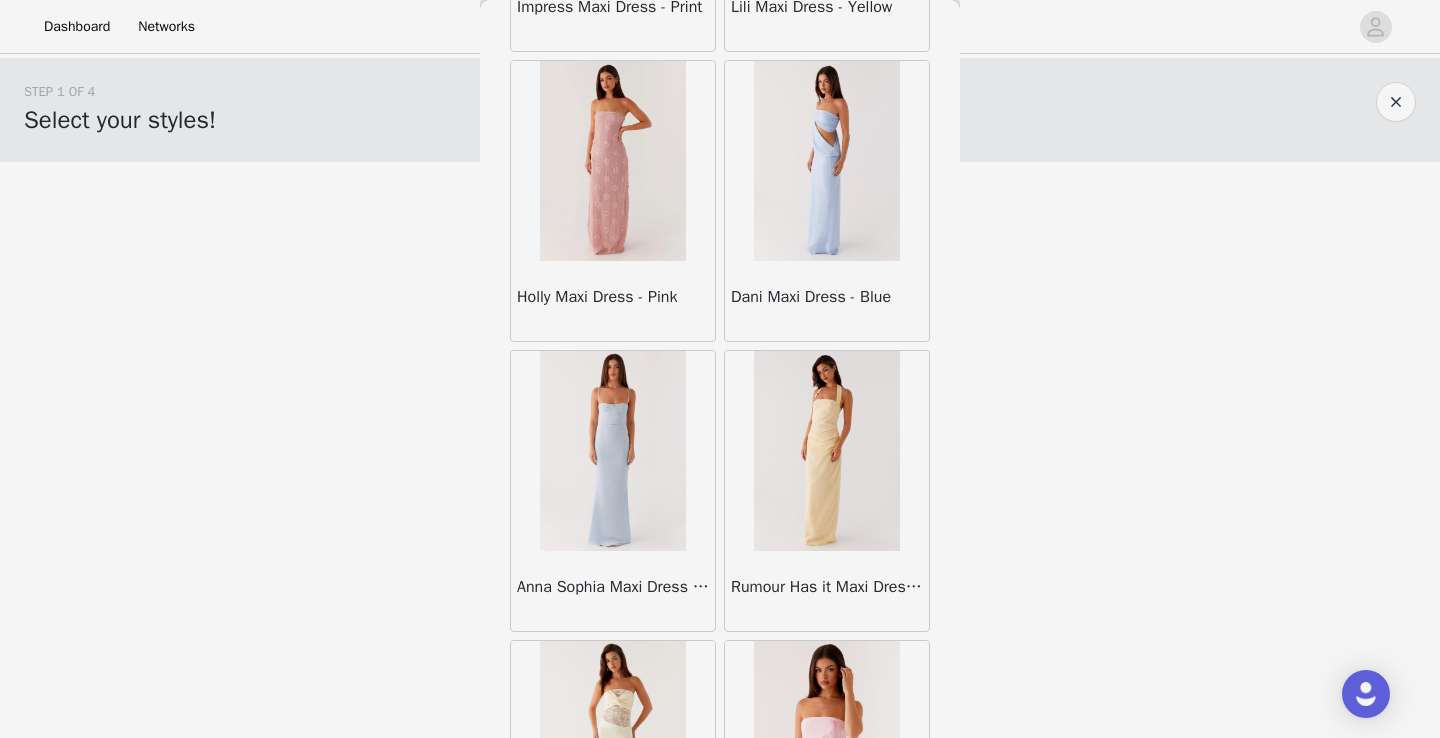 scroll, scrollTop: 8122, scrollLeft: 0, axis: vertical 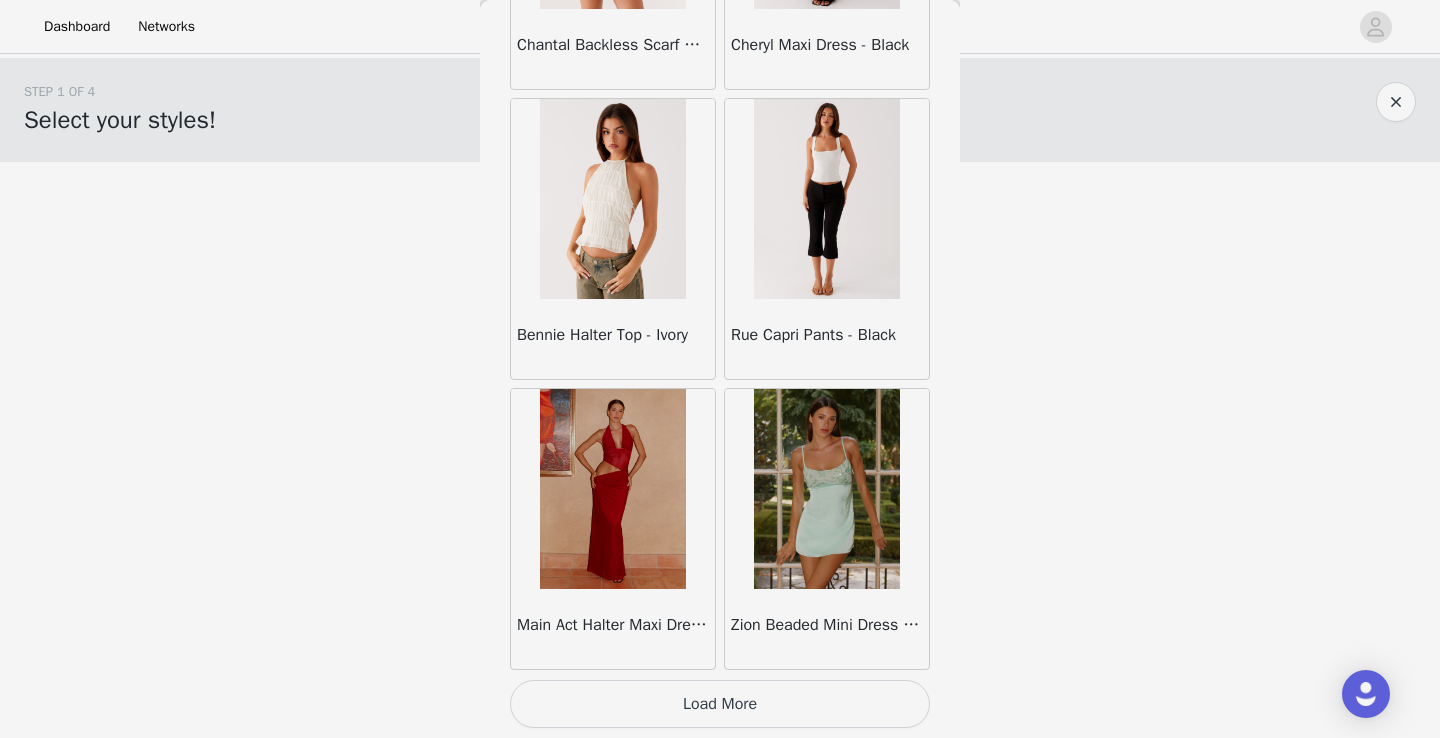 click on "Load More" at bounding box center [720, 704] 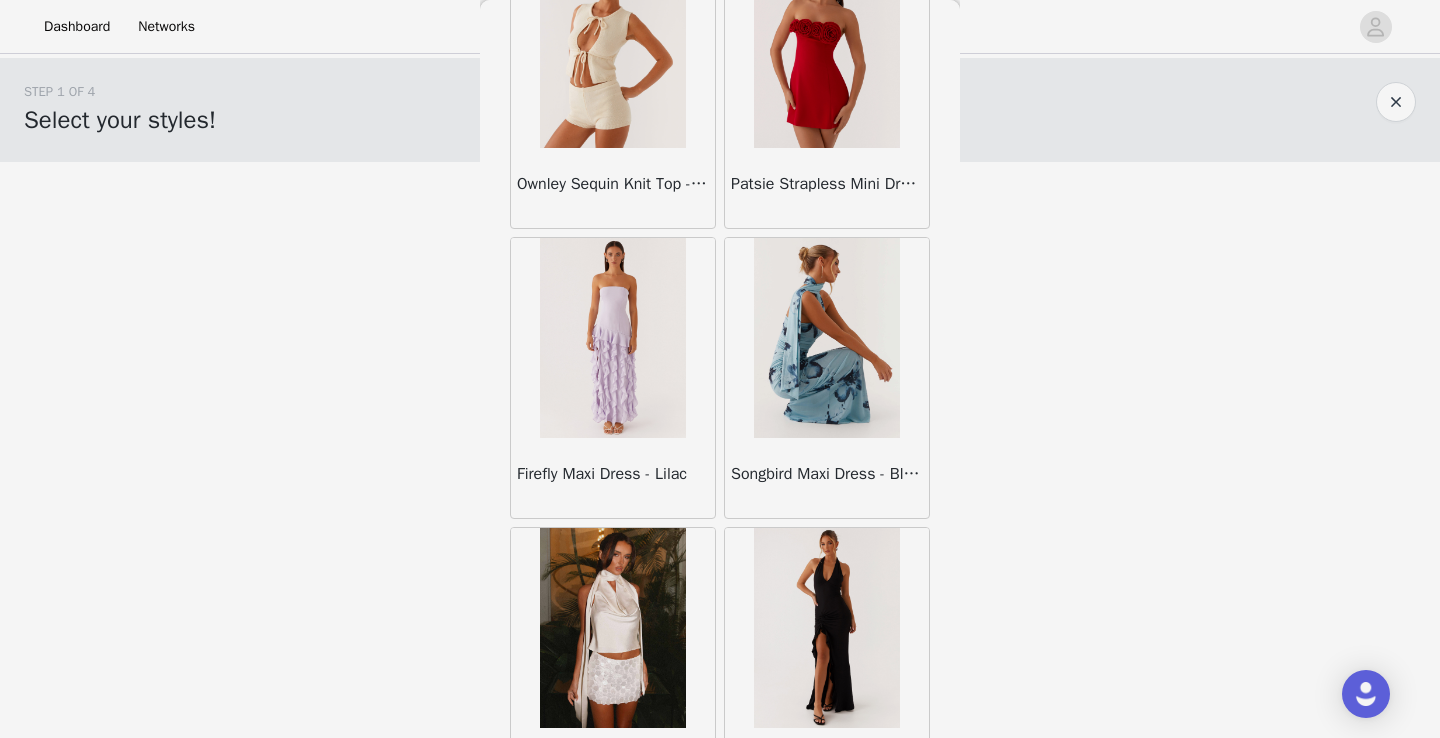scroll, scrollTop: 11022, scrollLeft: 0, axis: vertical 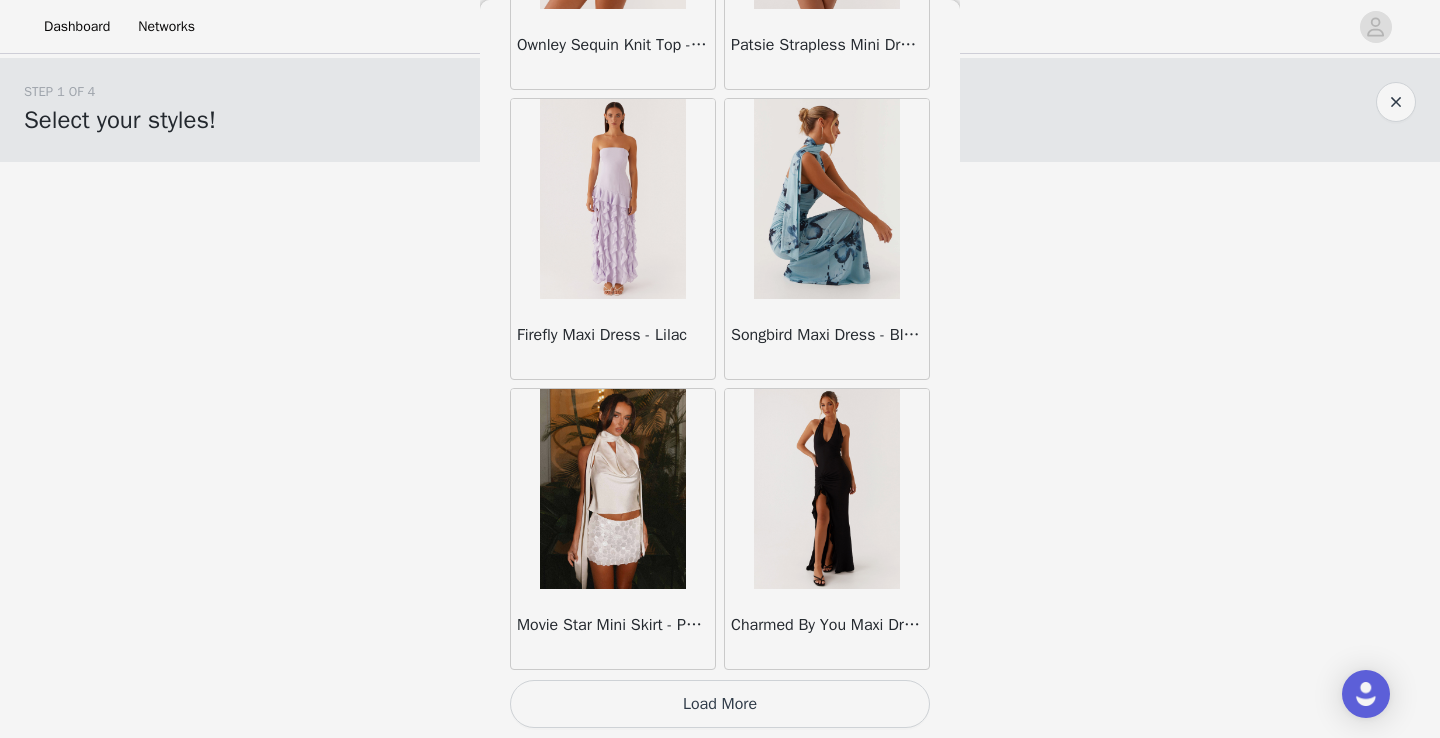 click on "Load More" at bounding box center (720, 704) 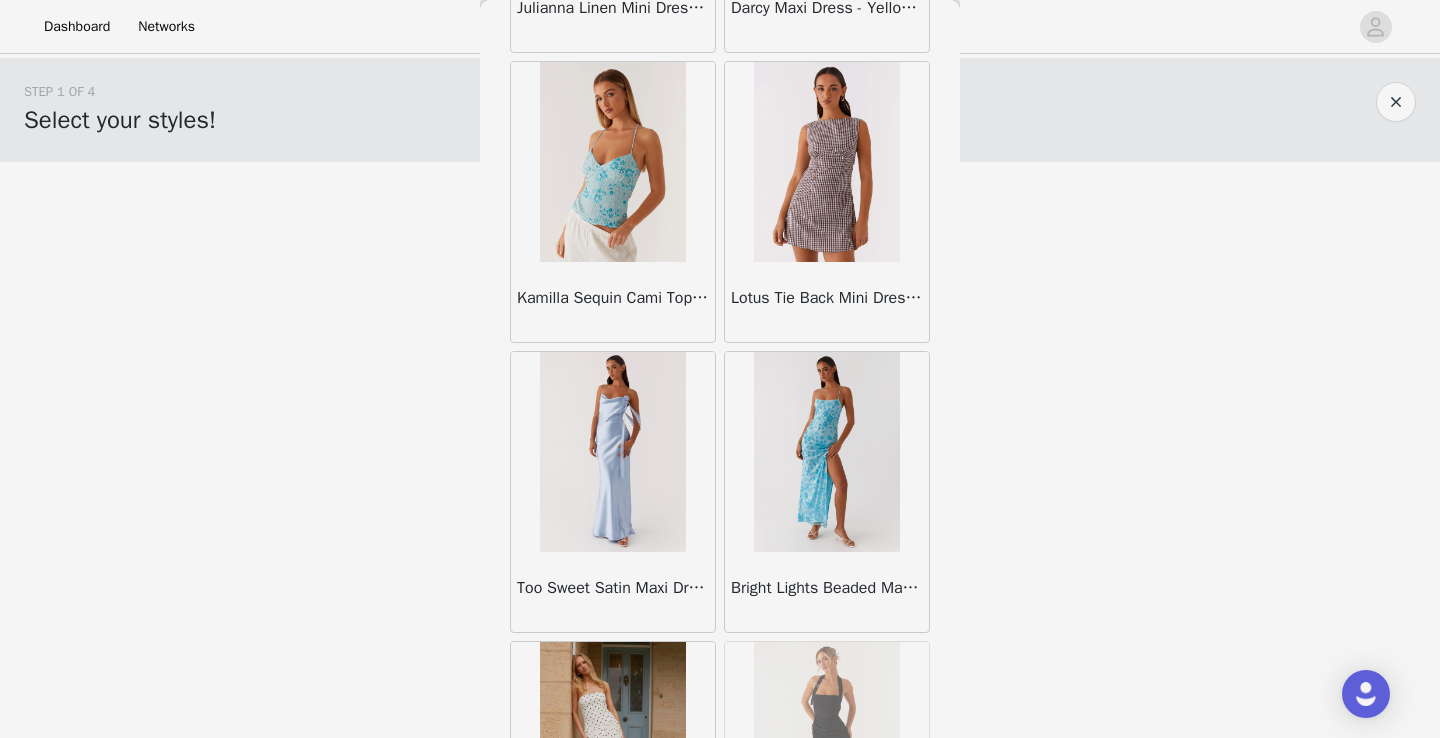 scroll, scrollTop: 13922, scrollLeft: 0, axis: vertical 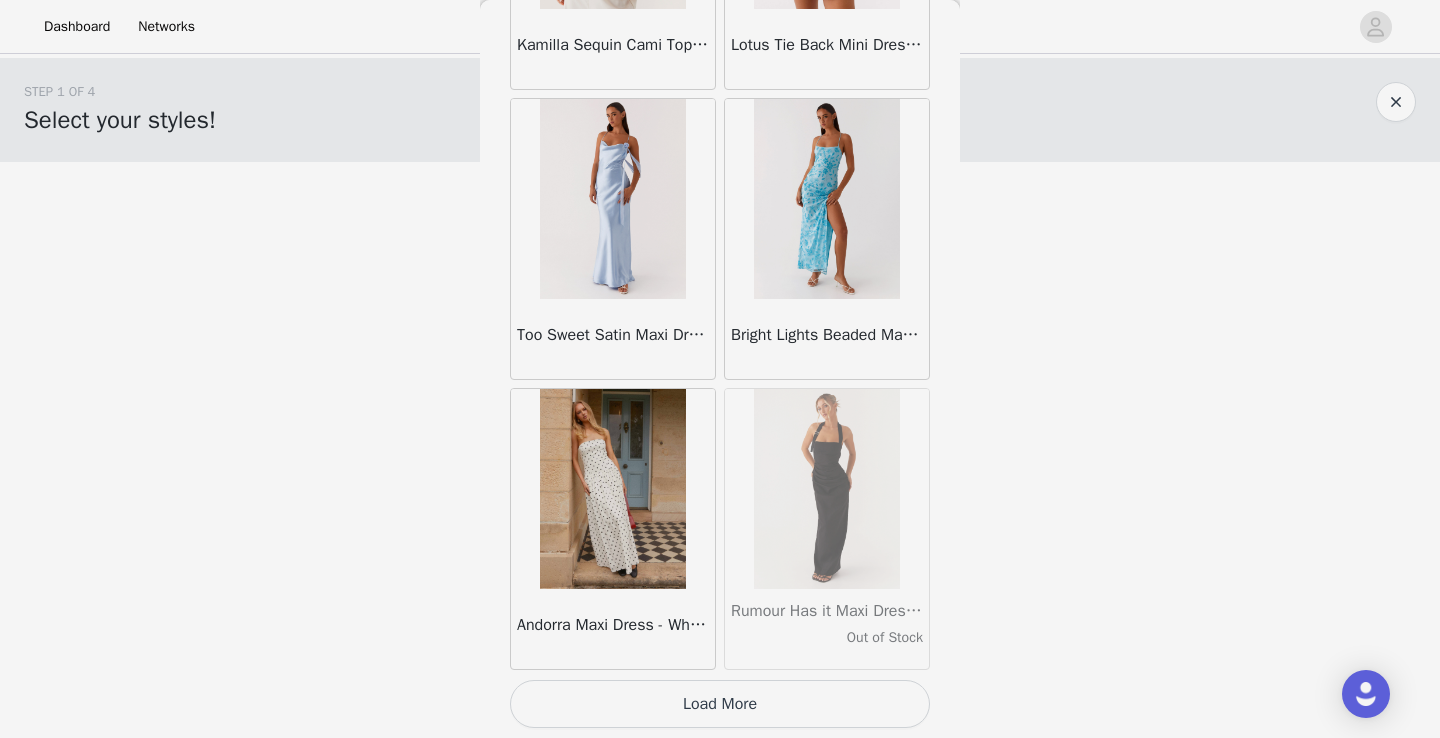 click on "Load More" at bounding box center [720, 704] 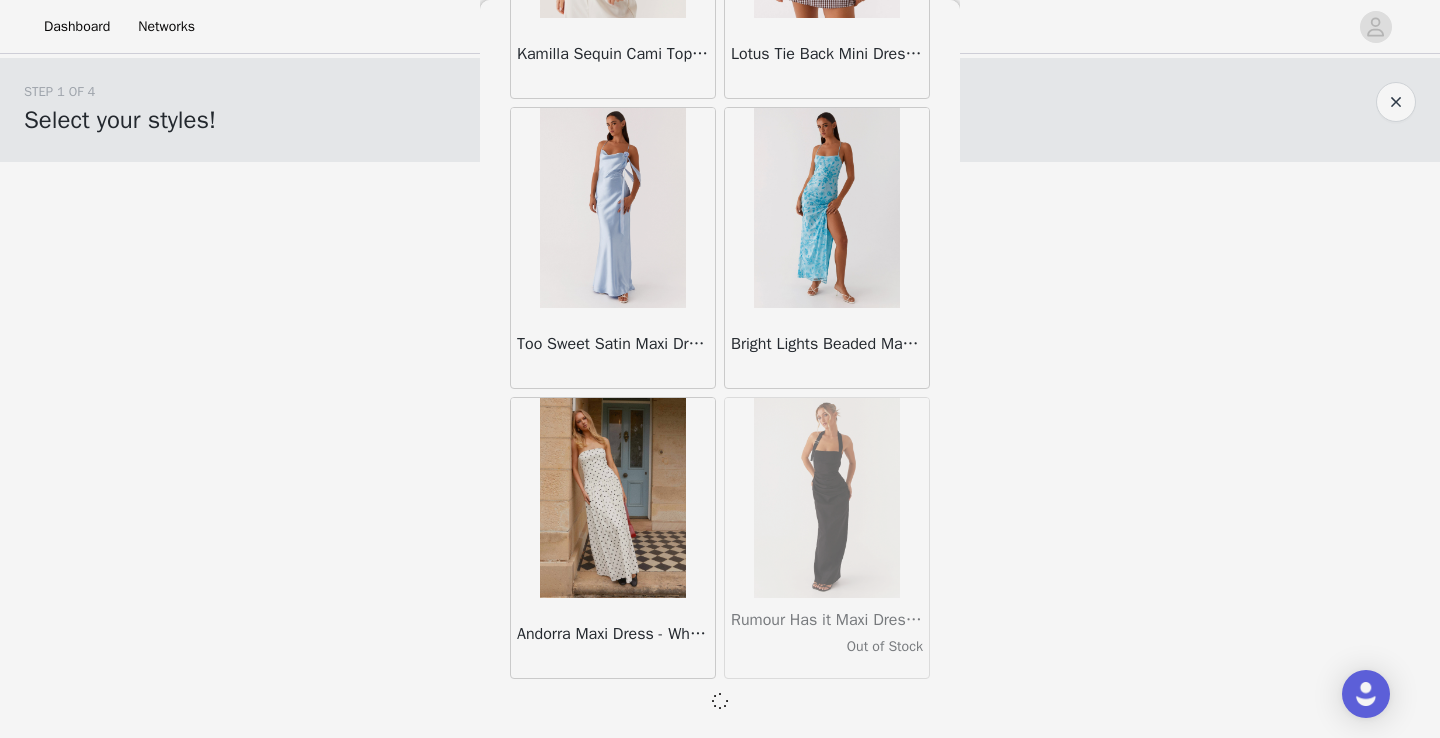 scroll, scrollTop: 13913, scrollLeft: 0, axis: vertical 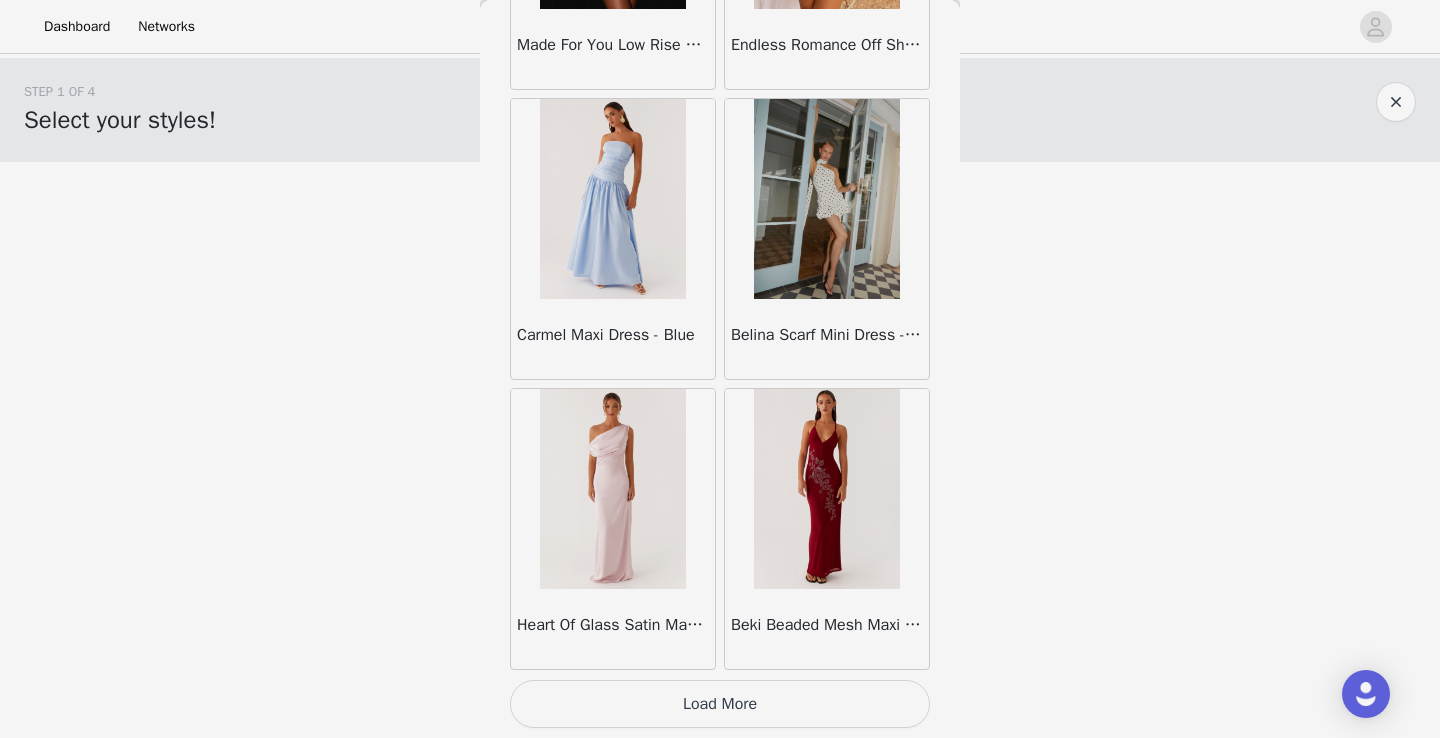 click on "Load More" at bounding box center [720, 704] 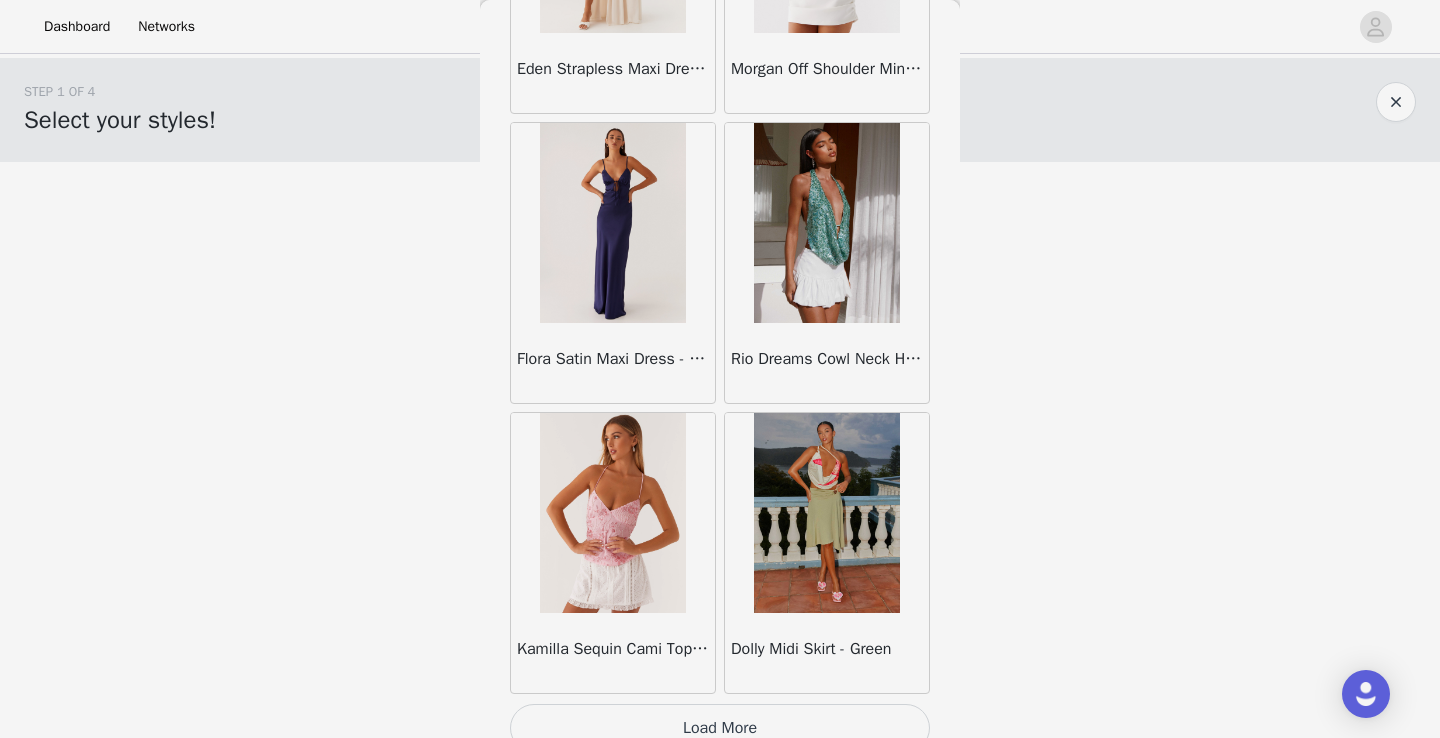 scroll, scrollTop: 19722, scrollLeft: 0, axis: vertical 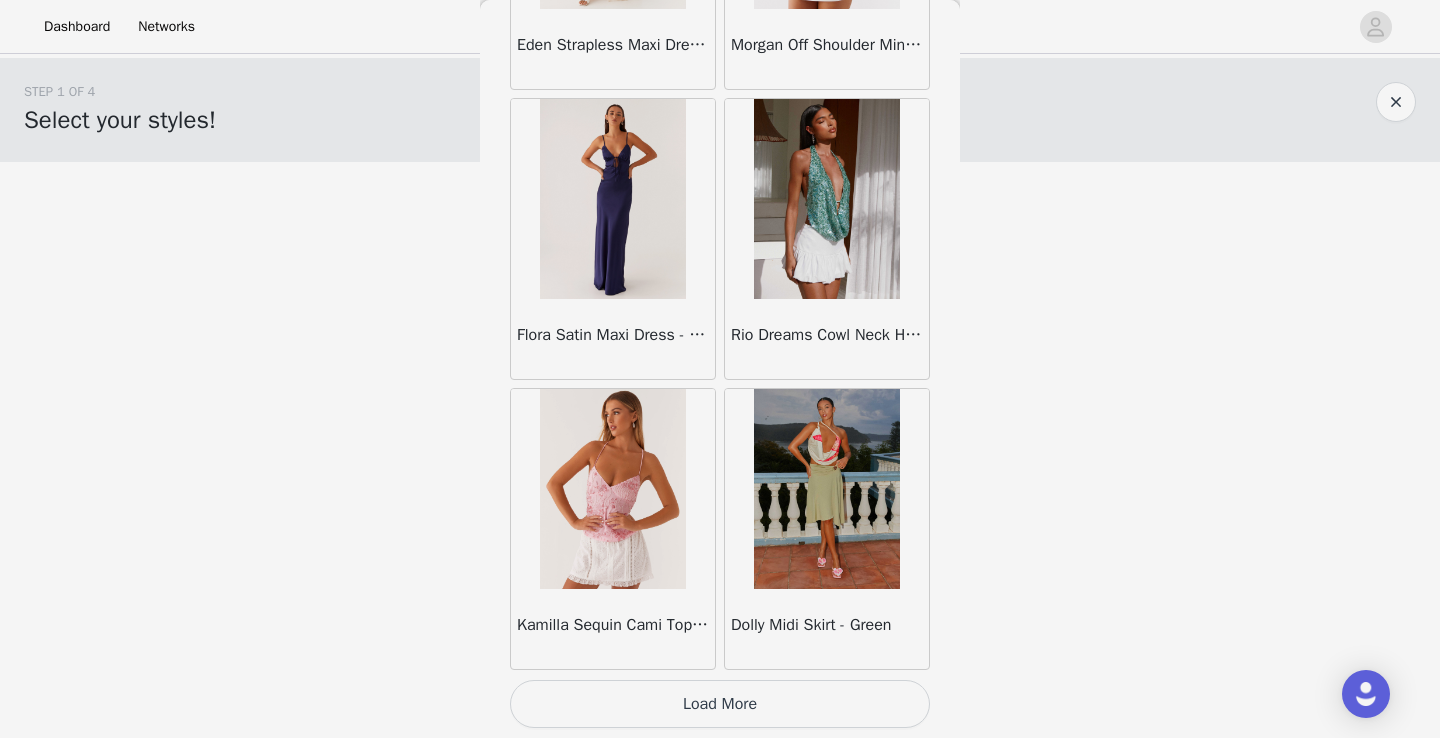 click on "Load More" at bounding box center (720, 704) 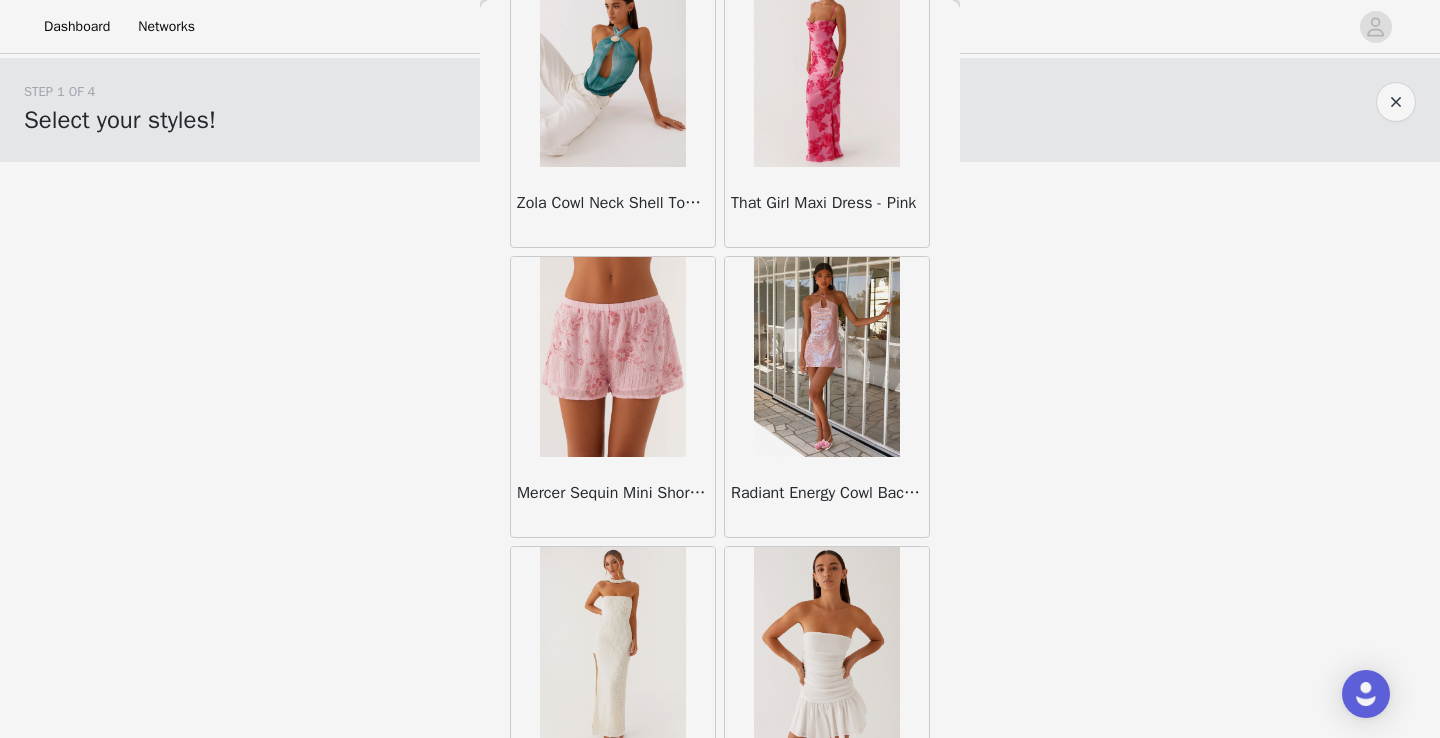 scroll, scrollTop: 21925, scrollLeft: 0, axis: vertical 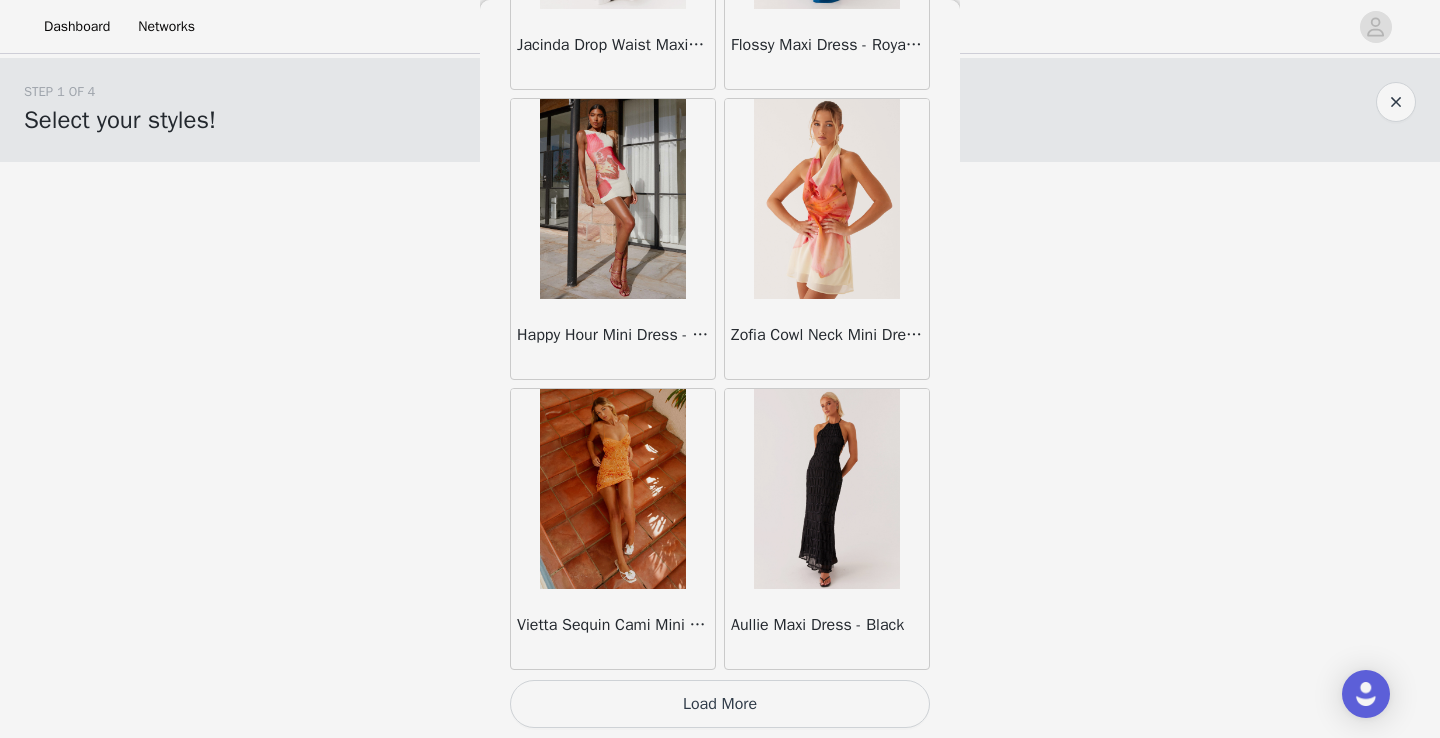 click on "Load More" at bounding box center [720, 704] 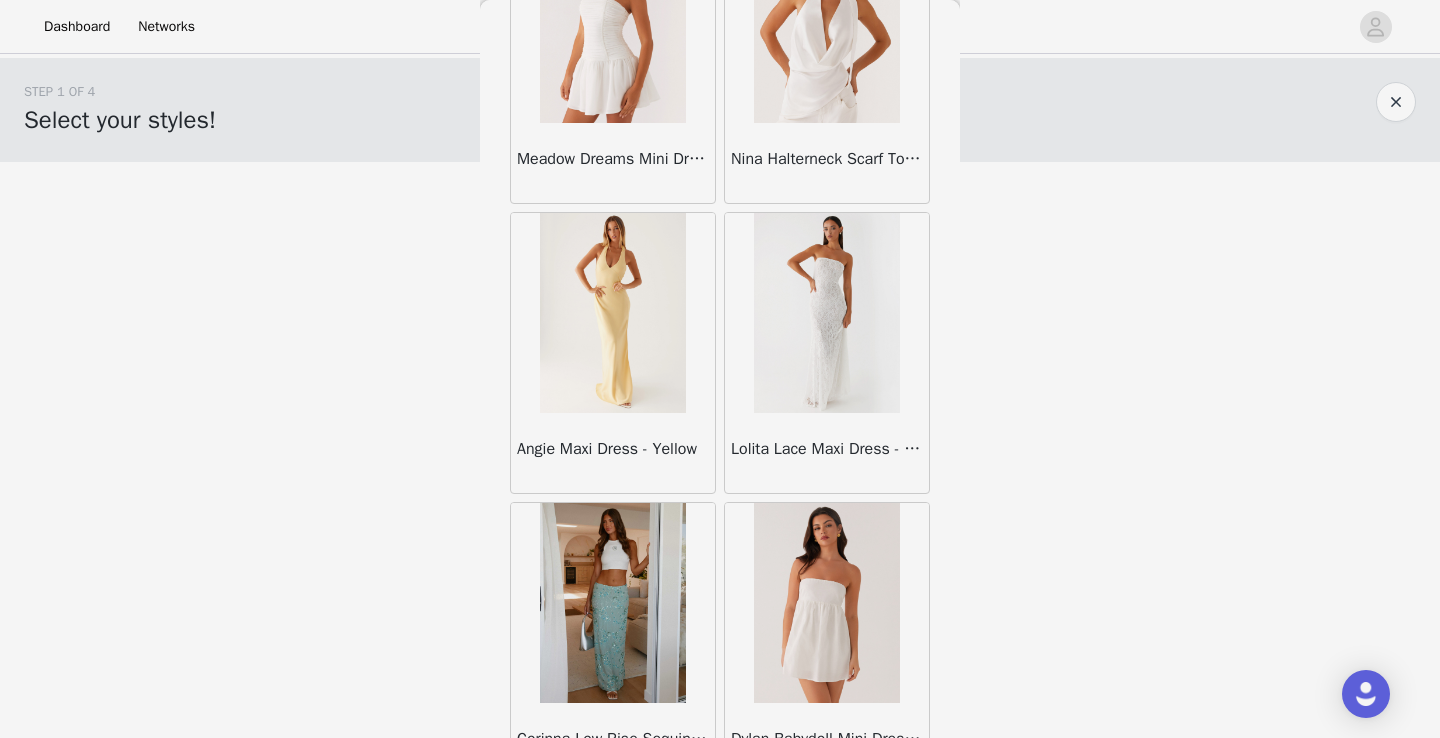 scroll, scrollTop: 25522, scrollLeft: 0, axis: vertical 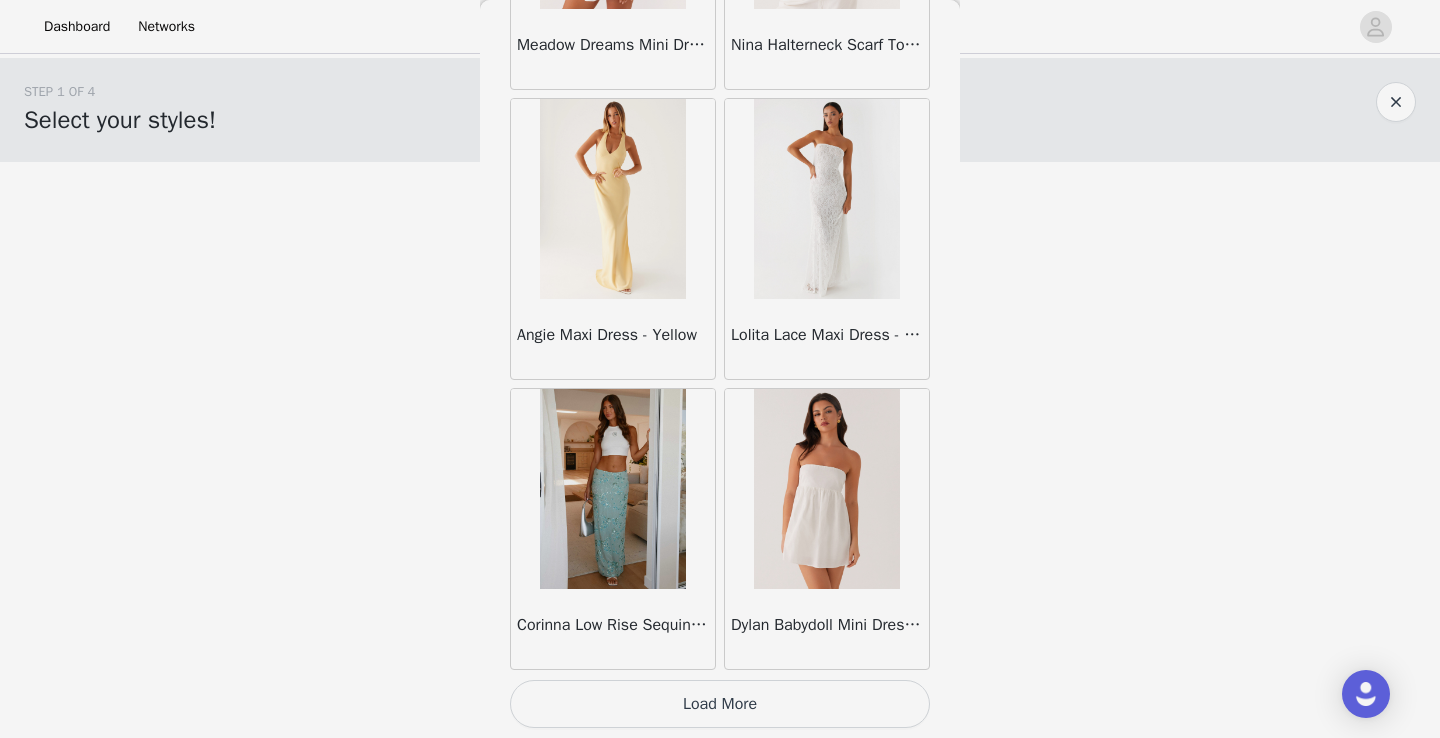 click on "Load More" at bounding box center (720, 704) 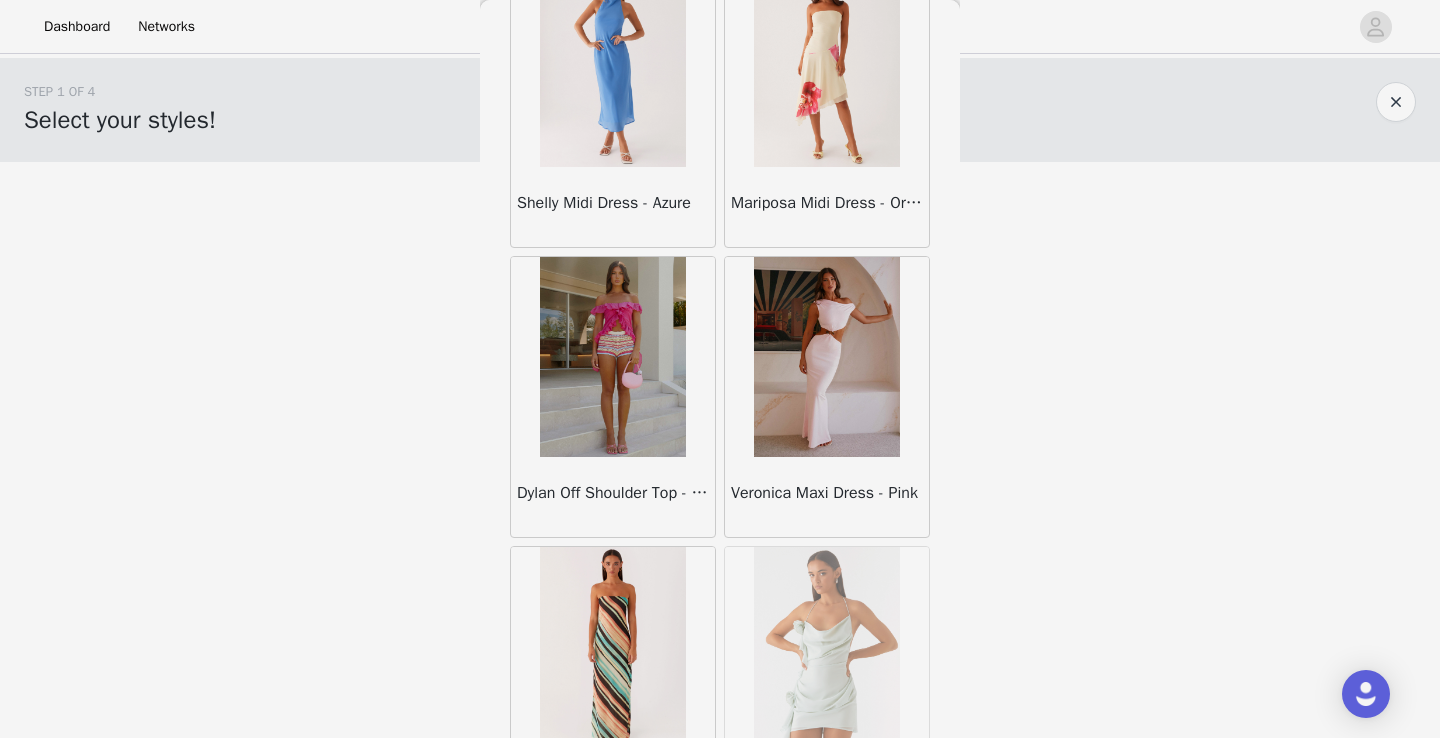 scroll, scrollTop: 28422, scrollLeft: 0, axis: vertical 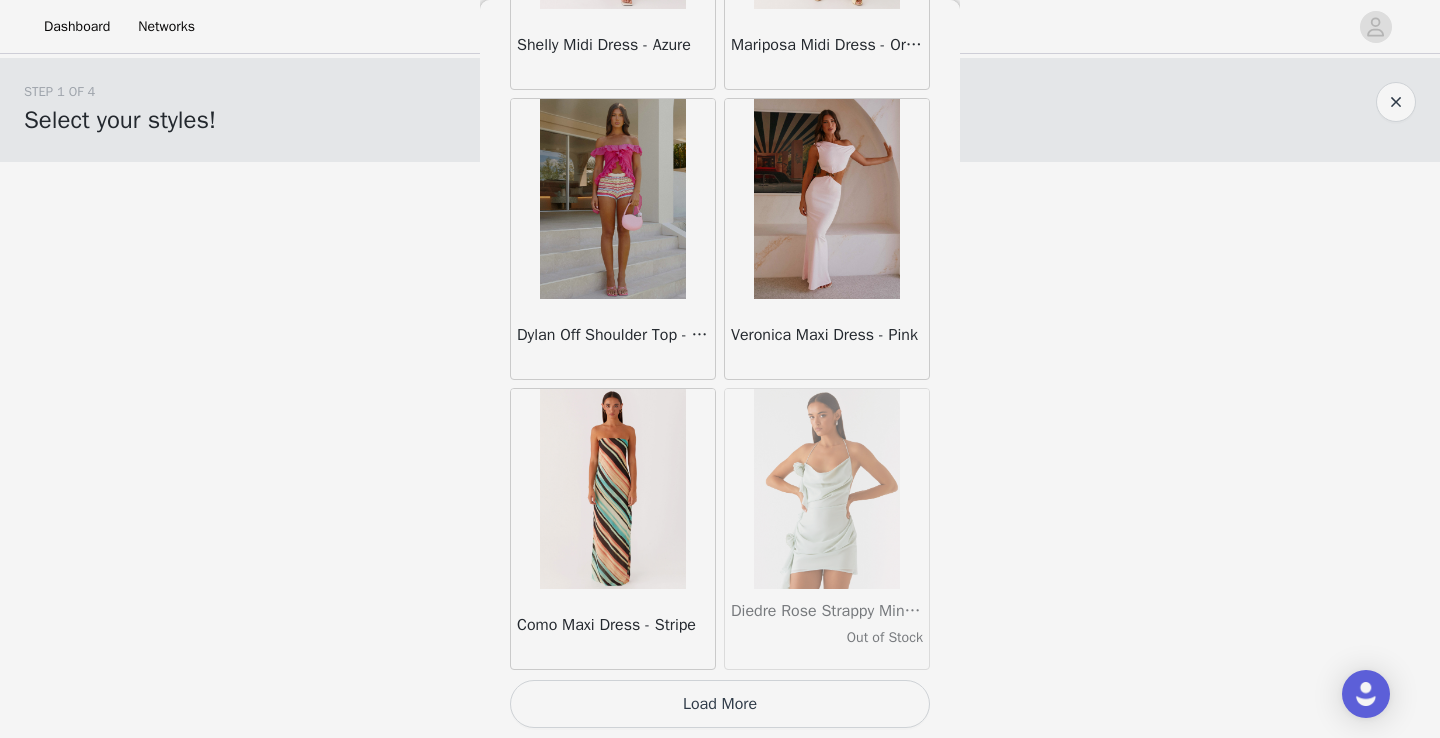 click on "Load More" at bounding box center (720, 704) 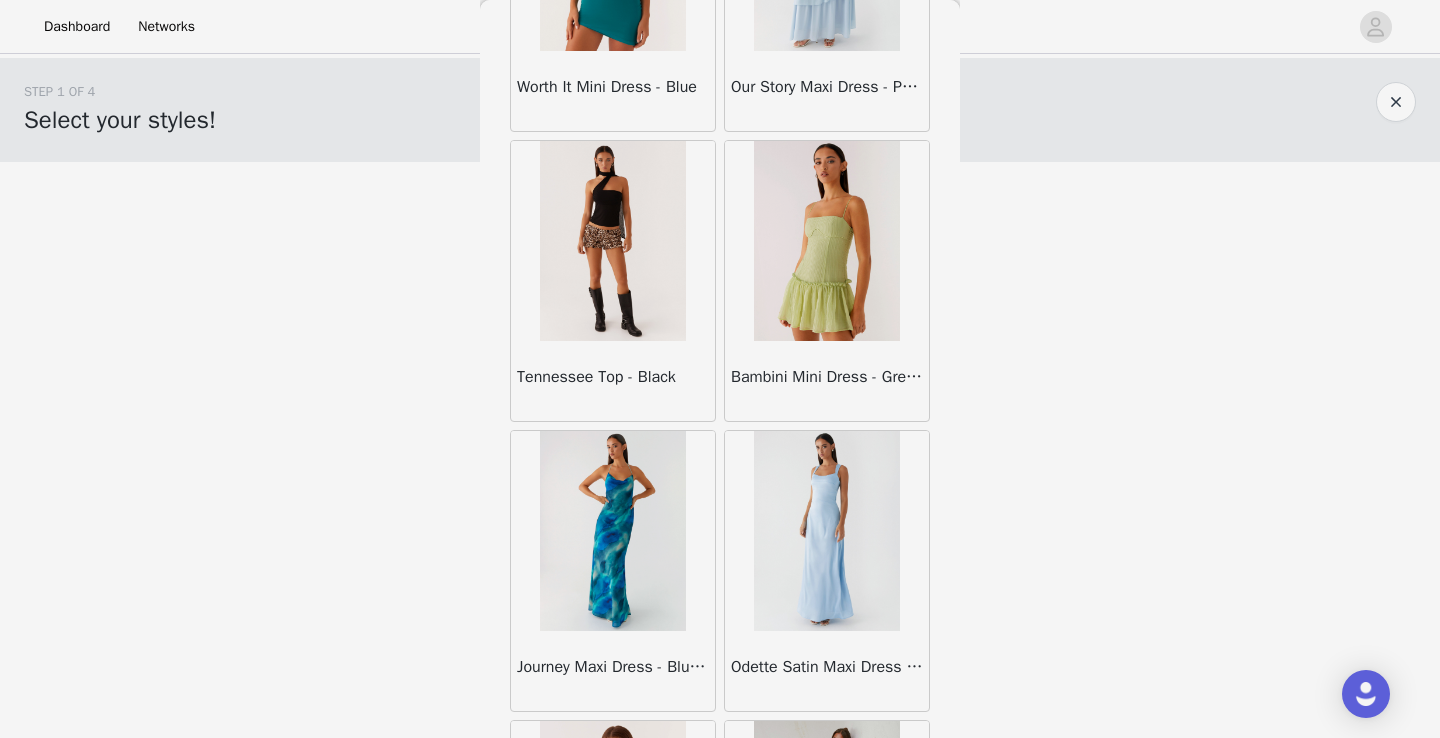scroll, scrollTop: 31322, scrollLeft: 0, axis: vertical 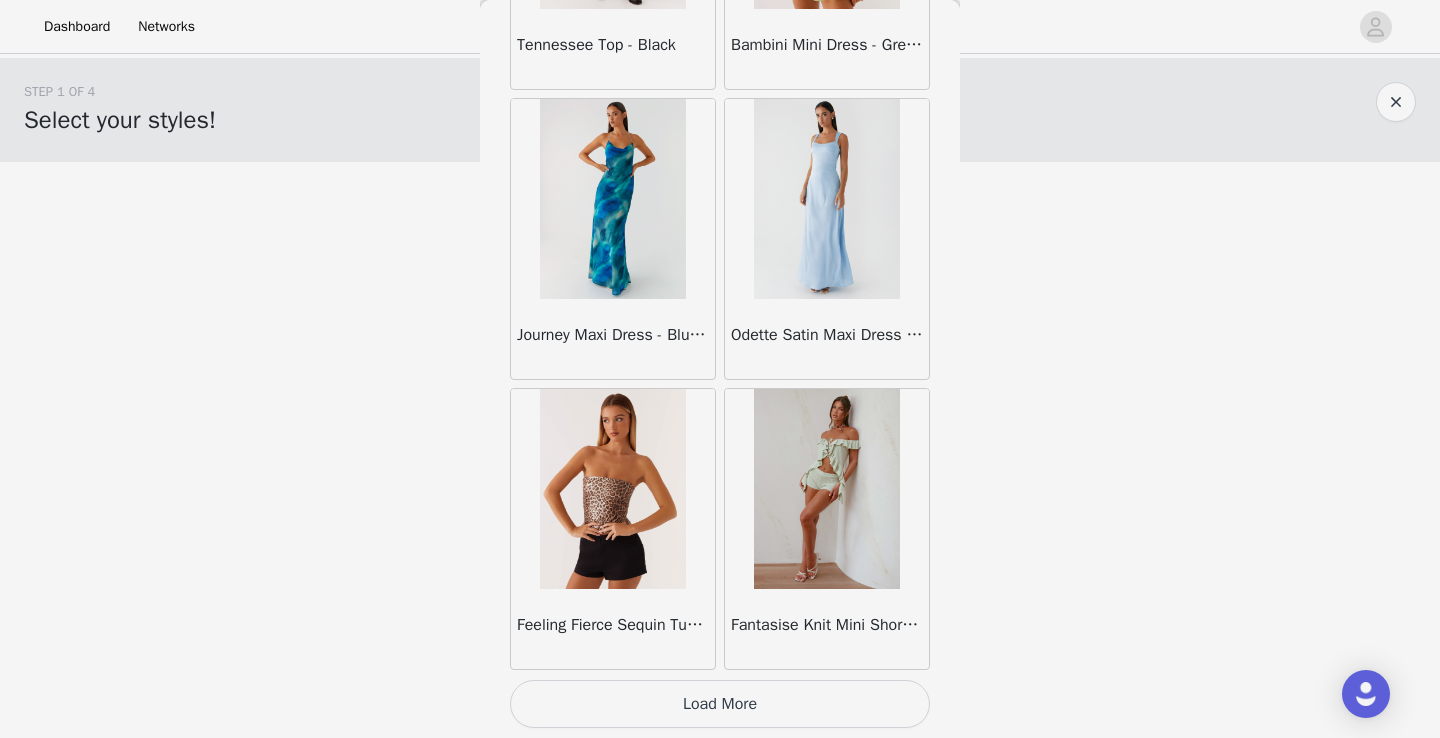 click on "Load More" at bounding box center [720, 704] 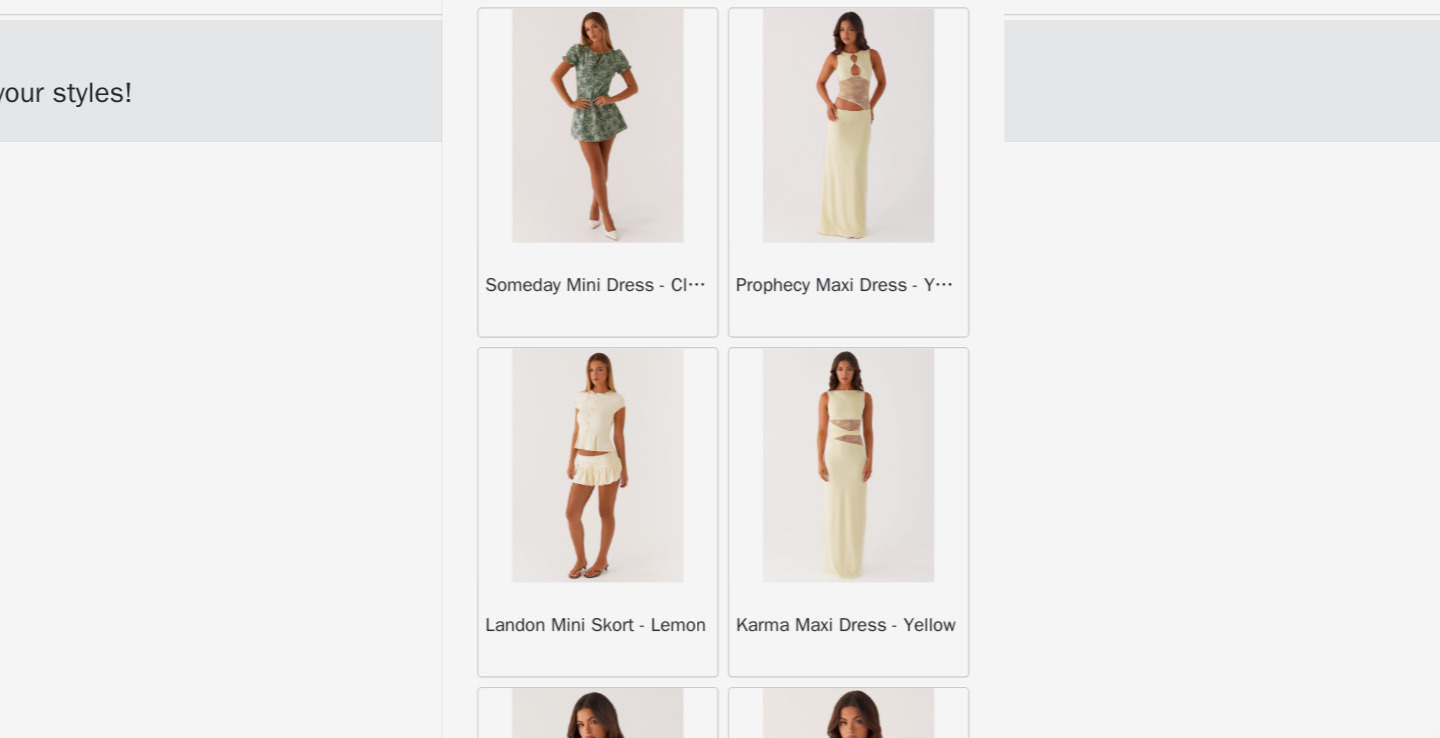 scroll, scrollTop: 34222, scrollLeft: 0, axis: vertical 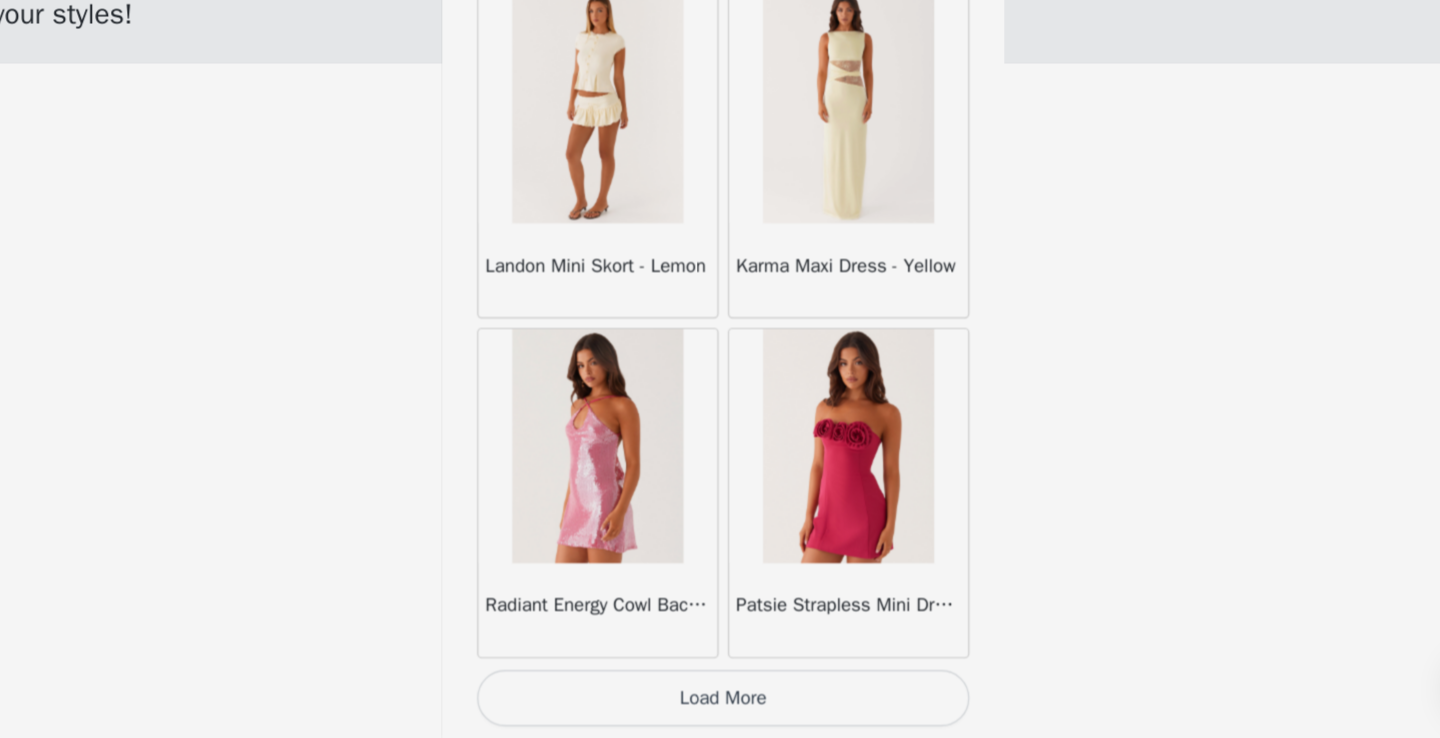click on "Load More" at bounding box center (720, 704) 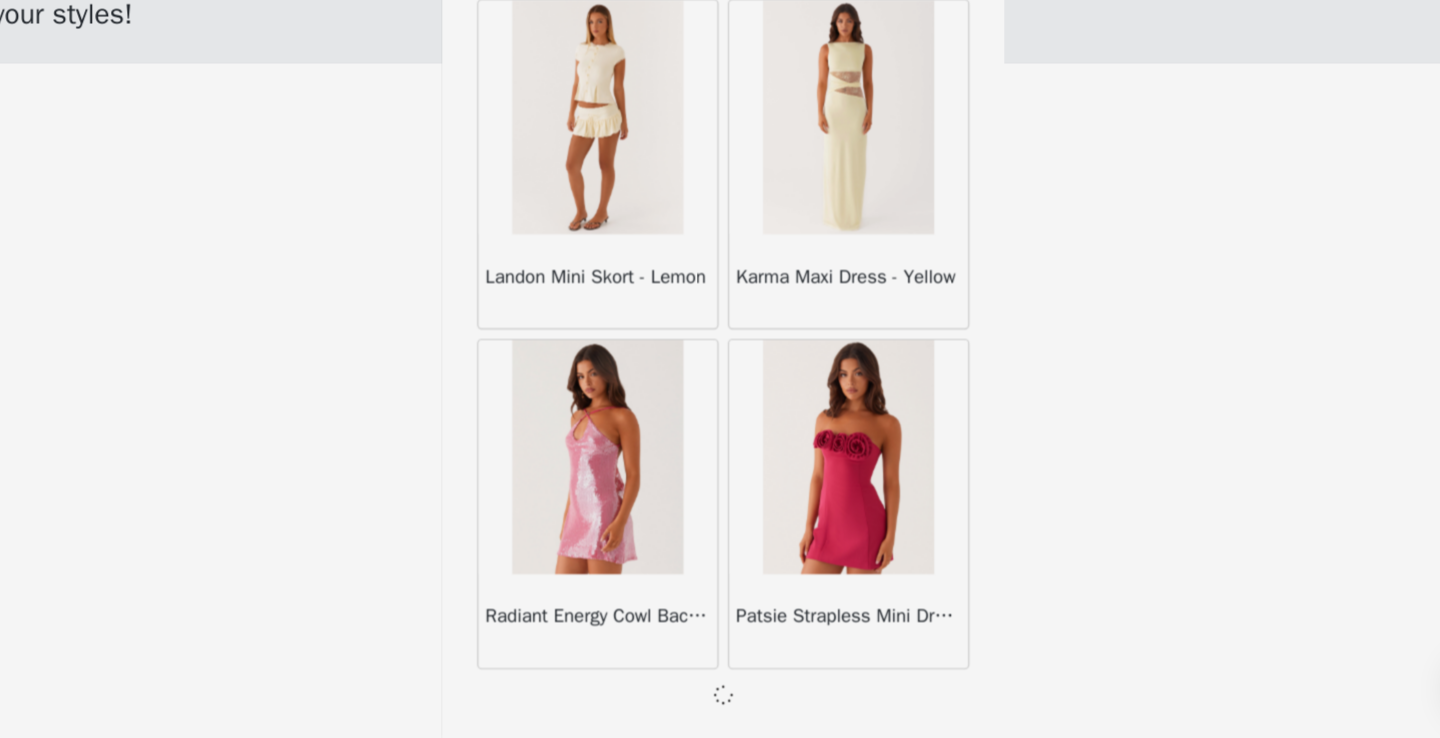 scroll, scrollTop: 0, scrollLeft: 0, axis: both 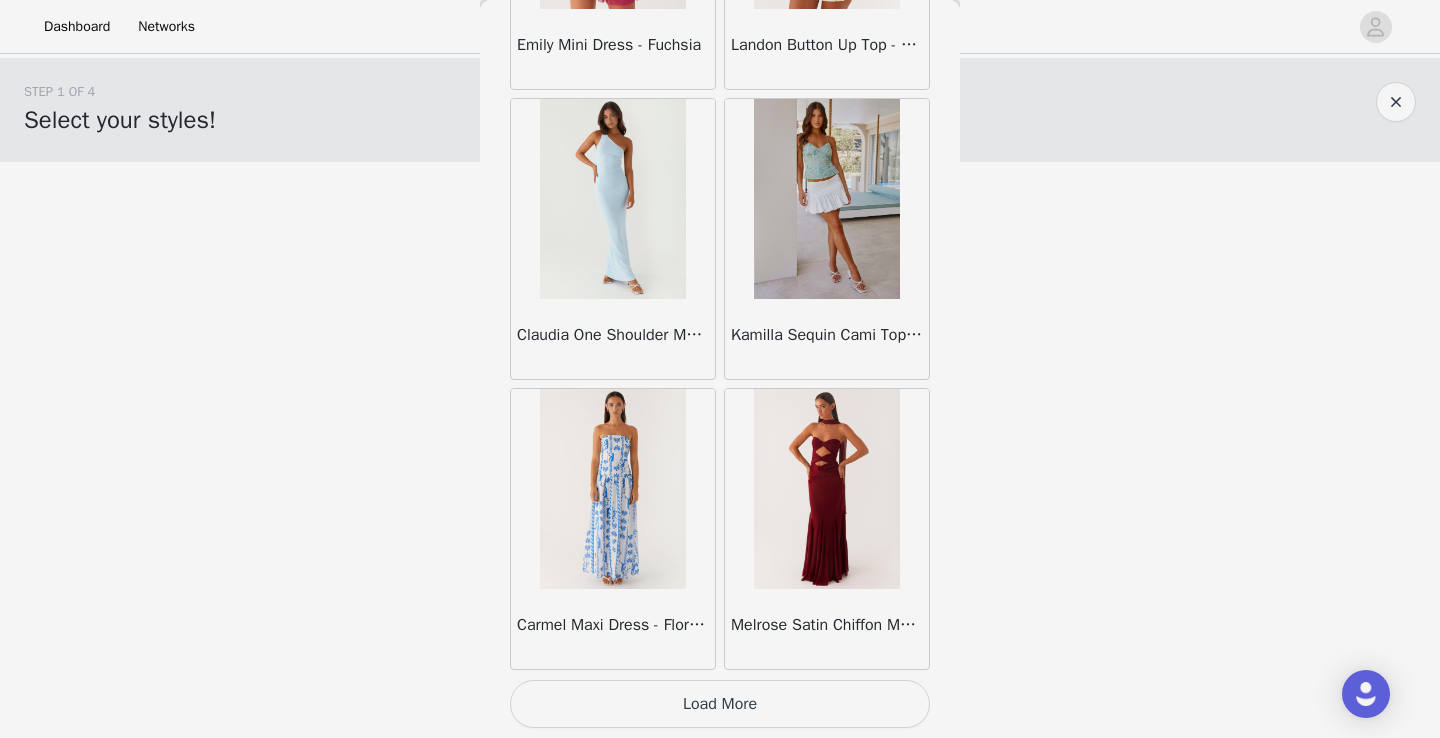 click on "Load More" at bounding box center [720, 704] 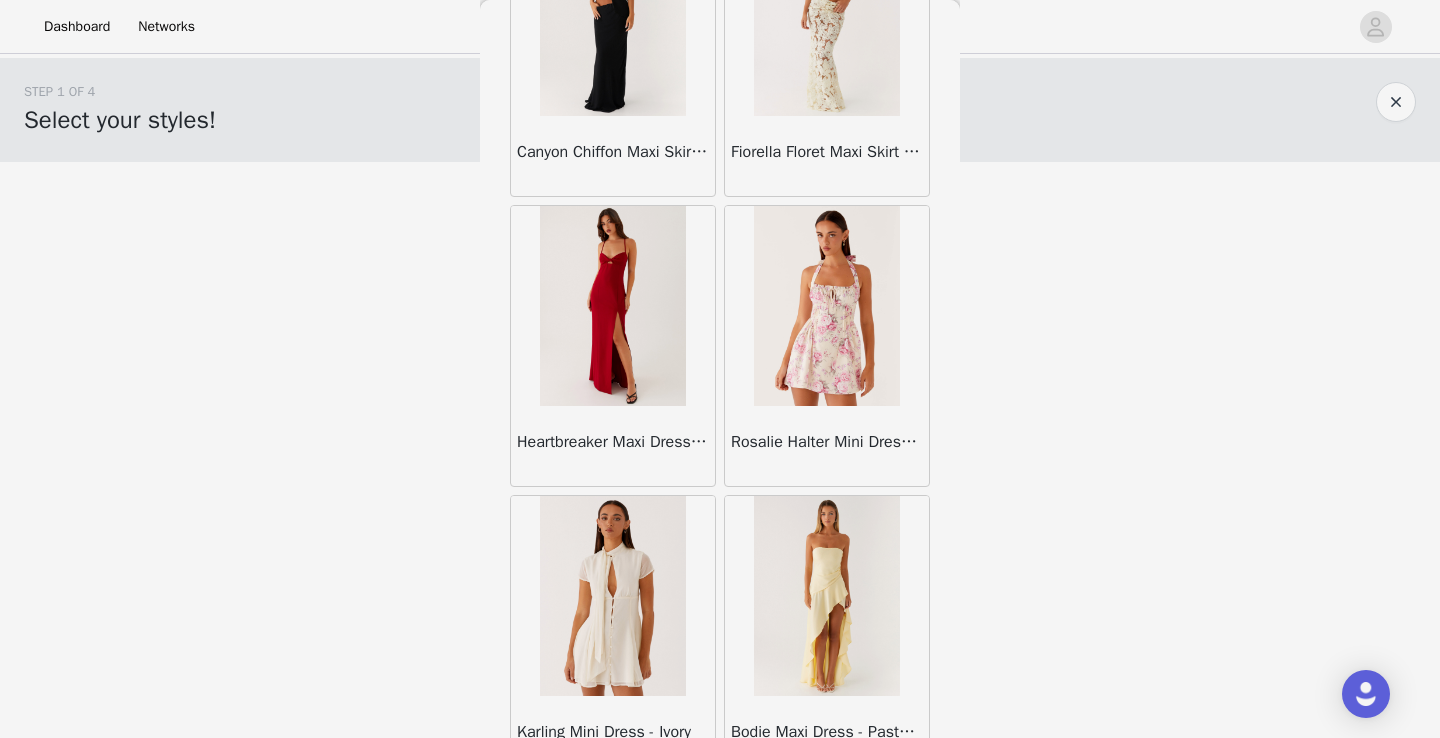 scroll, scrollTop: 40022, scrollLeft: 0, axis: vertical 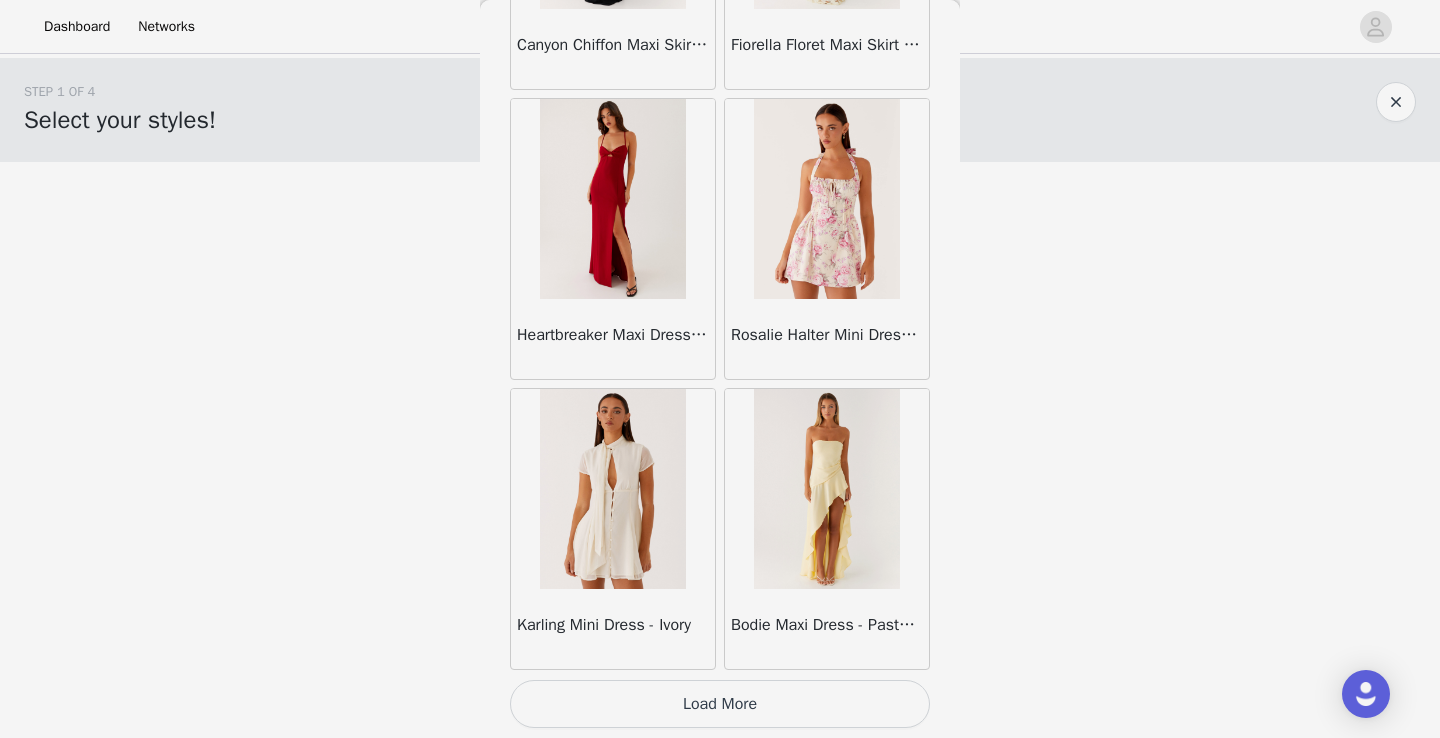 click on "Load More" at bounding box center [720, 704] 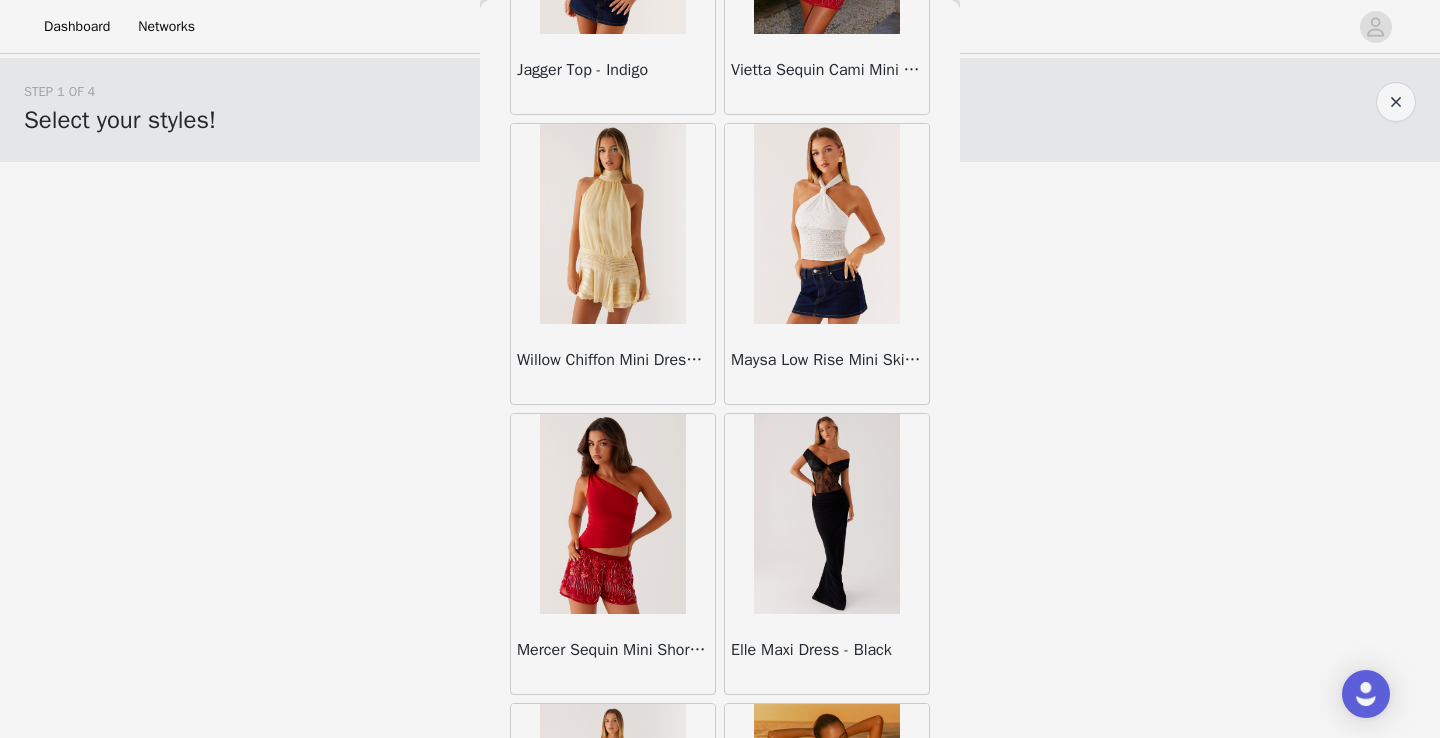 scroll, scrollTop: 42922, scrollLeft: 0, axis: vertical 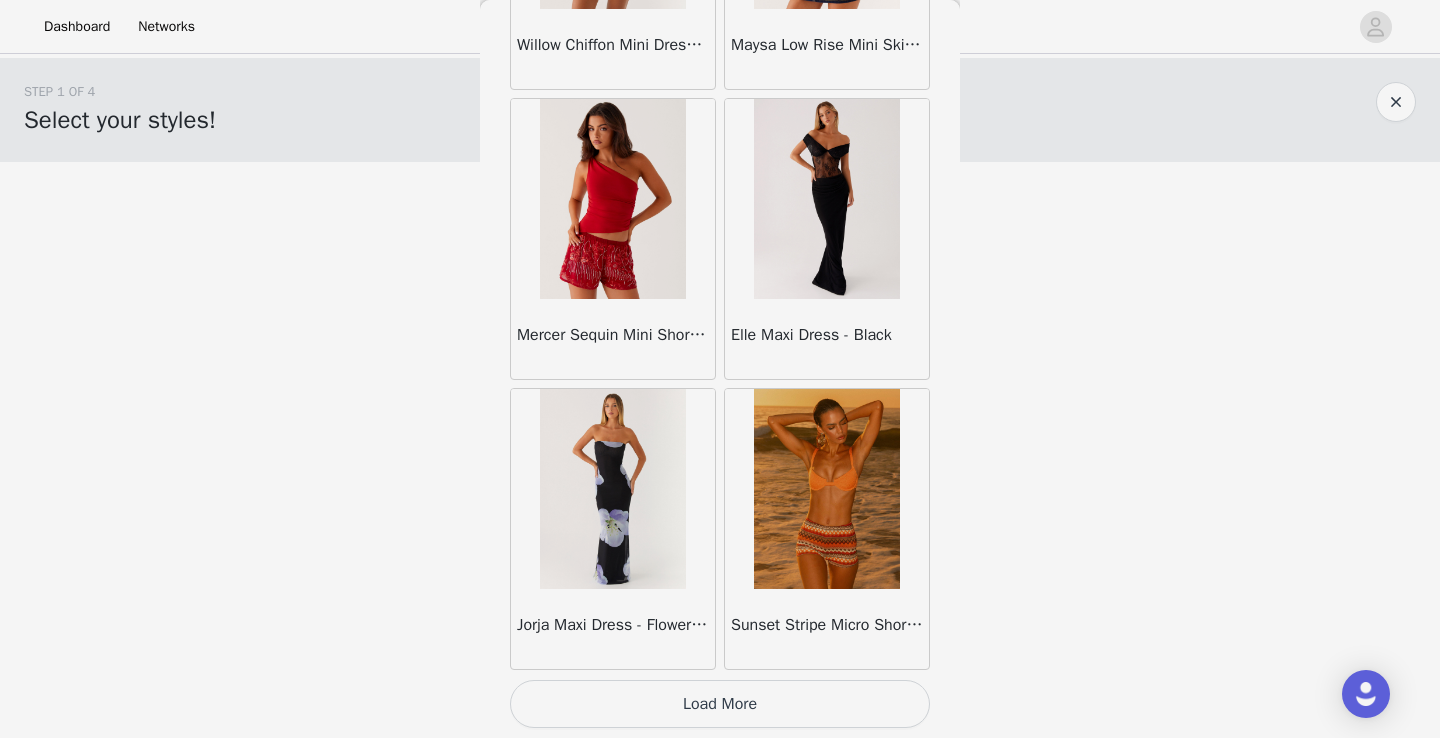 click on "Load More" at bounding box center [720, 704] 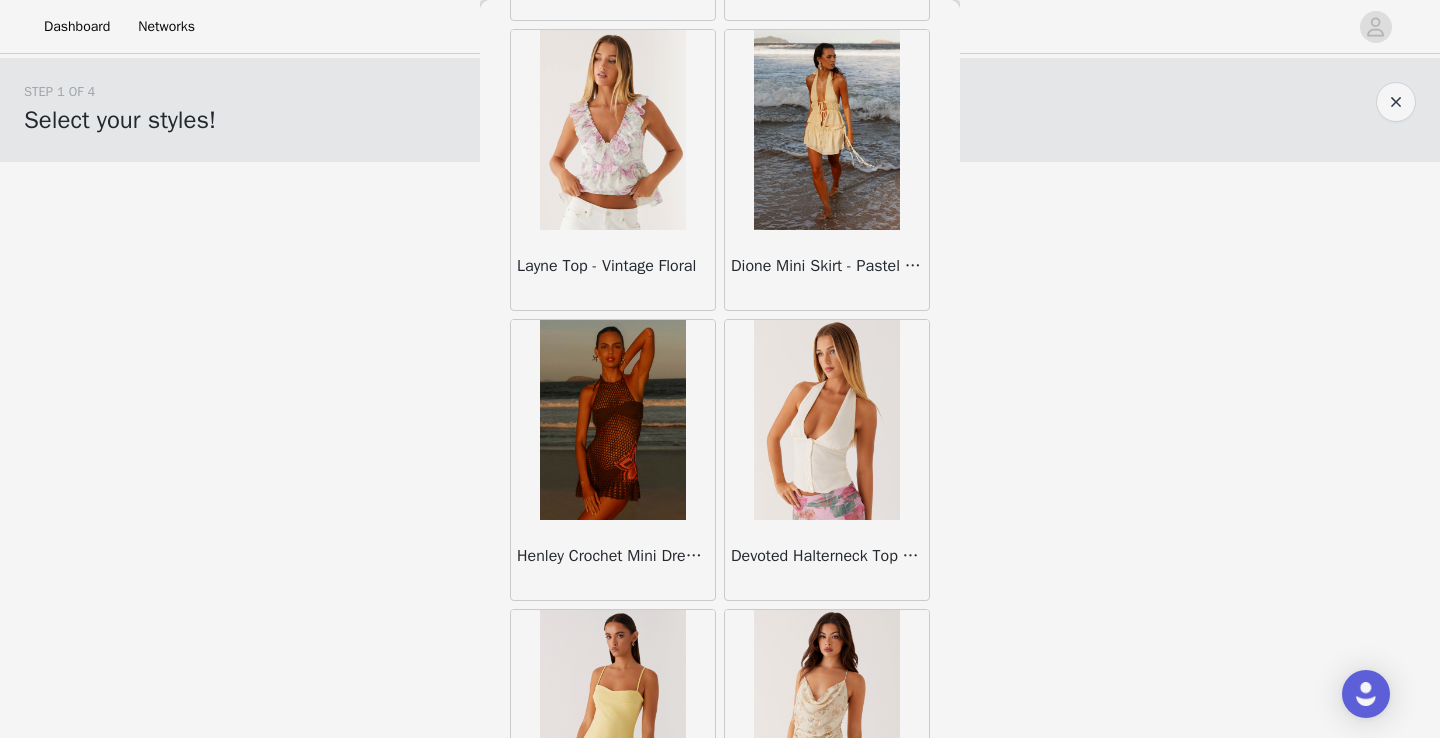scroll, scrollTop: 45822, scrollLeft: 0, axis: vertical 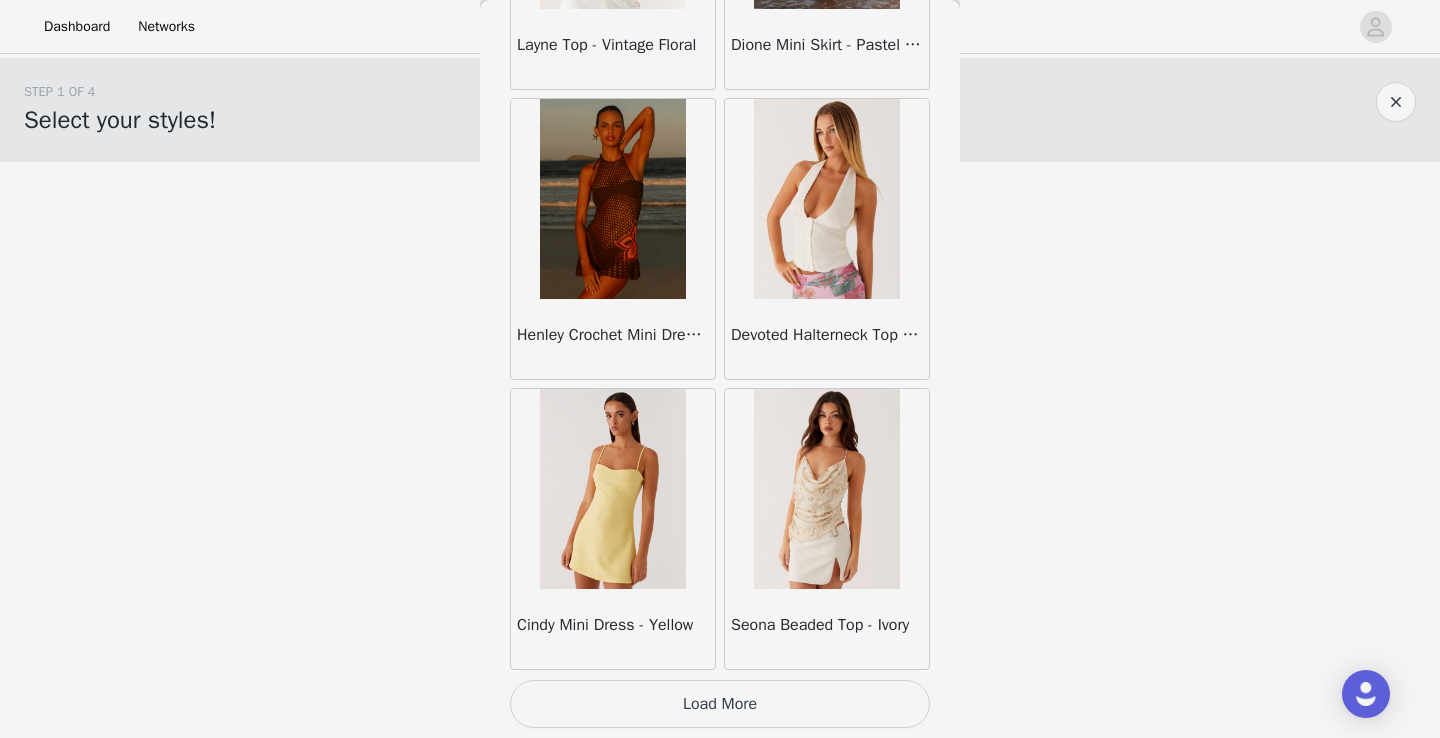 click on "Load More" at bounding box center (720, 704) 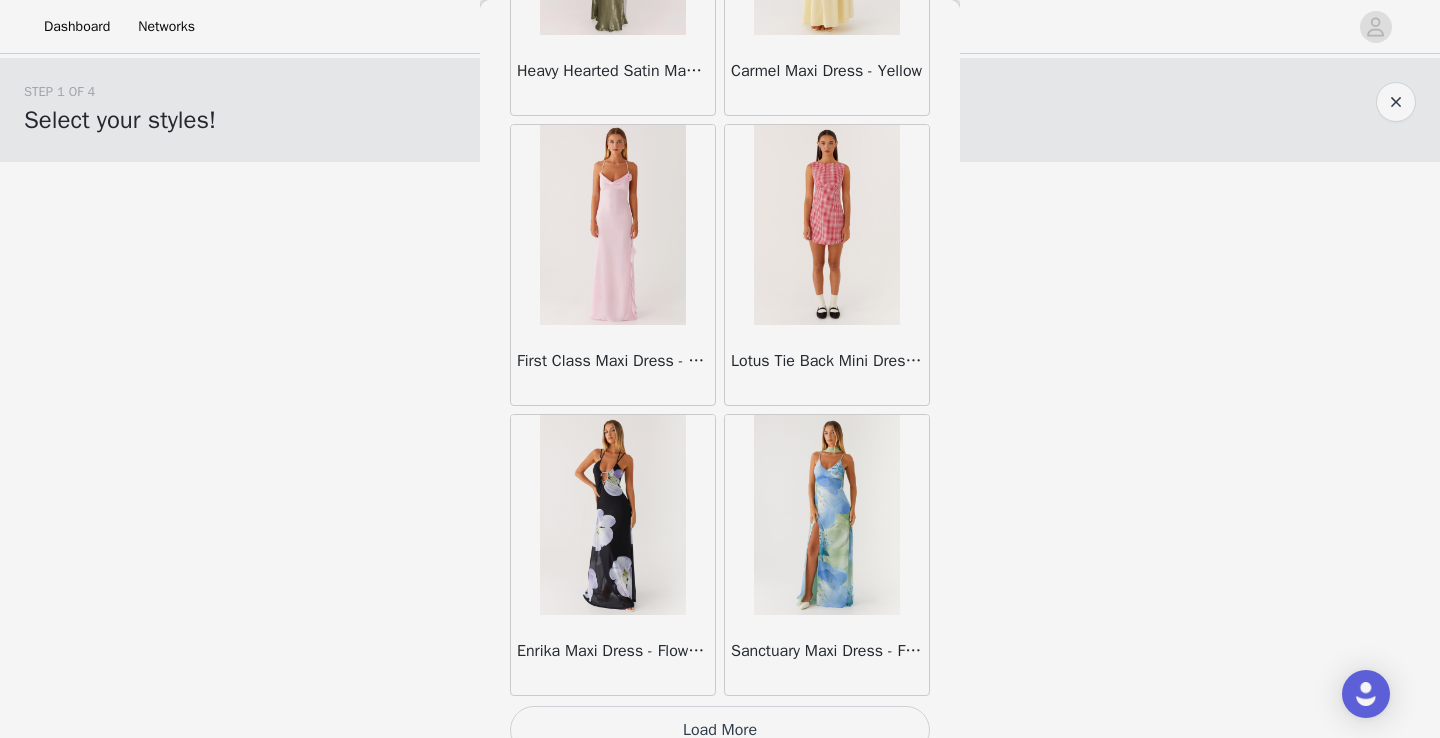 scroll, scrollTop: 48722, scrollLeft: 0, axis: vertical 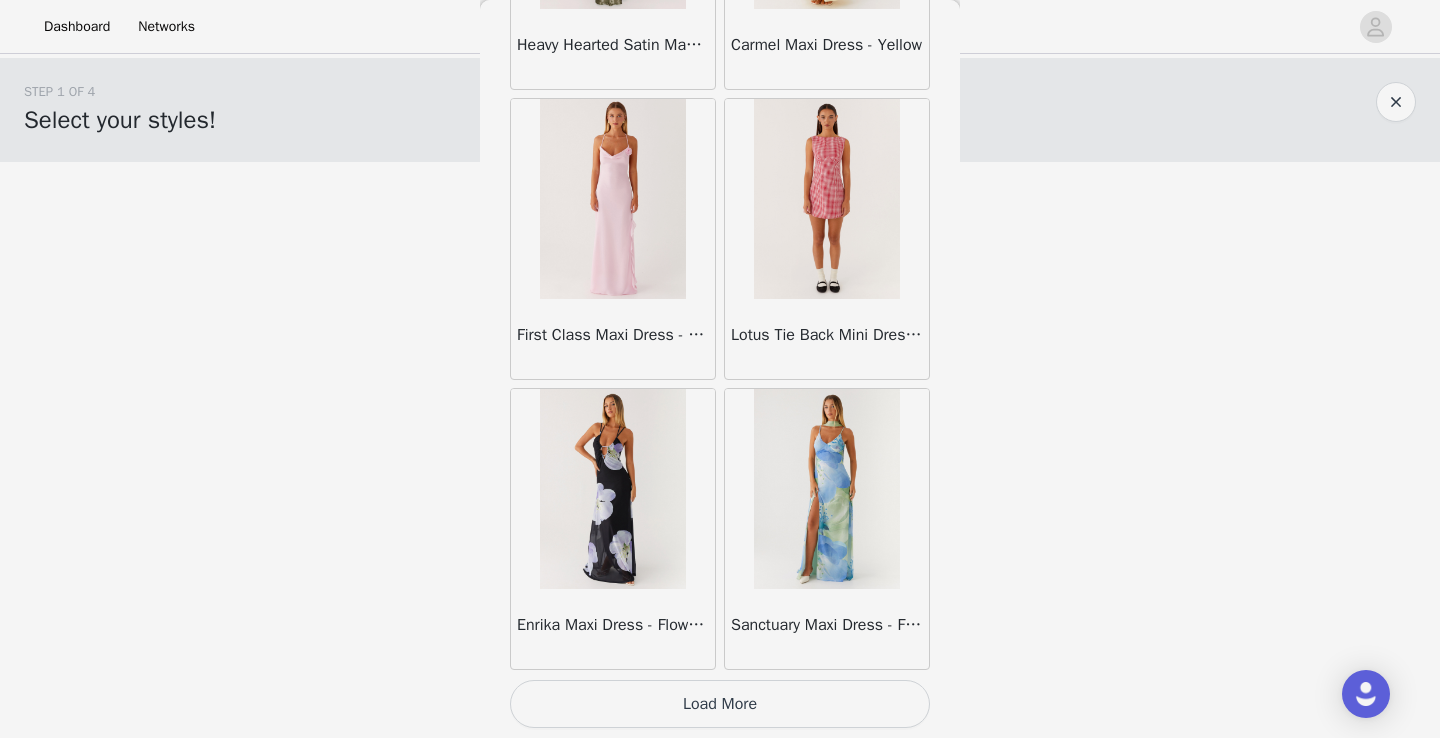 click on "Load More" at bounding box center (720, 704) 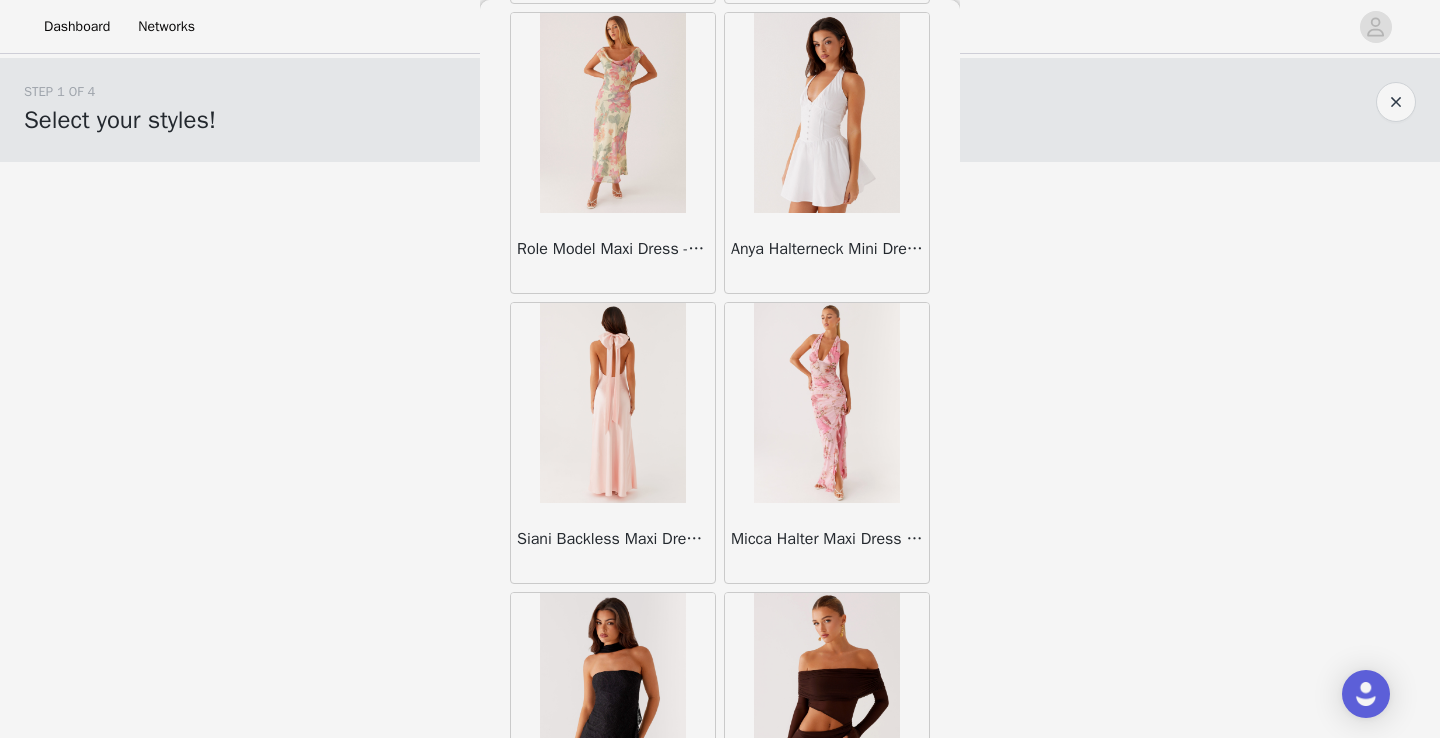 scroll, scrollTop: 51622, scrollLeft: 0, axis: vertical 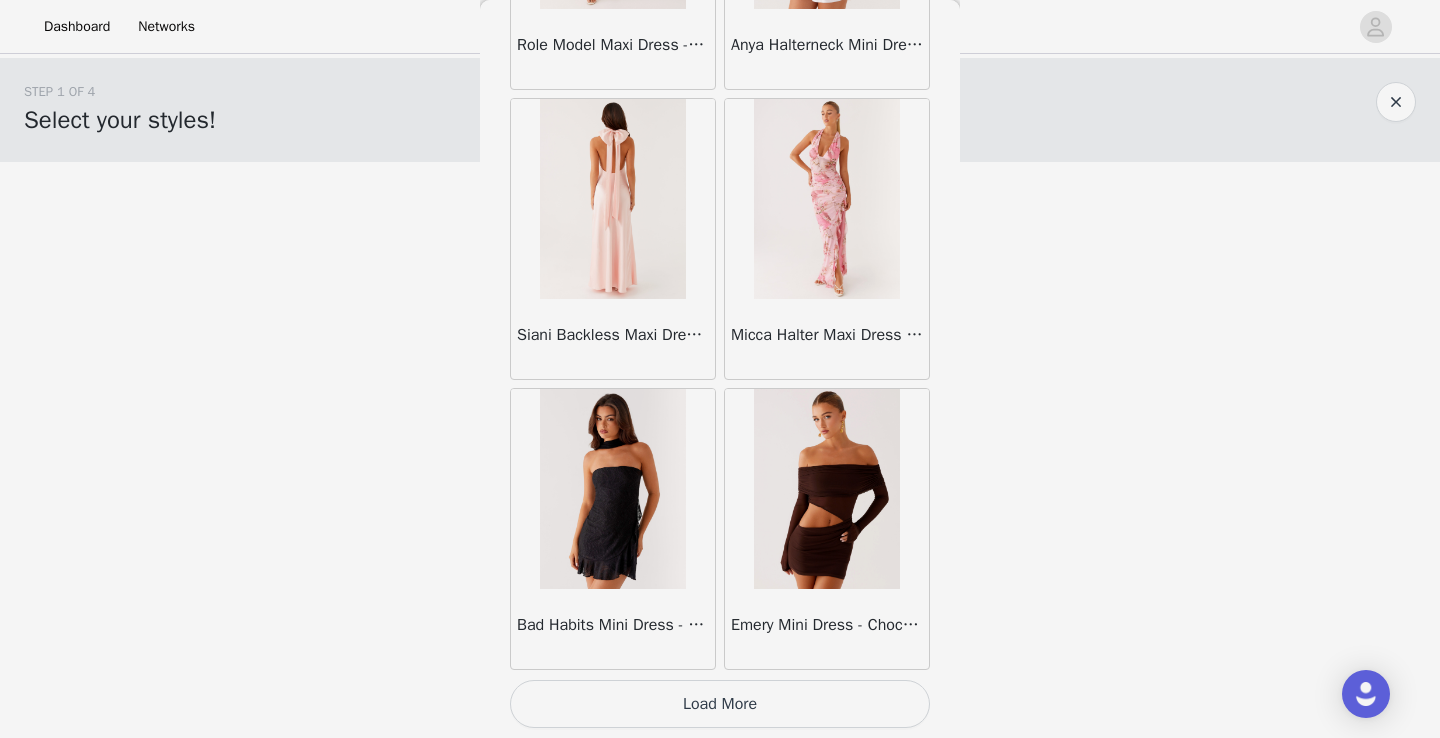 click on "Load More" at bounding box center (720, 704) 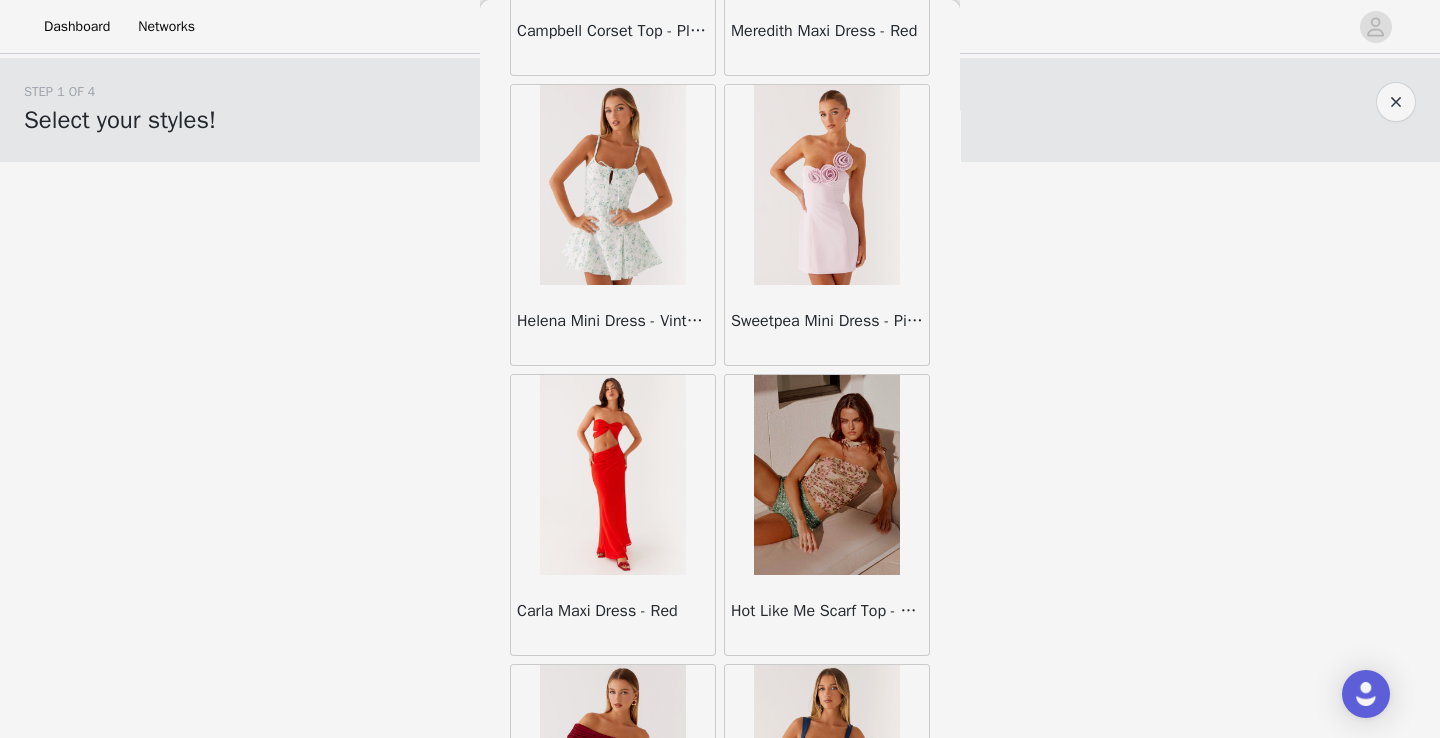 scroll, scrollTop: 54522, scrollLeft: 0, axis: vertical 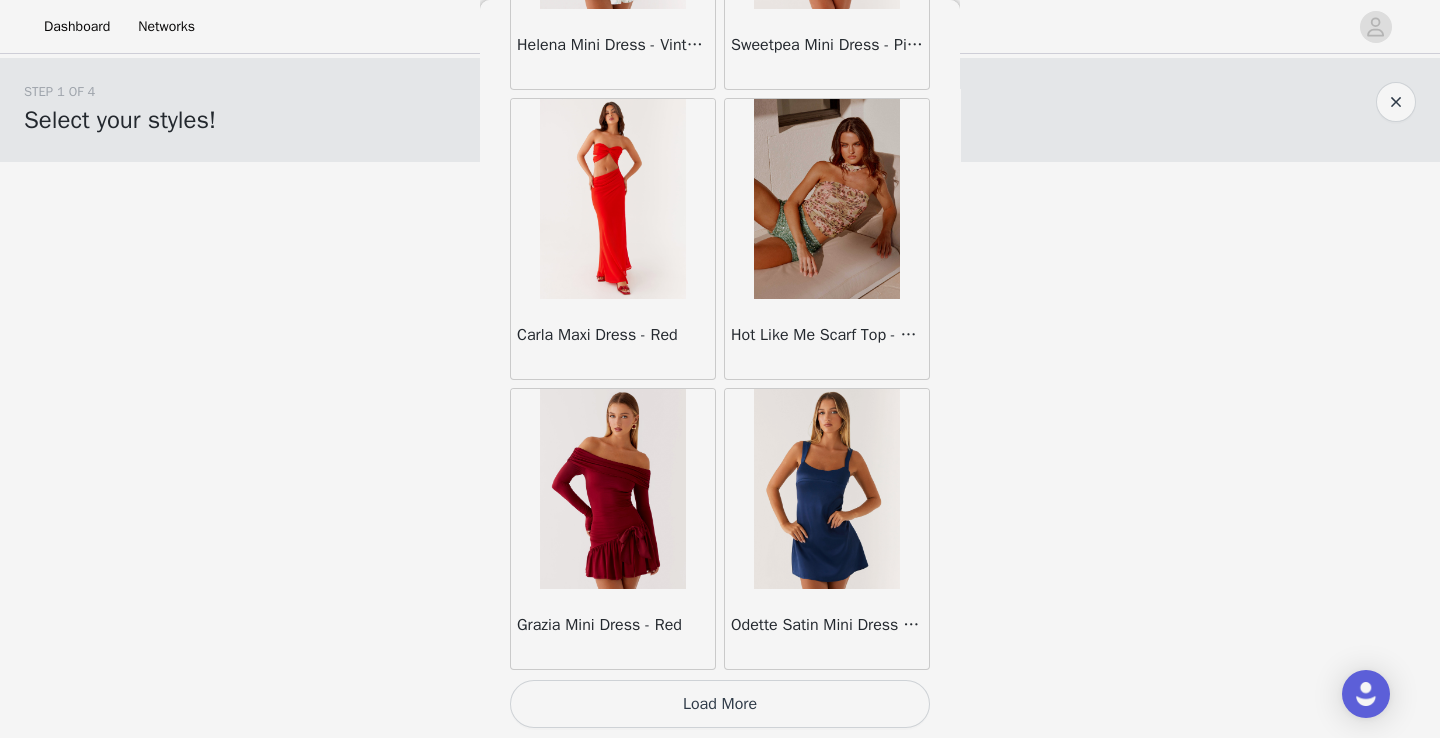 click on "Load More" at bounding box center [720, 704] 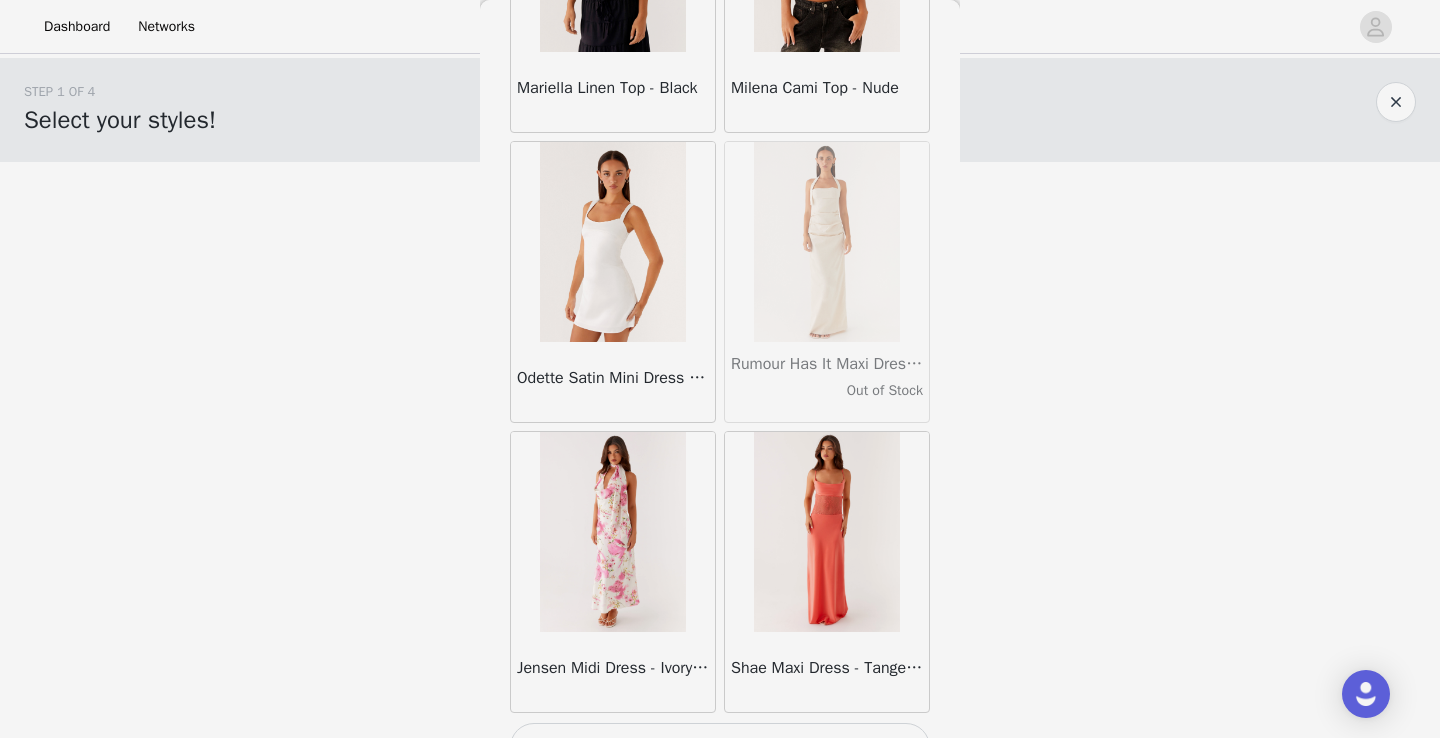 scroll, scrollTop: 57422, scrollLeft: 0, axis: vertical 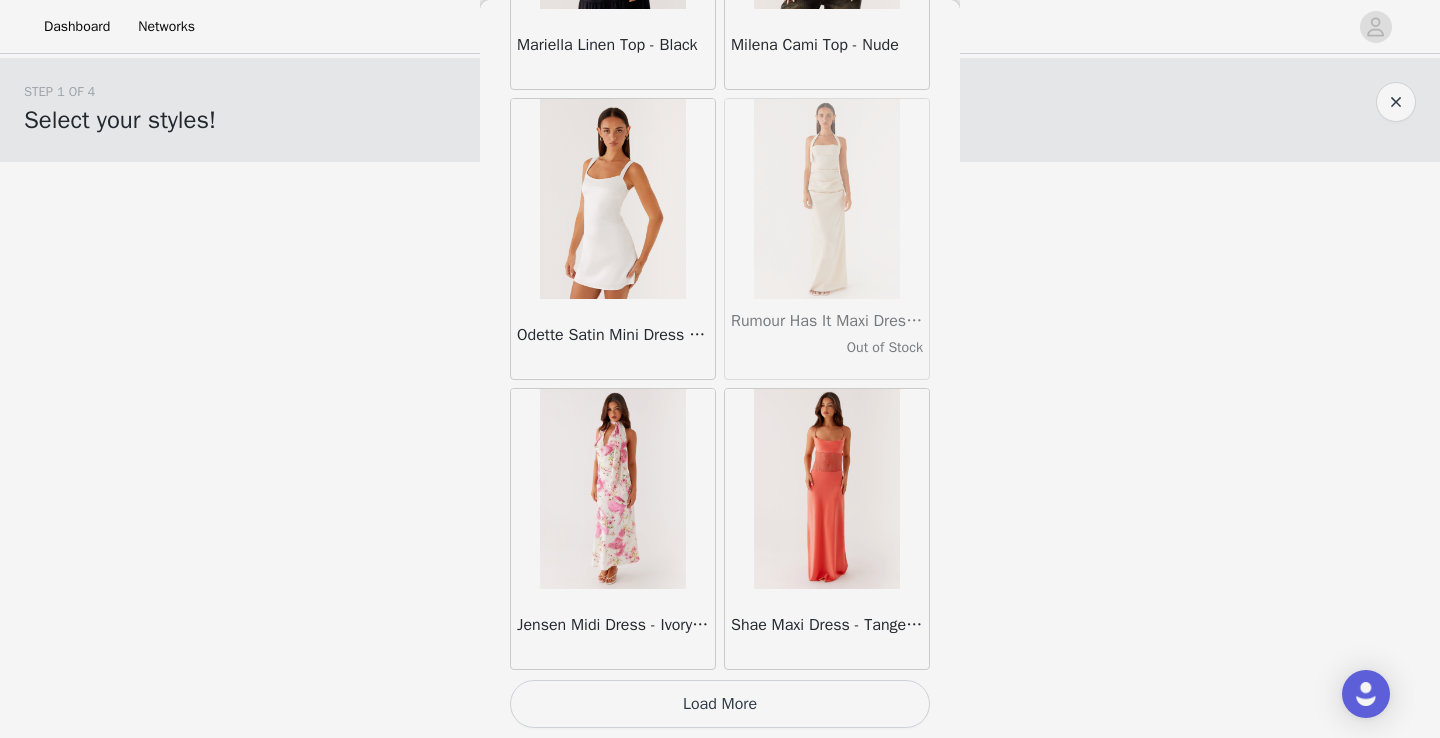 click on "Load More" at bounding box center [720, 704] 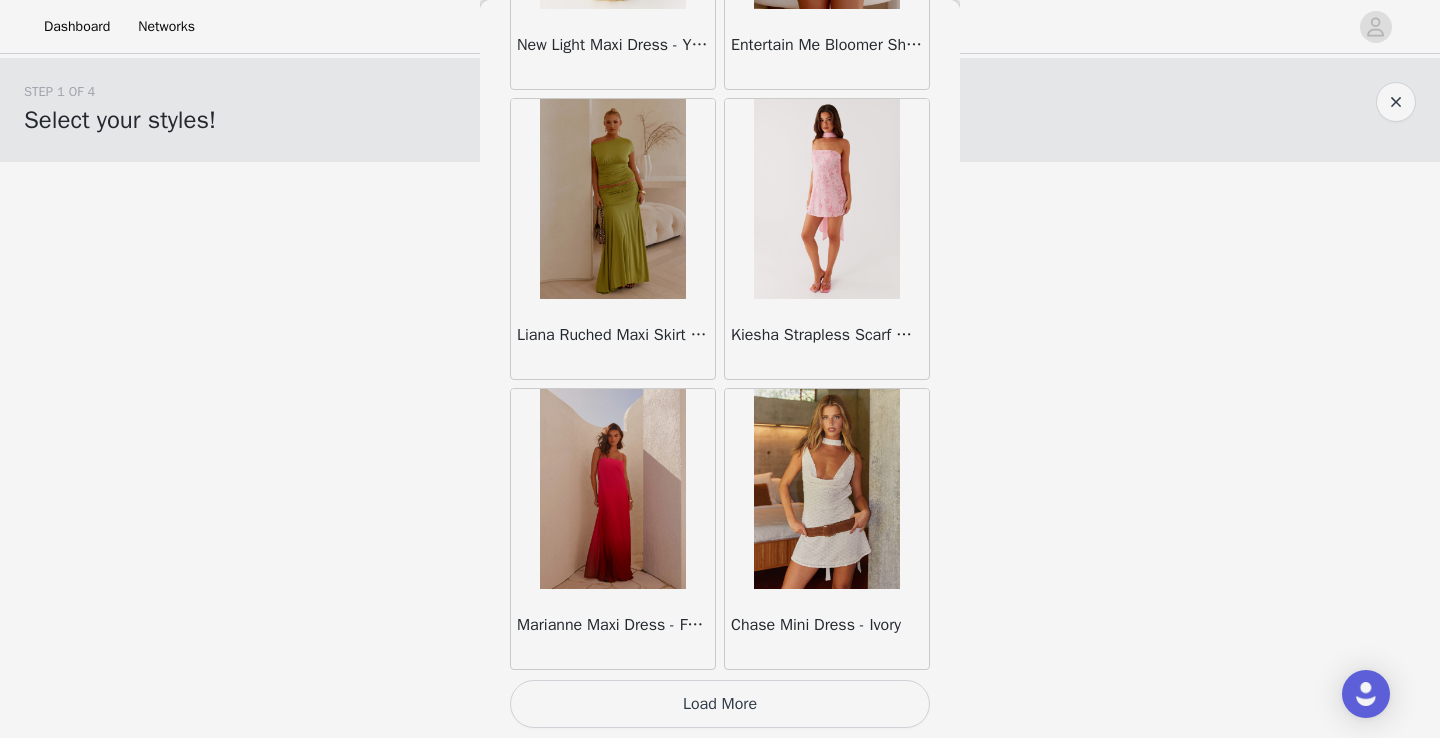 scroll, scrollTop: 60321, scrollLeft: 0, axis: vertical 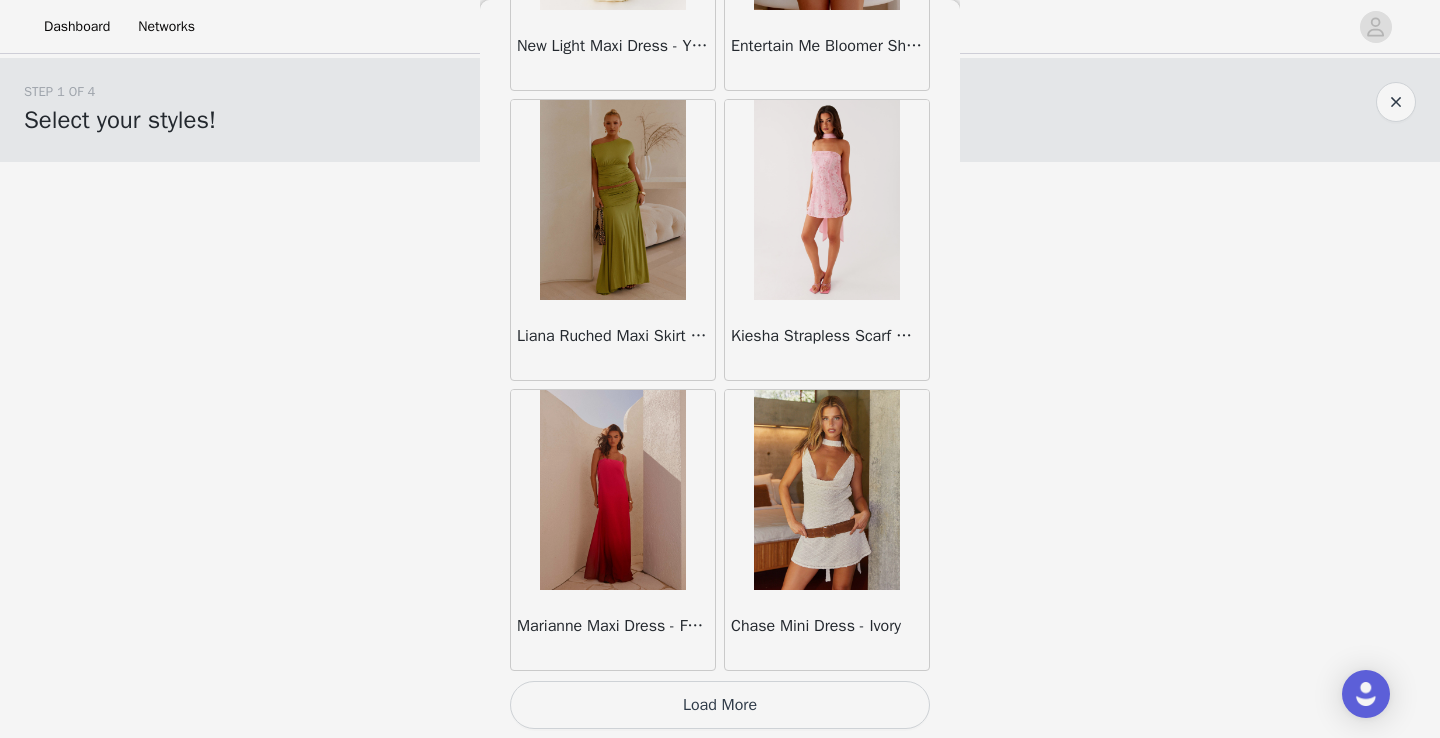 click on "Load More" at bounding box center (720, 705) 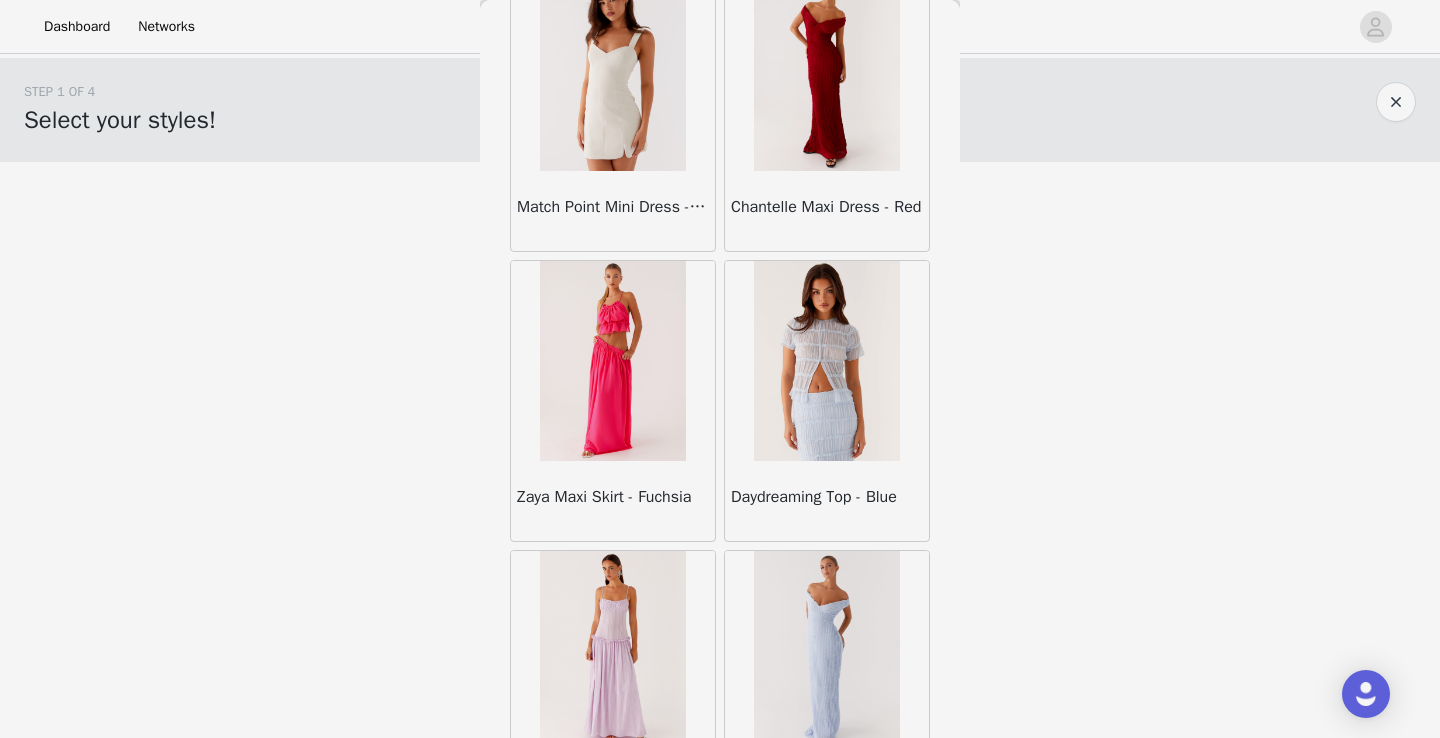 scroll, scrollTop: 63222, scrollLeft: 0, axis: vertical 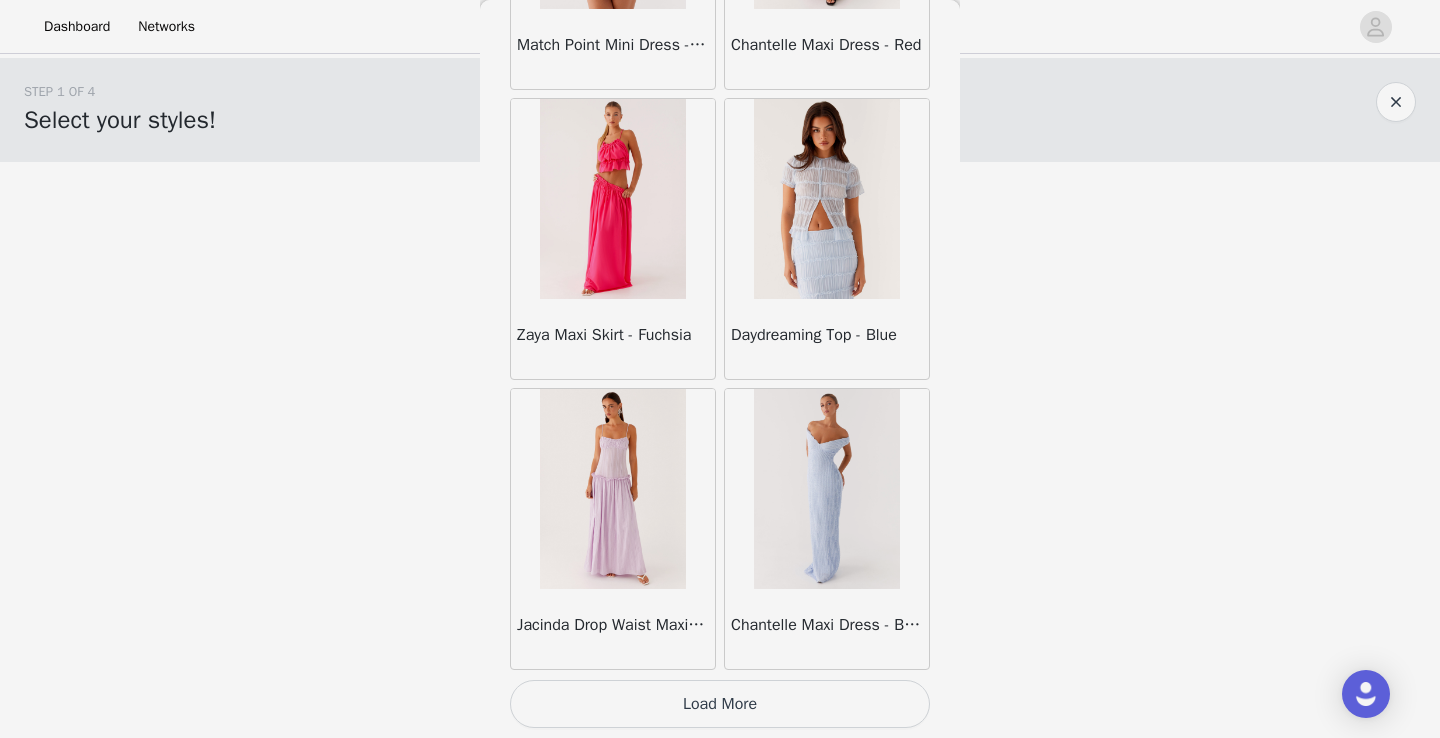 click on "Load More" at bounding box center [720, 704] 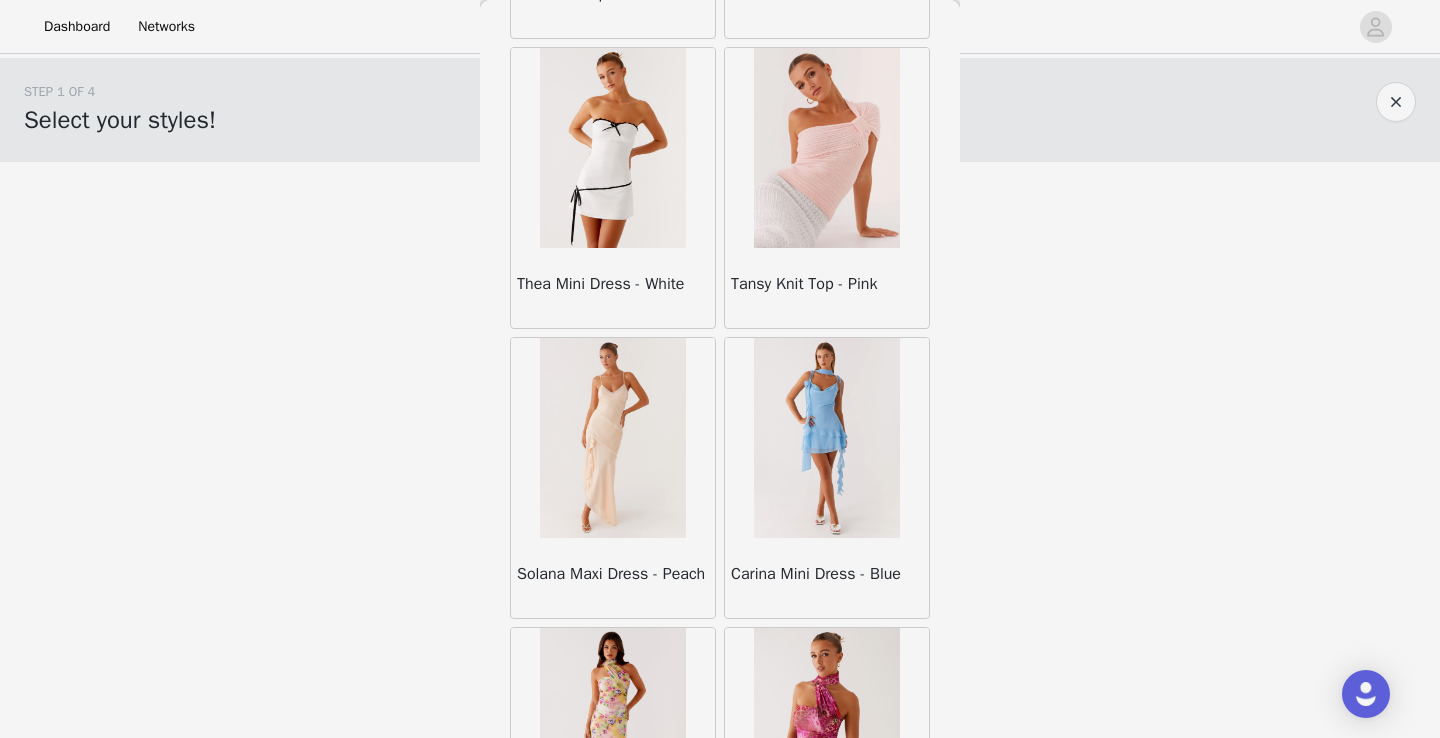 scroll, scrollTop: 66122, scrollLeft: 0, axis: vertical 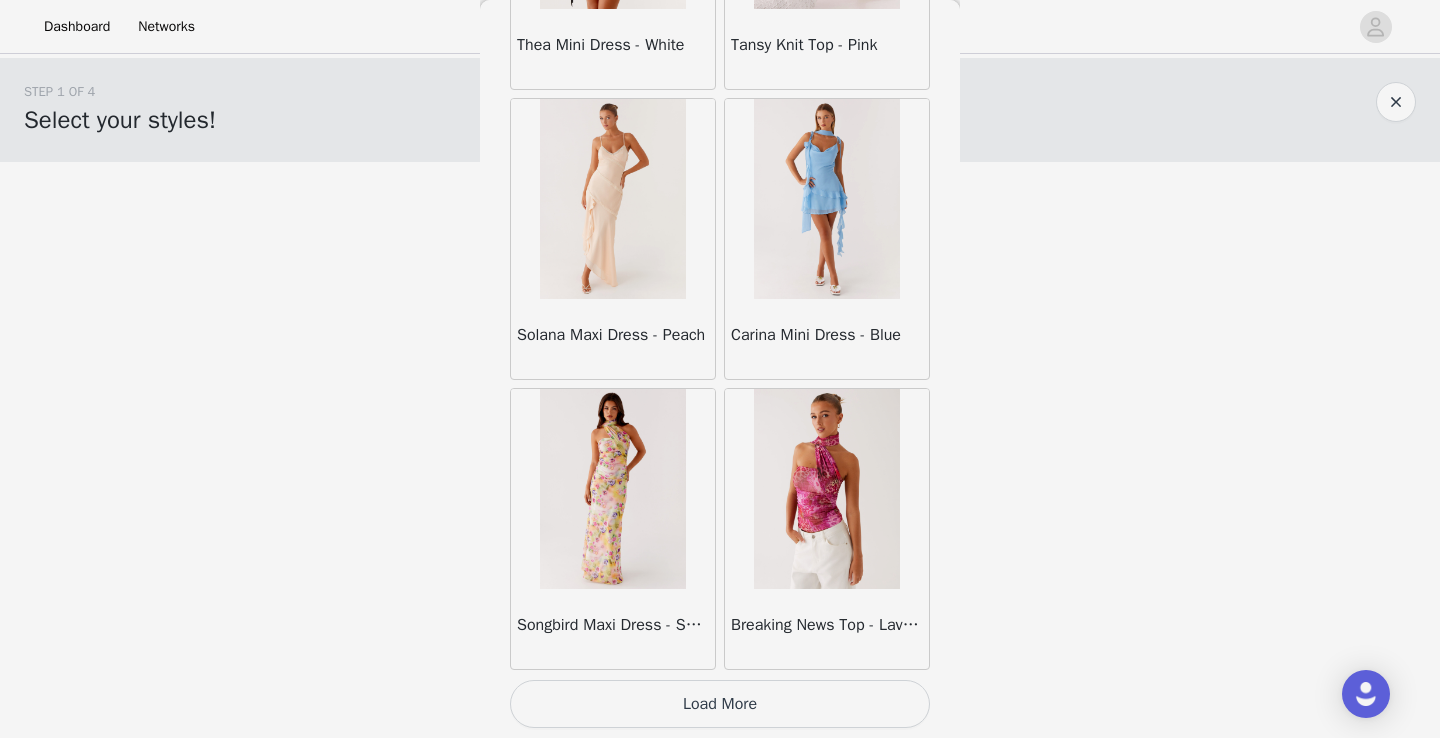 click on "Load More" at bounding box center [720, 704] 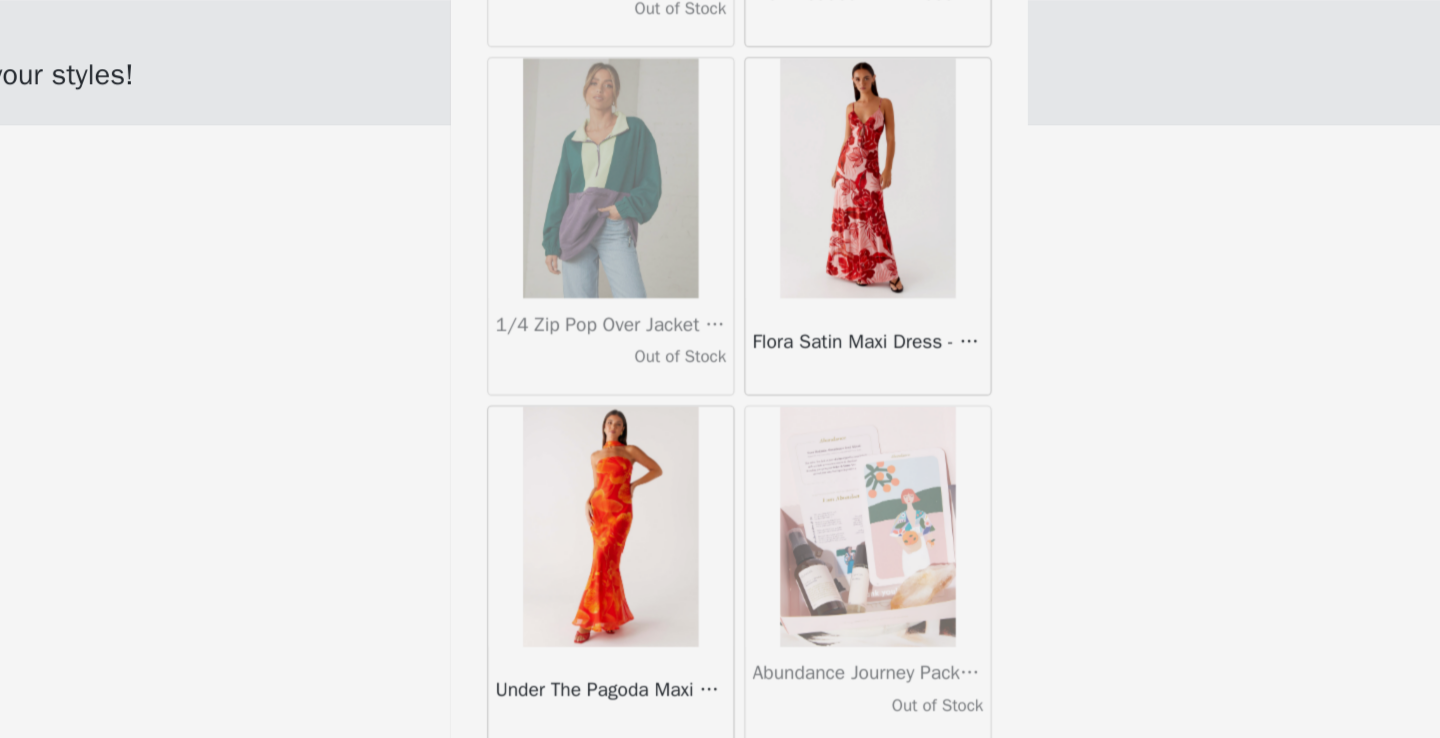 scroll, scrollTop: 69022, scrollLeft: 0, axis: vertical 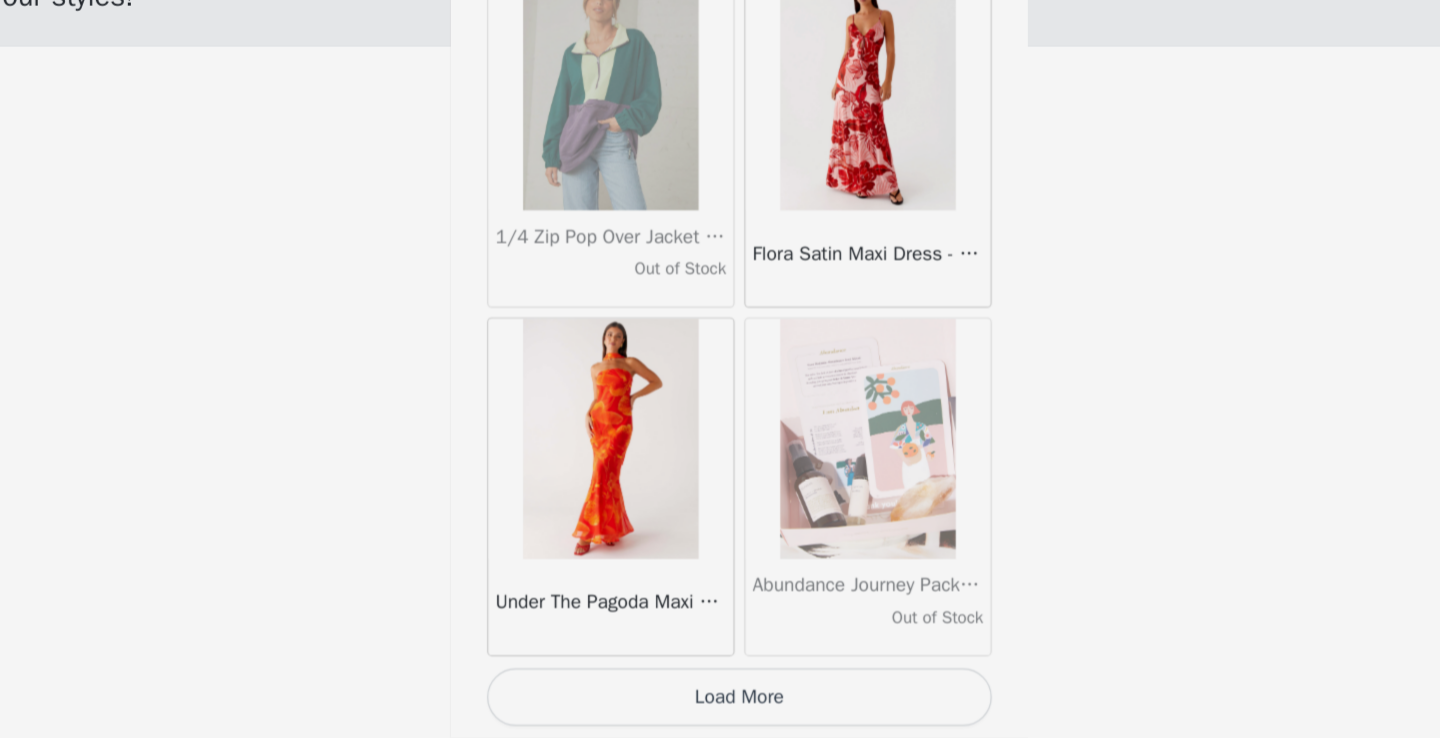 click on "Load More" at bounding box center (720, 704) 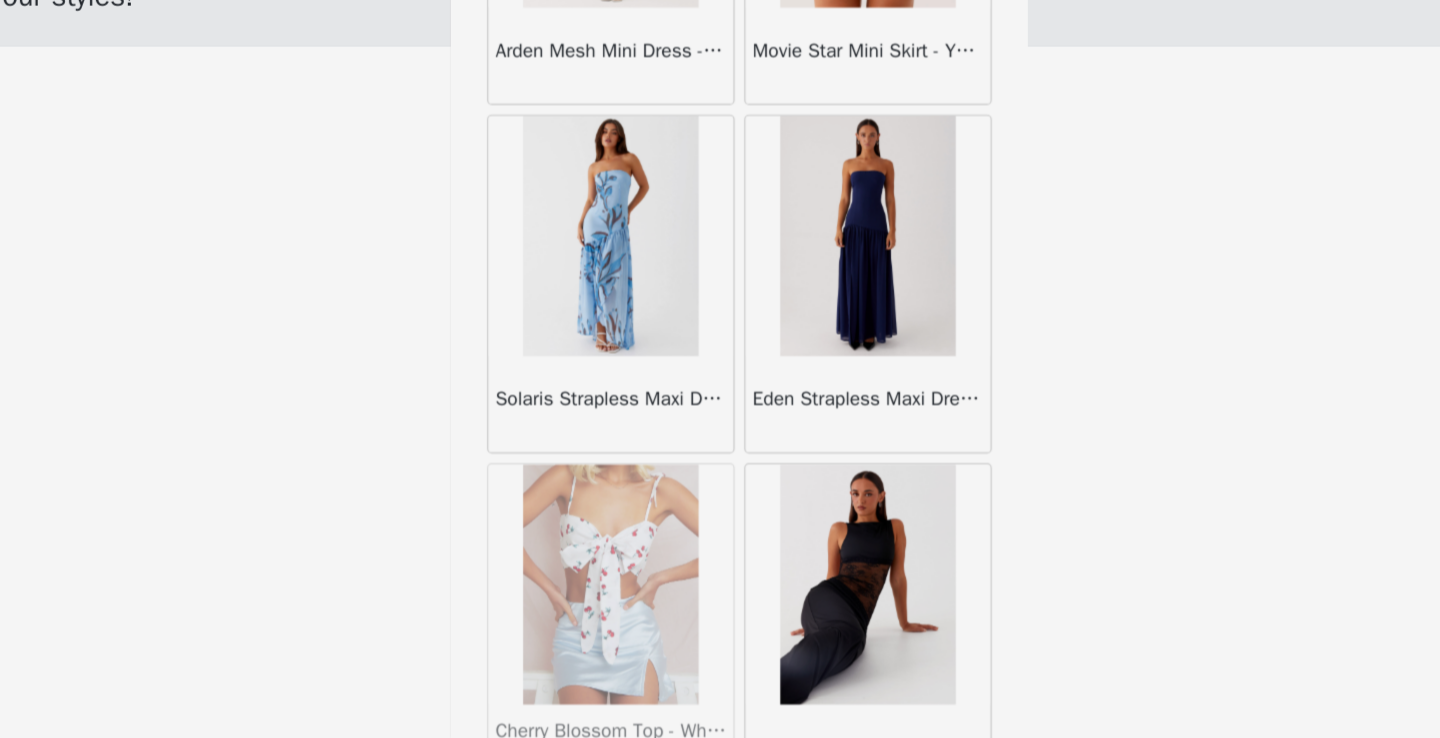 scroll, scrollTop: 71922, scrollLeft: 0, axis: vertical 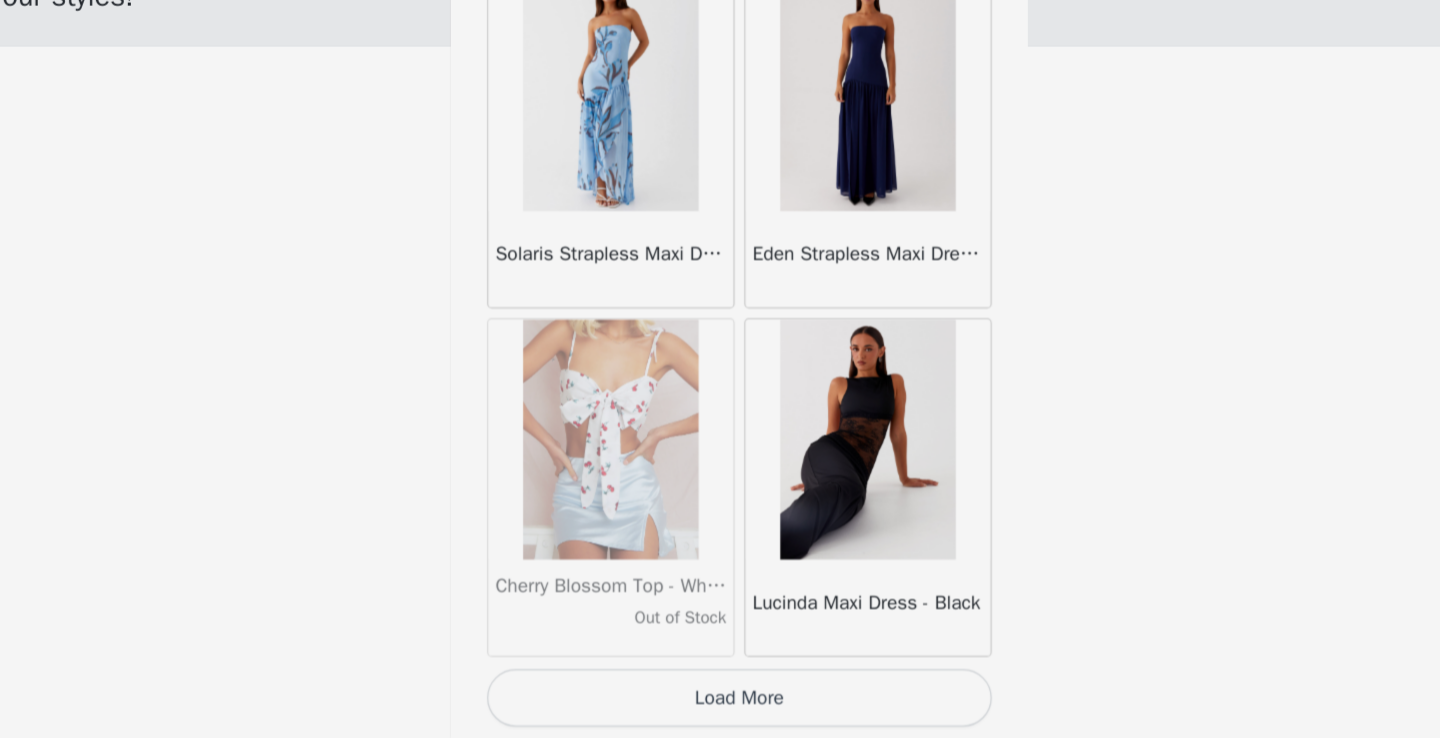 click on "Load More" at bounding box center [720, 704] 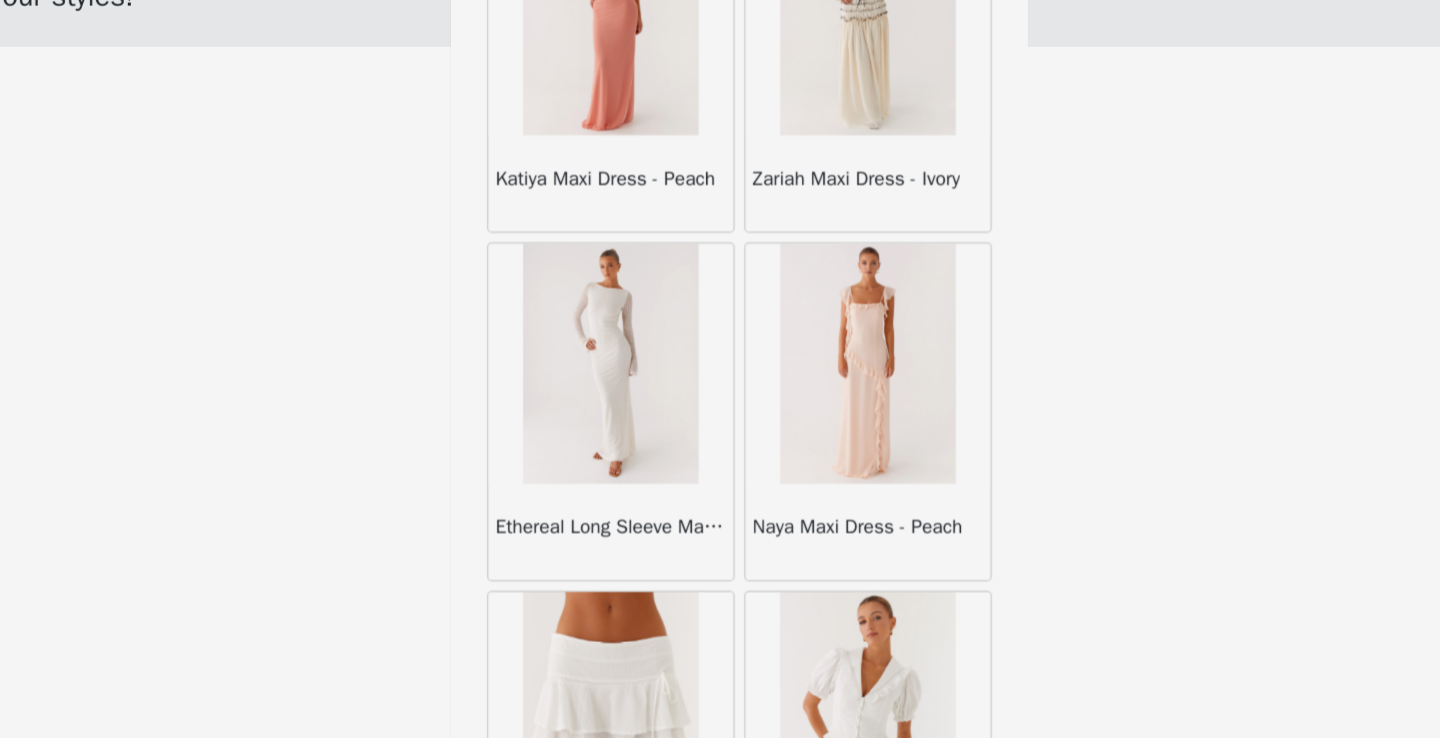 scroll, scrollTop: 74822, scrollLeft: 0, axis: vertical 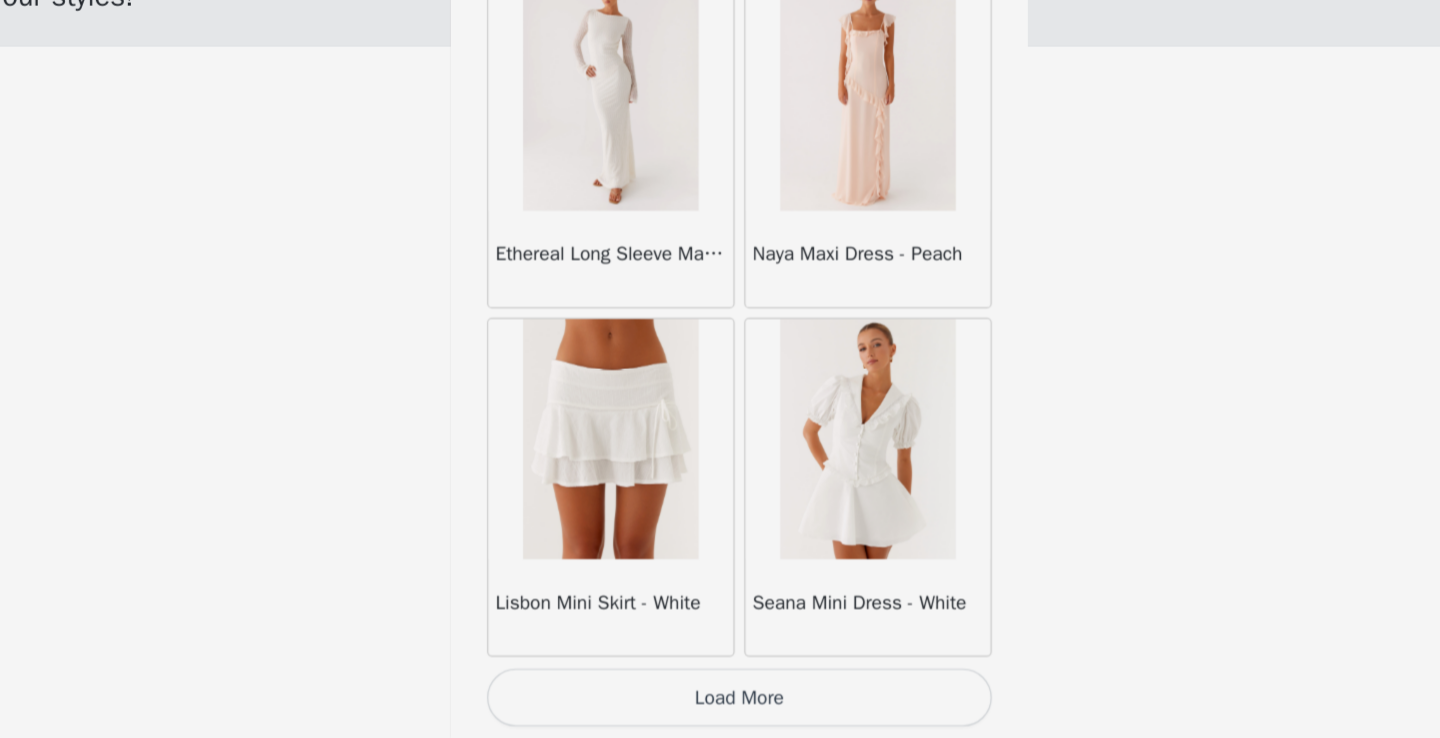 click on "Load More" at bounding box center (720, 704) 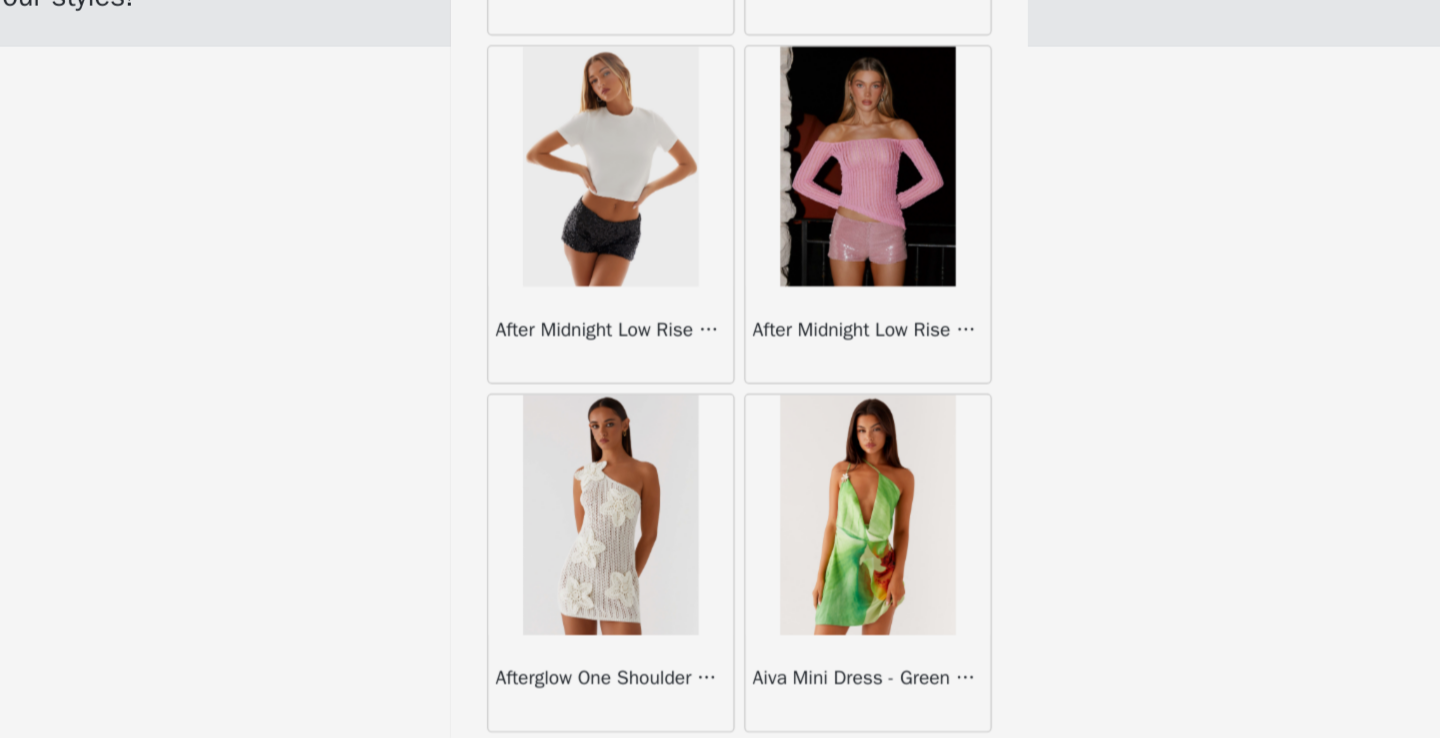 scroll, scrollTop: 77722, scrollLeft: 0, axis: vertical 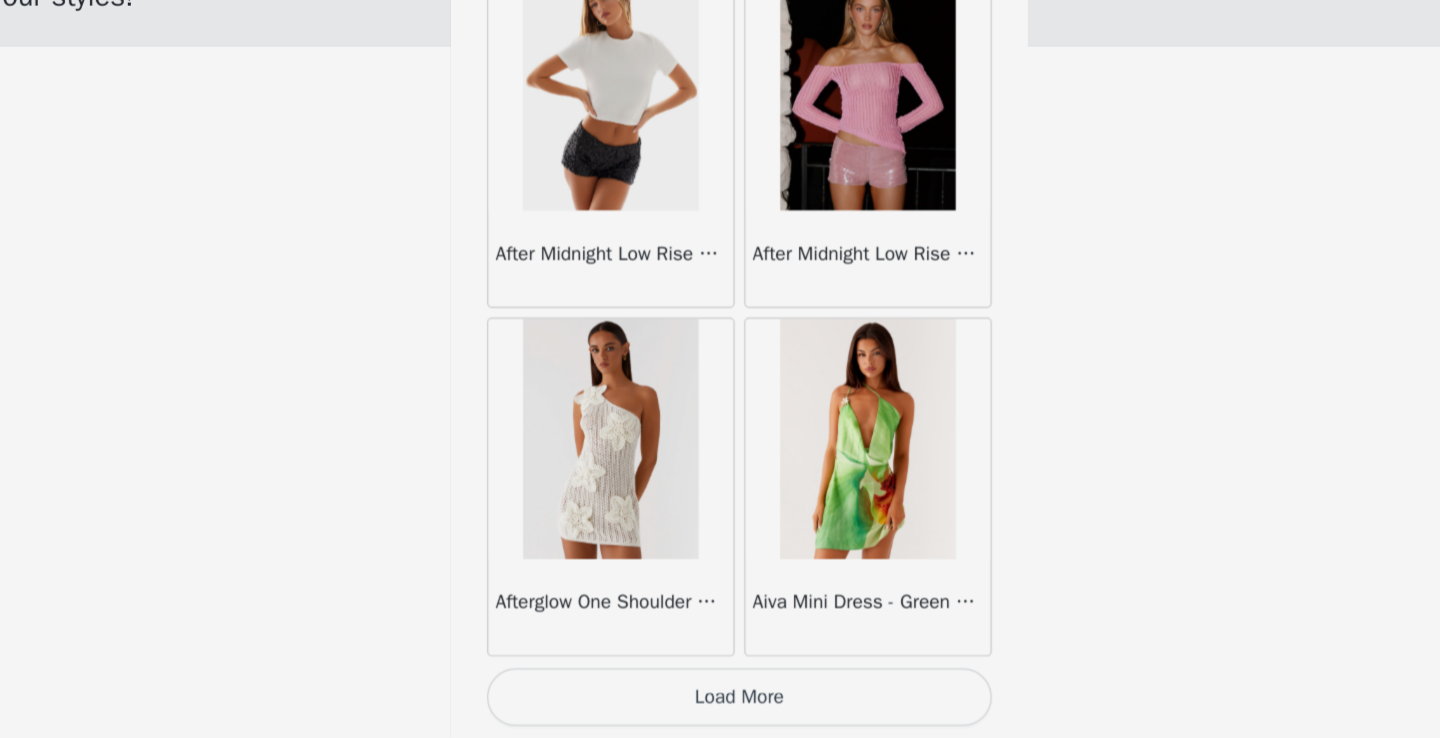 click on "Load More" at bounding box center [720, 704] 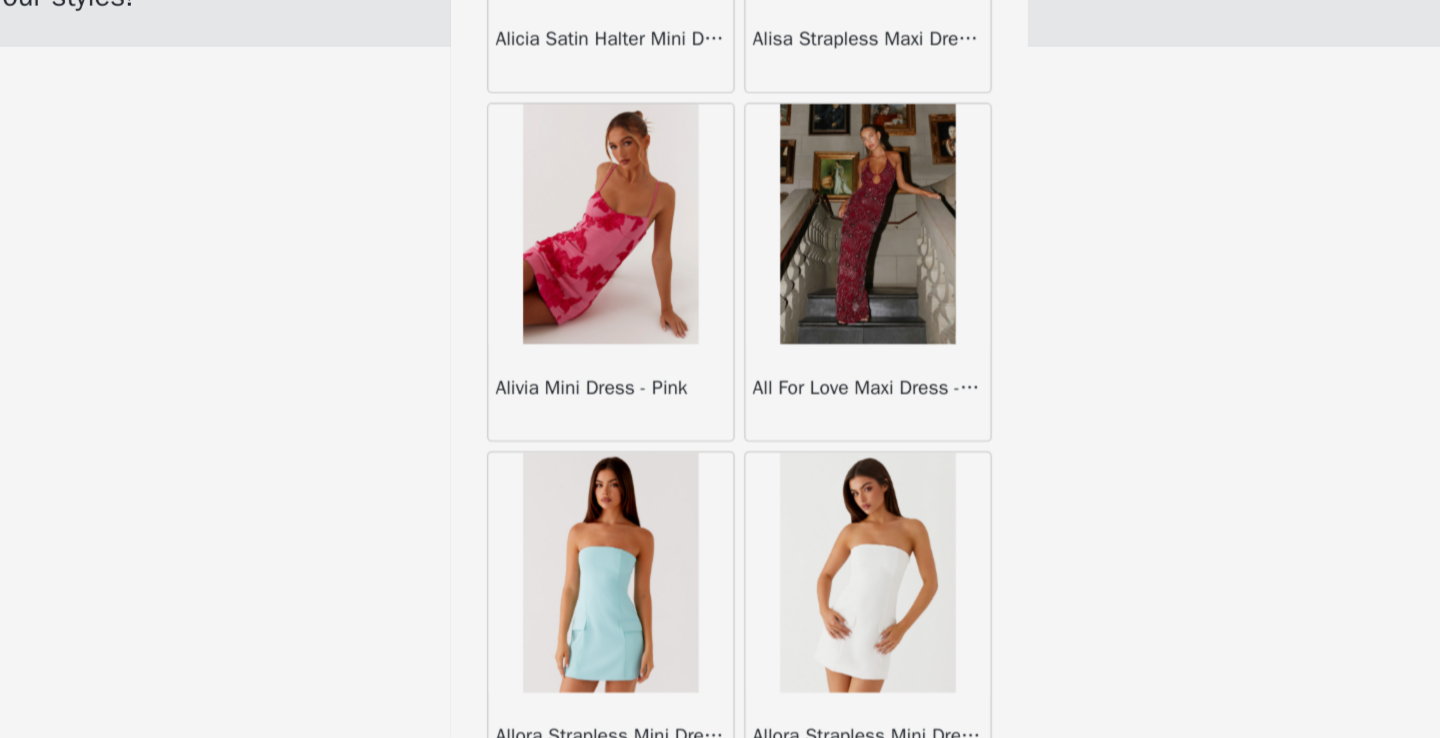 scroll, scrollTop: 80622, scrollLeft: 0, axis: vertical 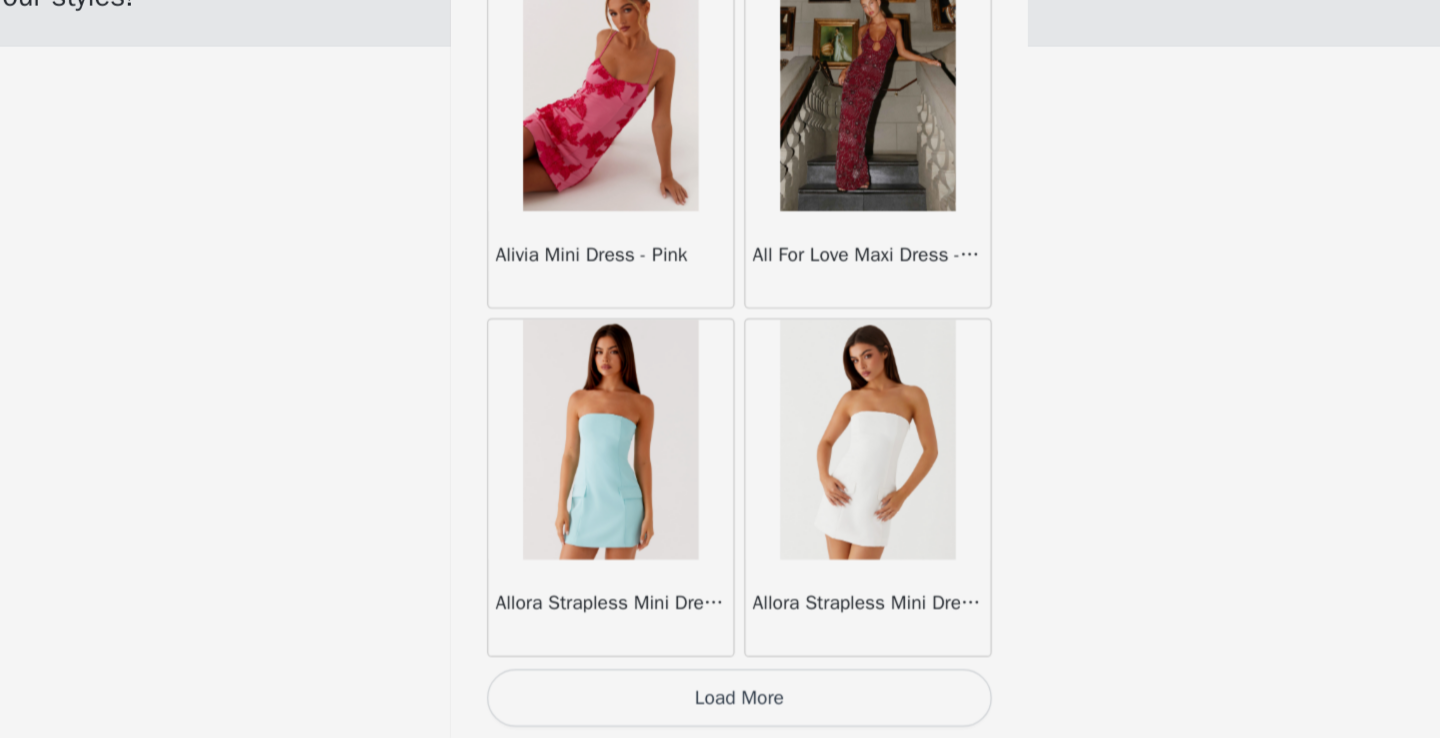 click on "Load More" at bounding box center (720, 704) 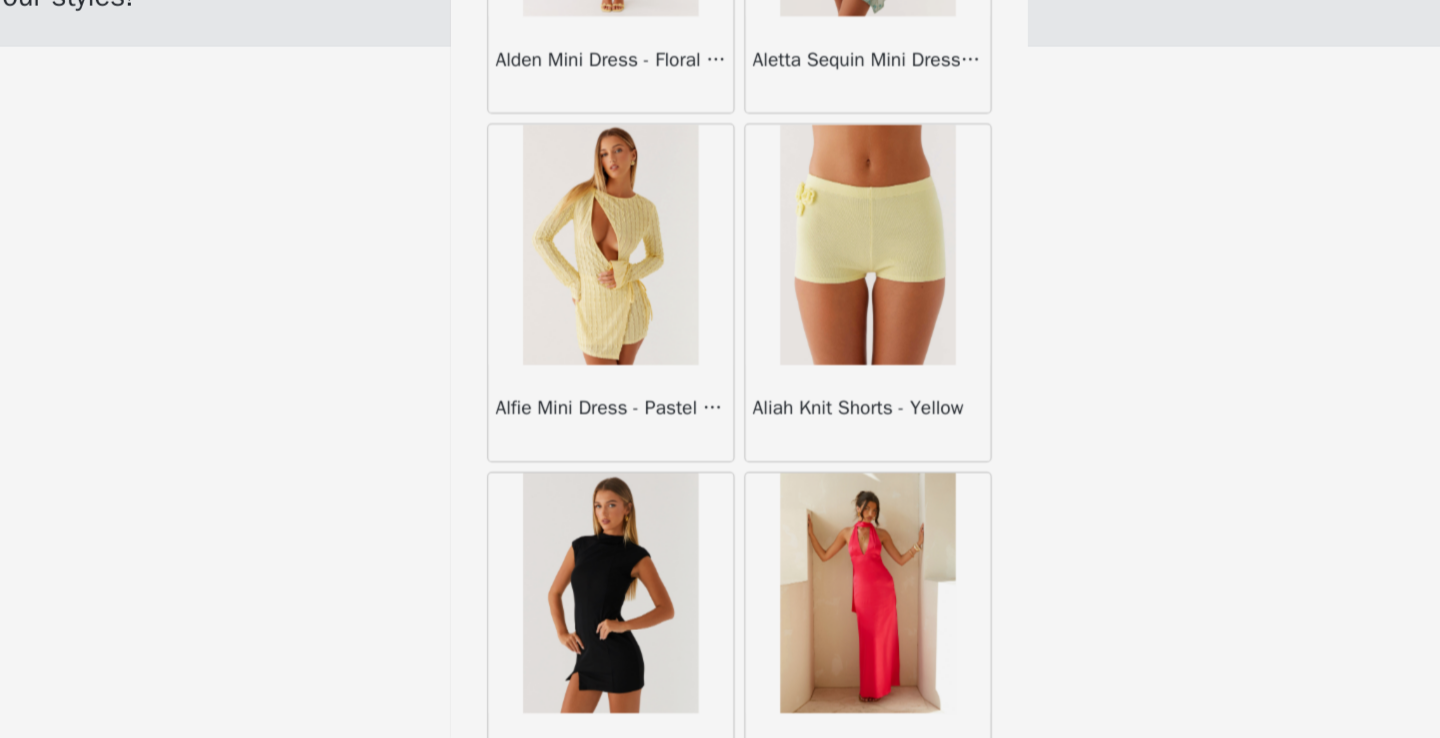scroll, scrollTop: 79228, scrollLeft: 0, axis: vertical 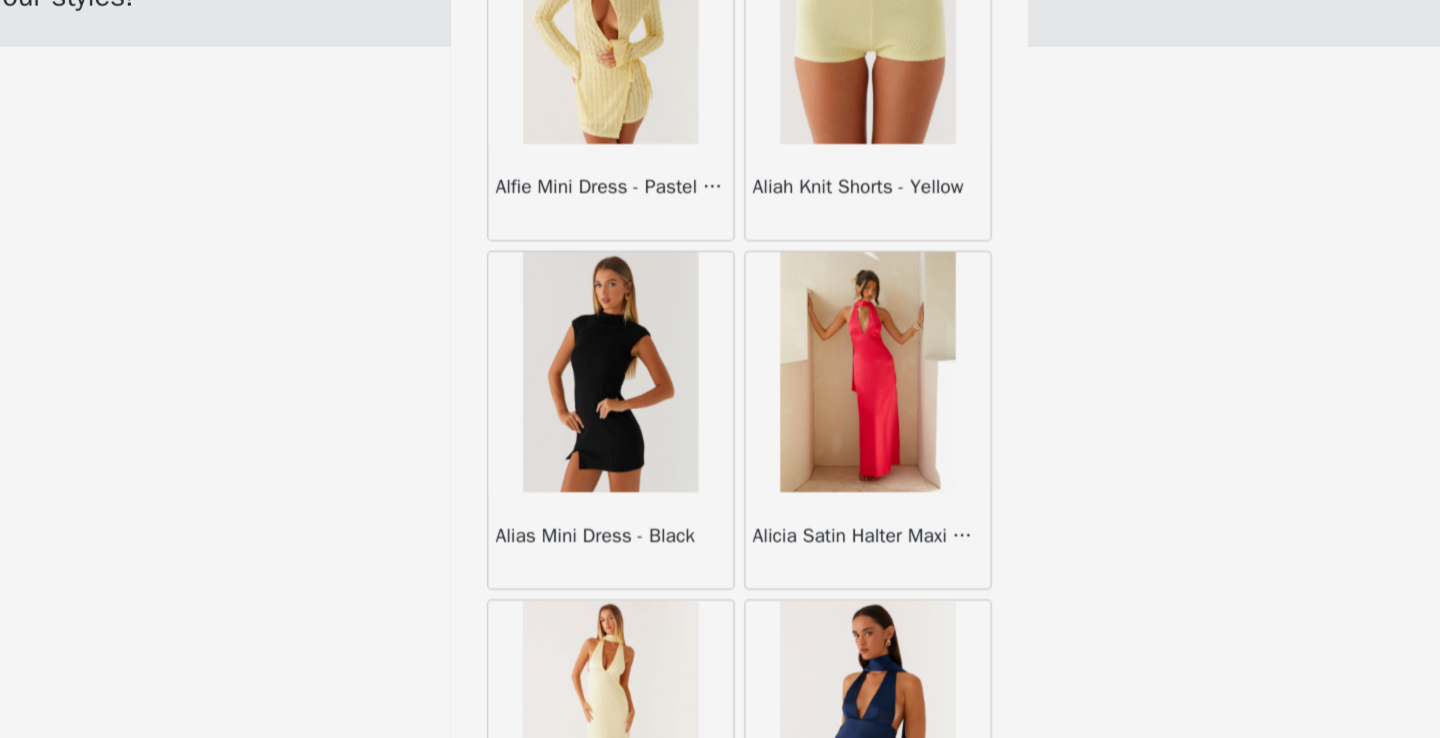 click at bounding box center [612, 433] 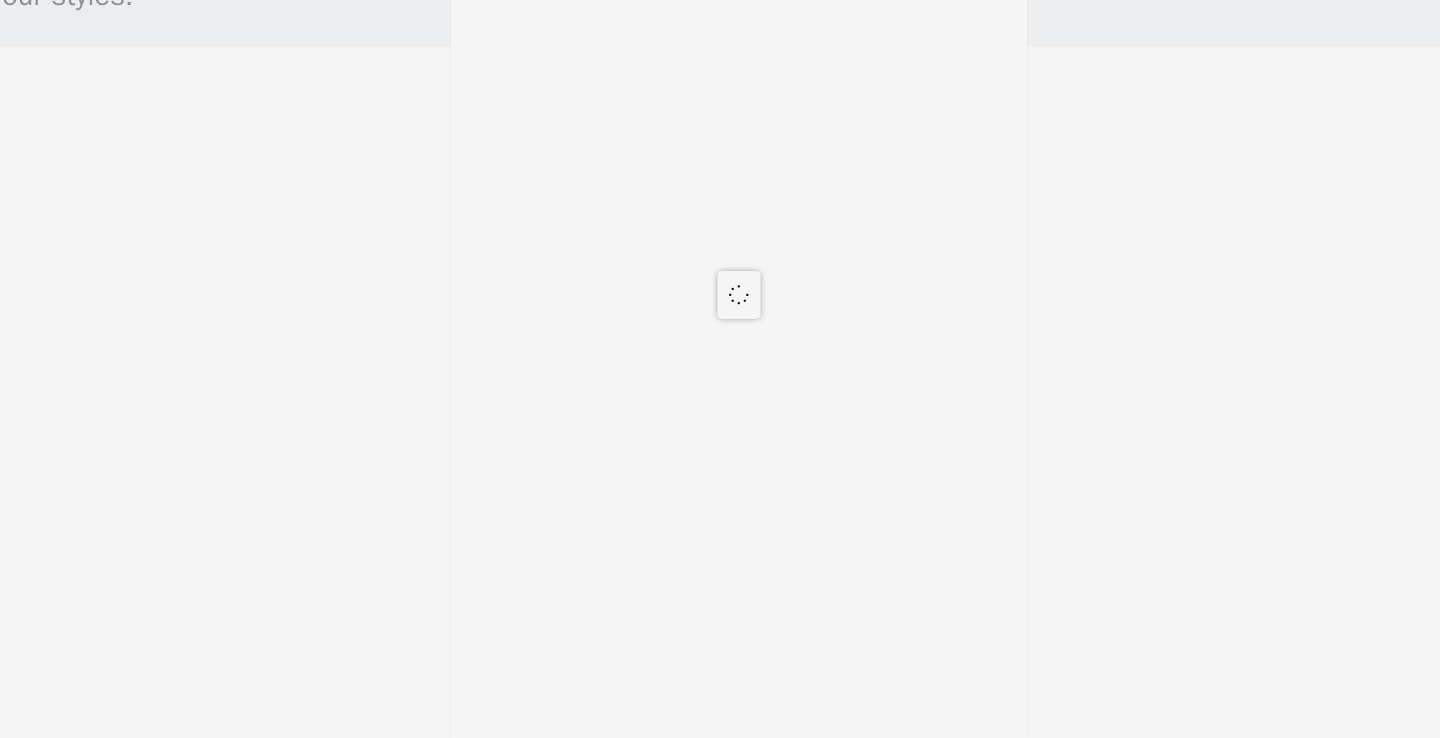 scroll, scrollTop: 0, scrollLeft: 0, axis: both 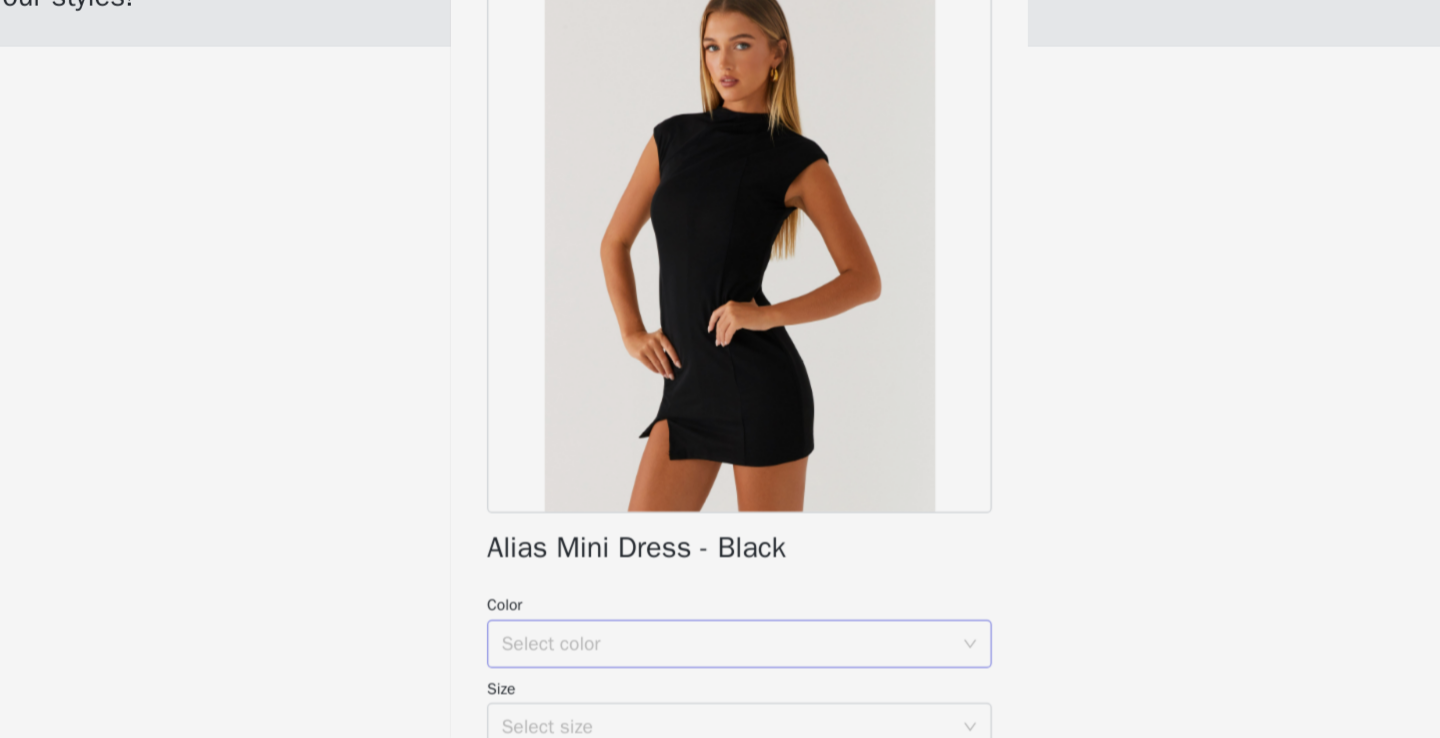 click on "Select color" at bounding box center [709, 659] 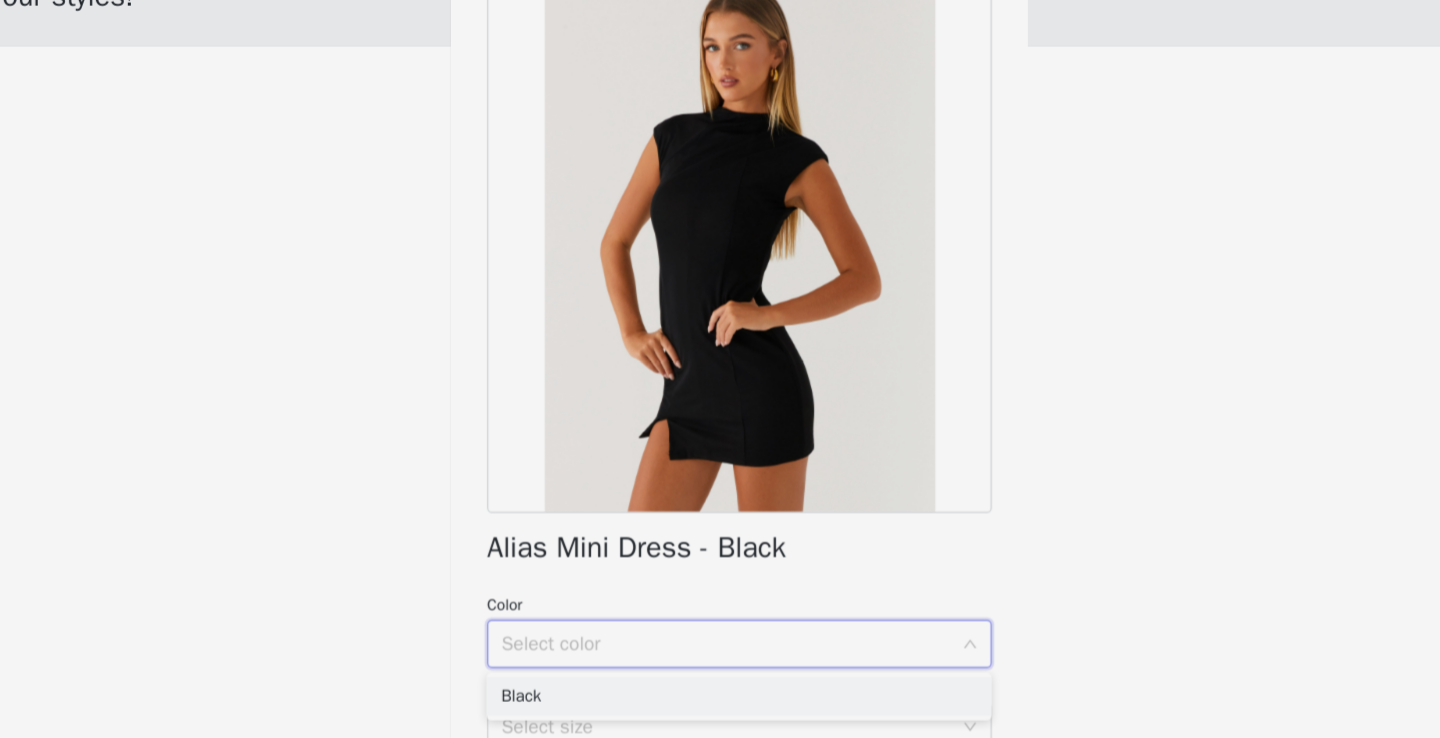 click on "Black" at bounding box center [720, 703] 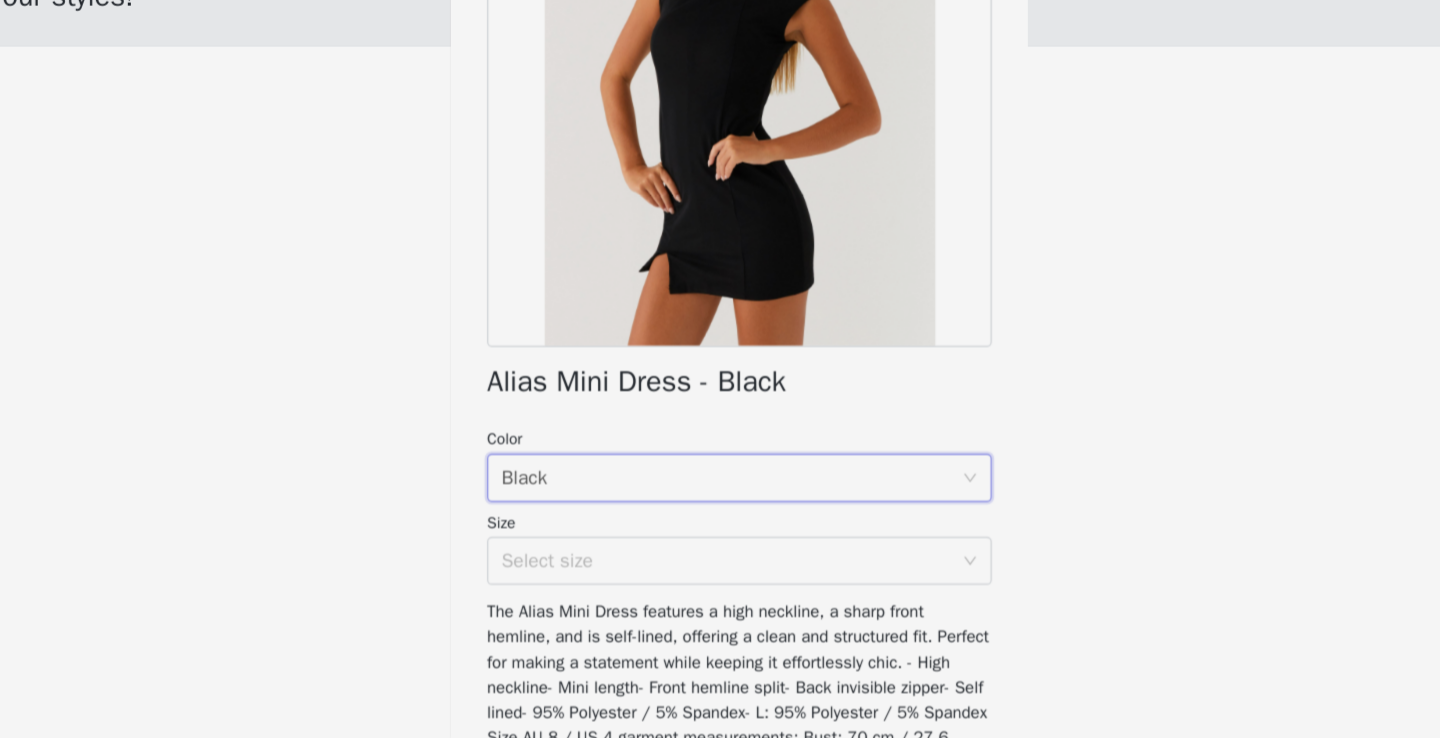 scroll, scrollTop: 154, scrollLeft: 0, axis: vertical 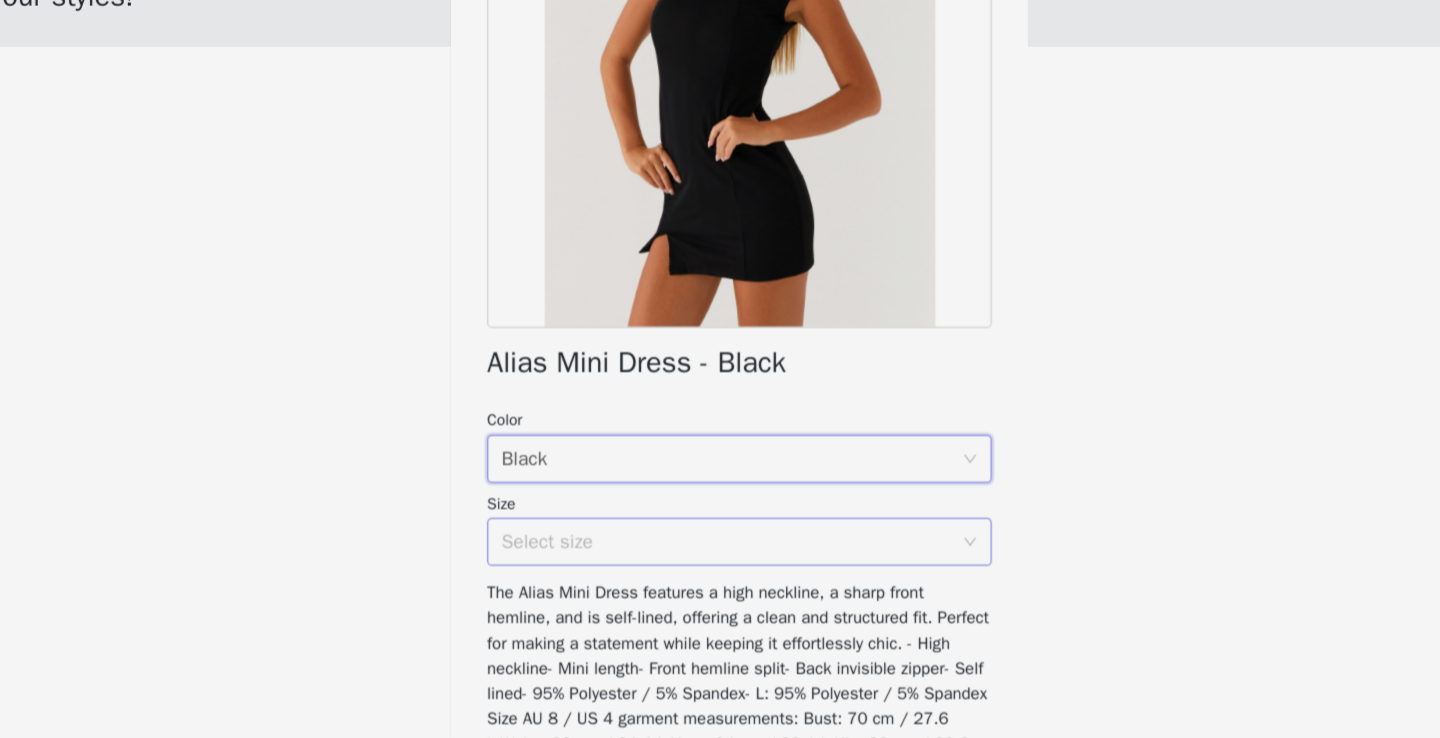 click on "Select size" at bounding box center (709, 574) 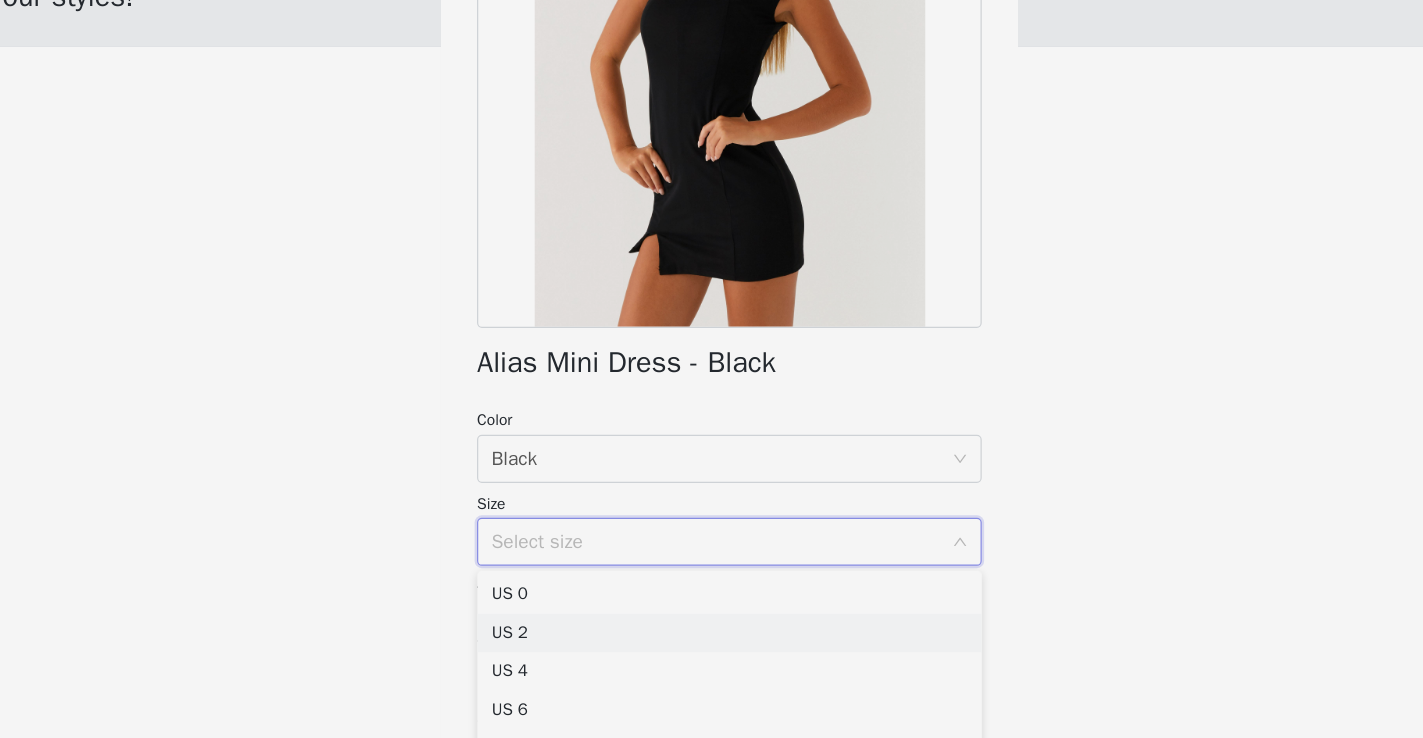 click on "US 2" at bounding box center [712, 650] 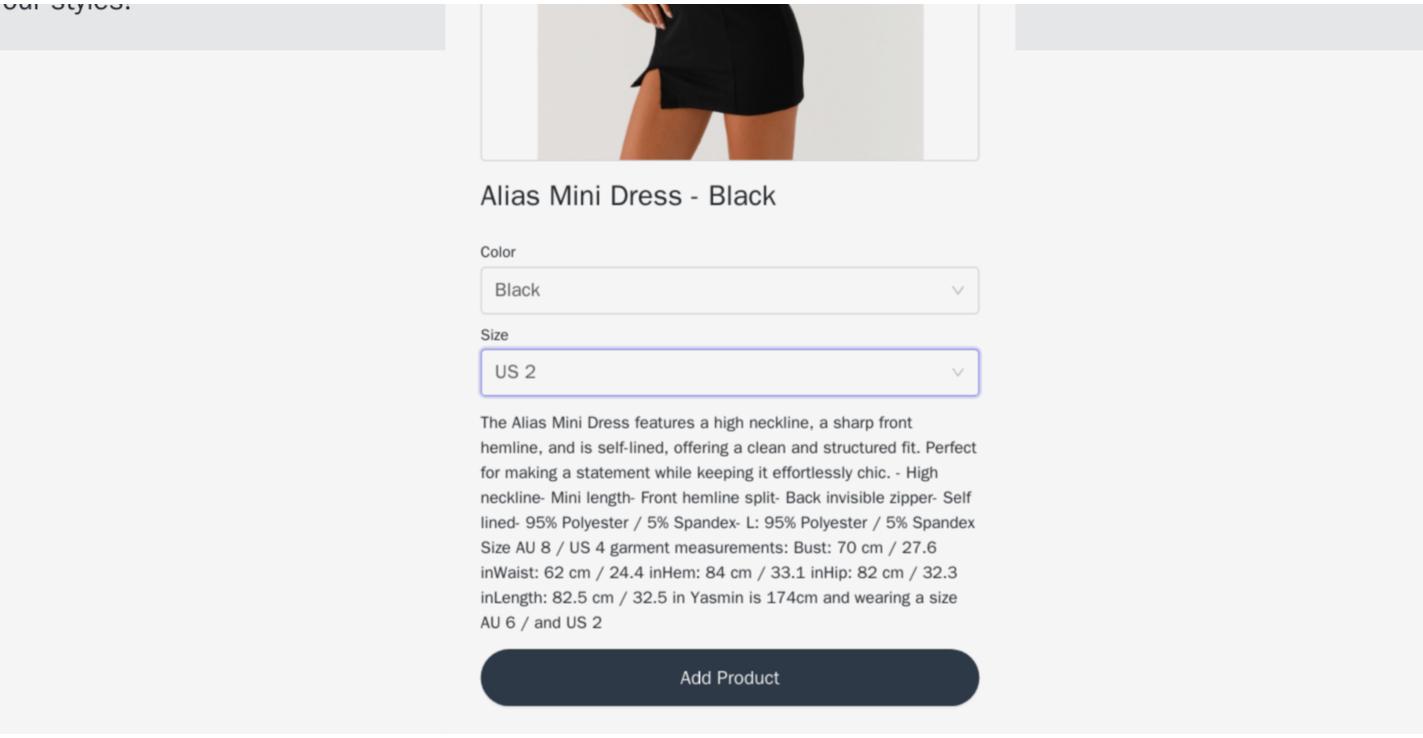 scroll, scrollTop: 295, scrollLeft: 0, axis: vertical 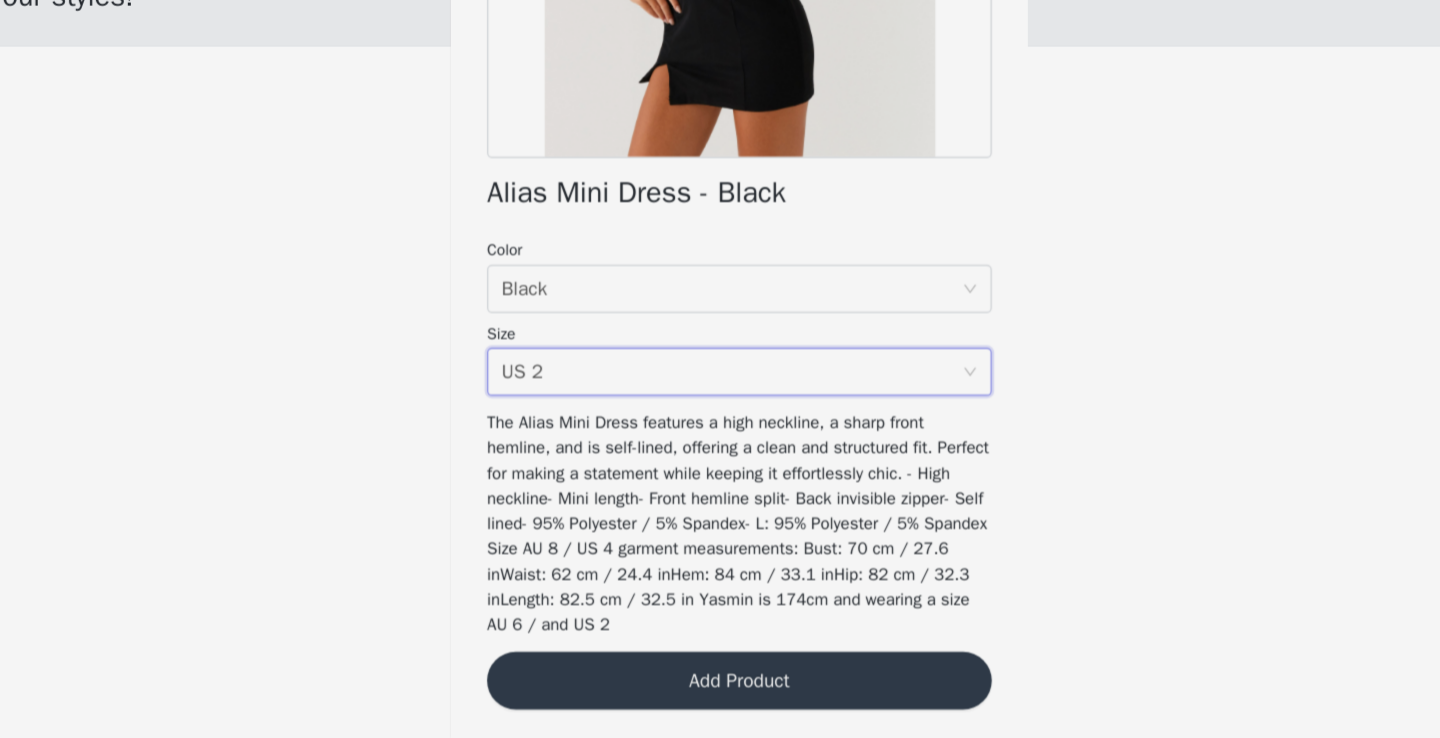 click on "Add Product" at bounding box center [720, 690] 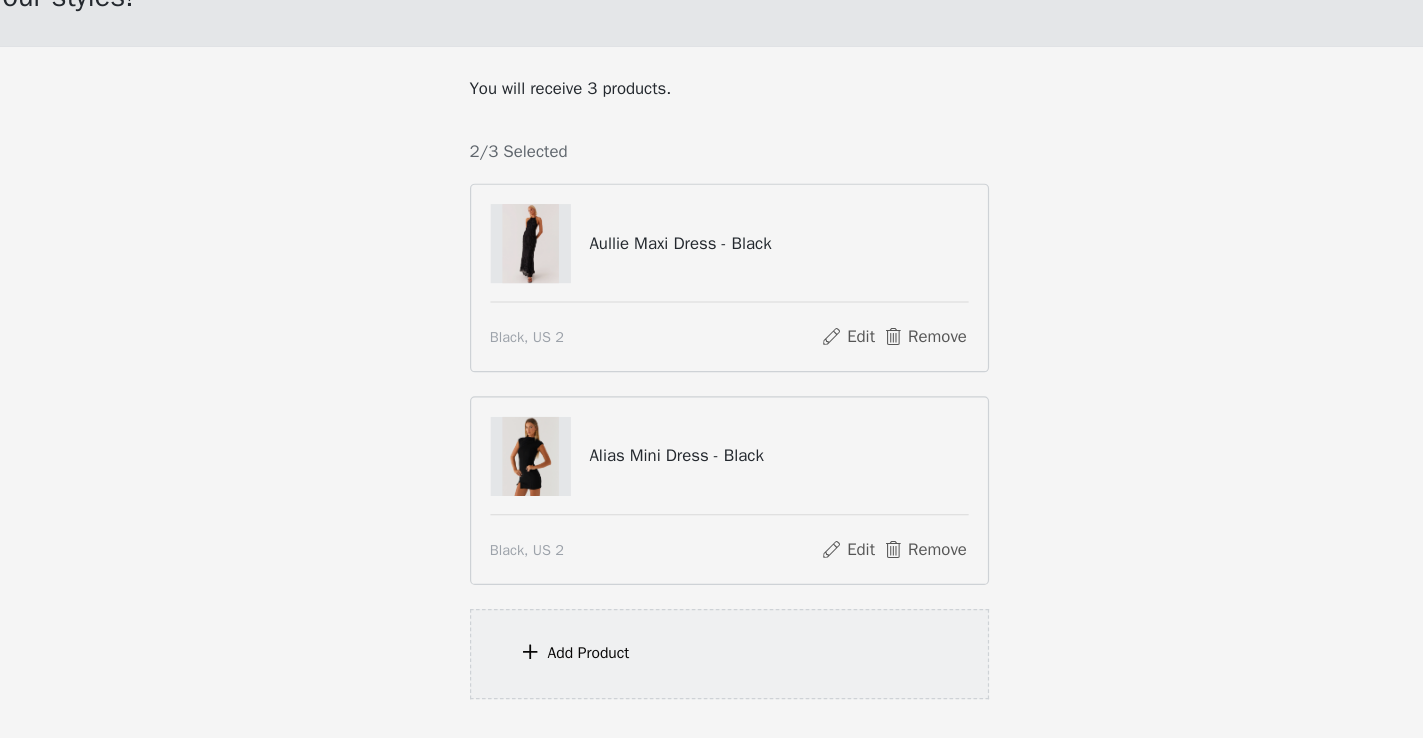 click on "Add Product" at bounding box center [712, 667] 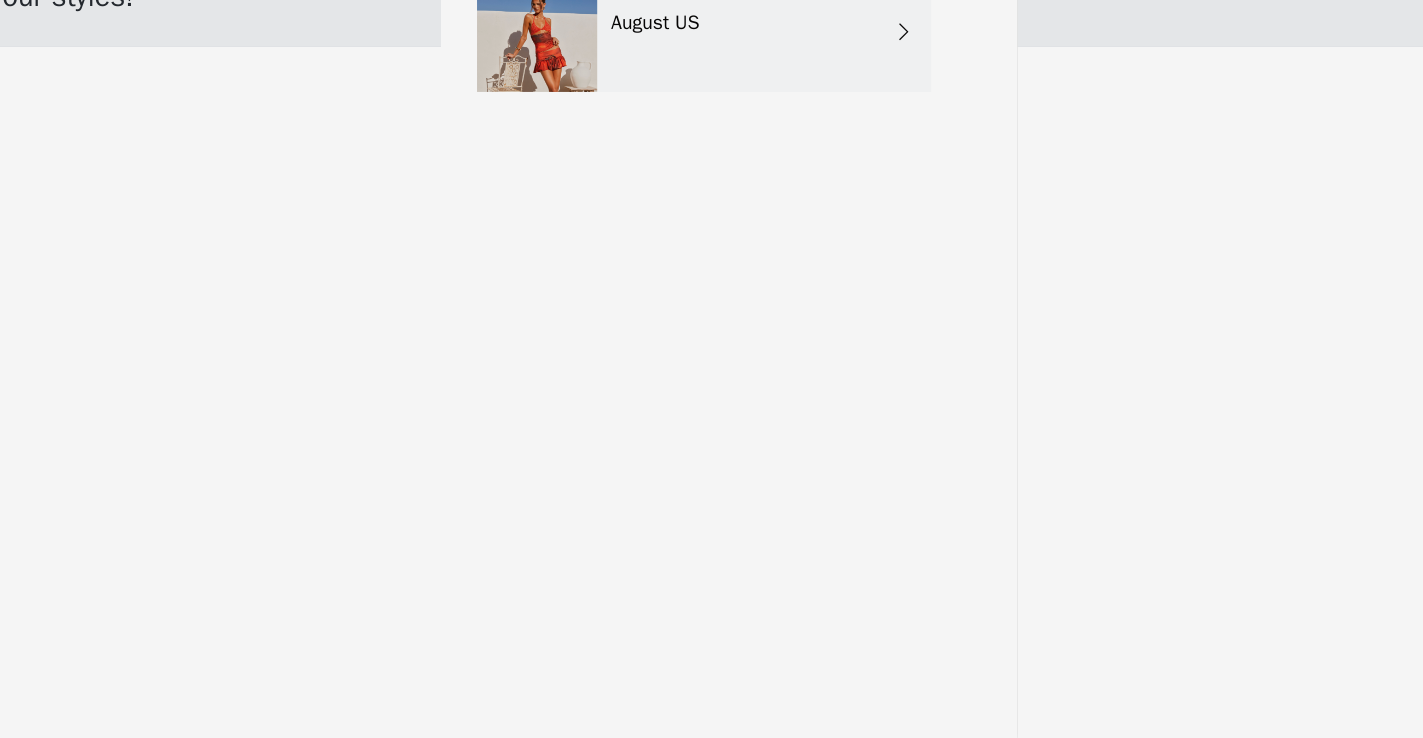 click on "August US" at bounding box center (741, 150) 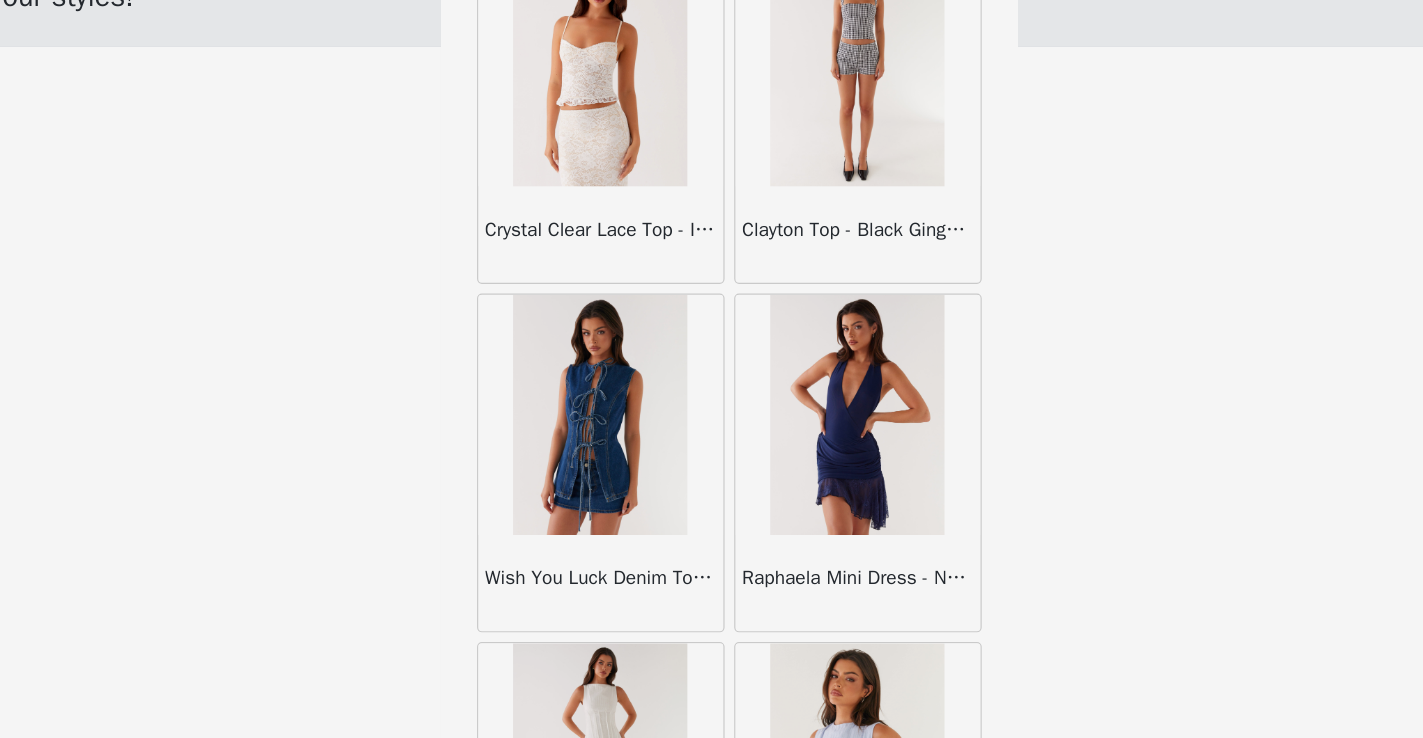 scroll, scrollTop: 2322, scrollLeft: 0, axis: vertical 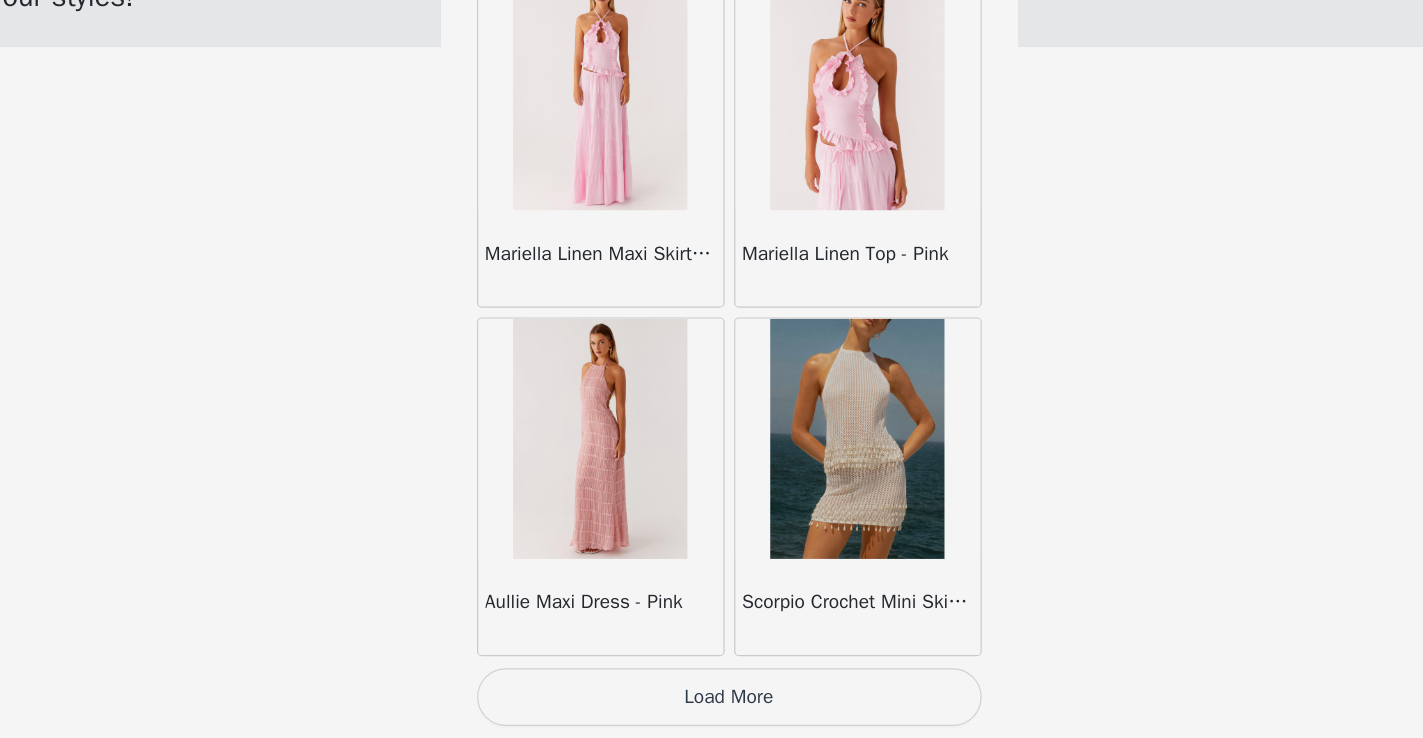 click on "Load More" at bounding box center [712, 704] 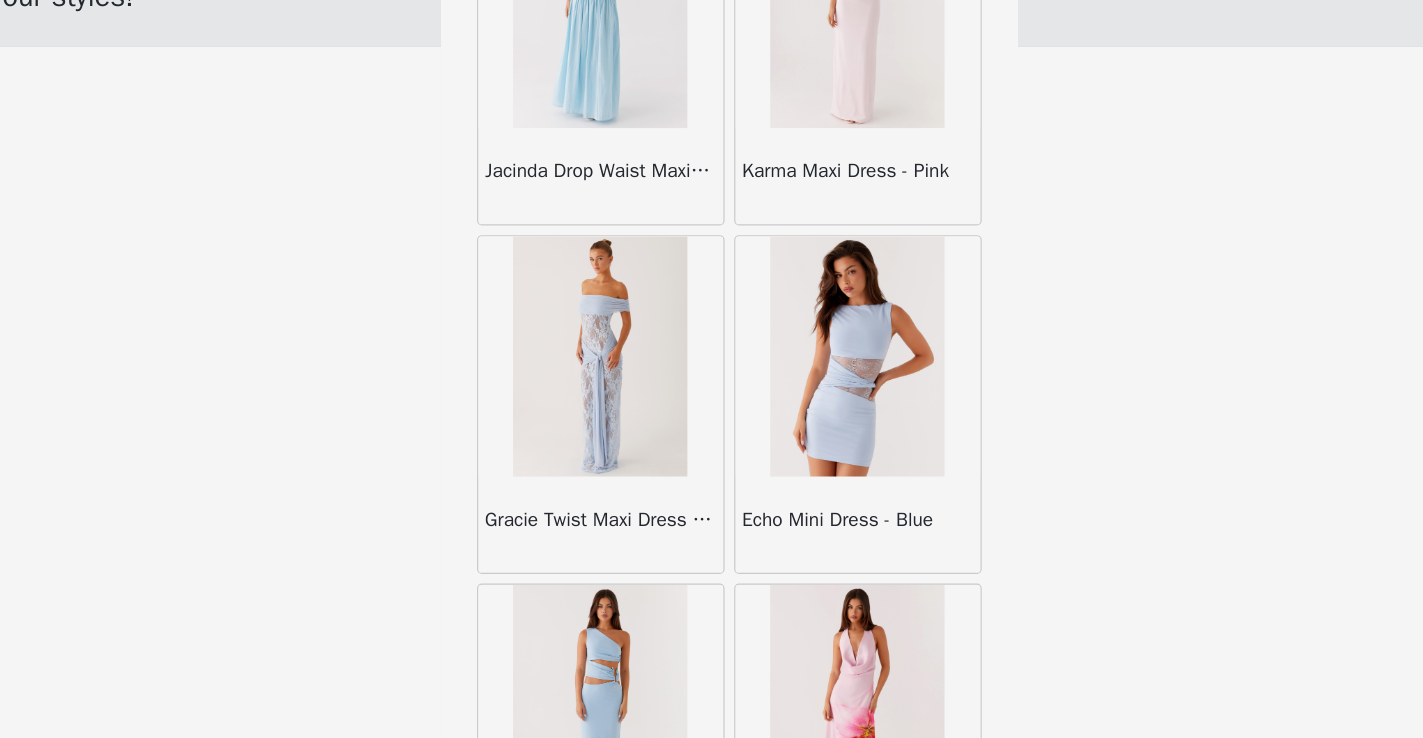 scroll, scrollTop: 5222, scrollLeft: 0, axis: vertical 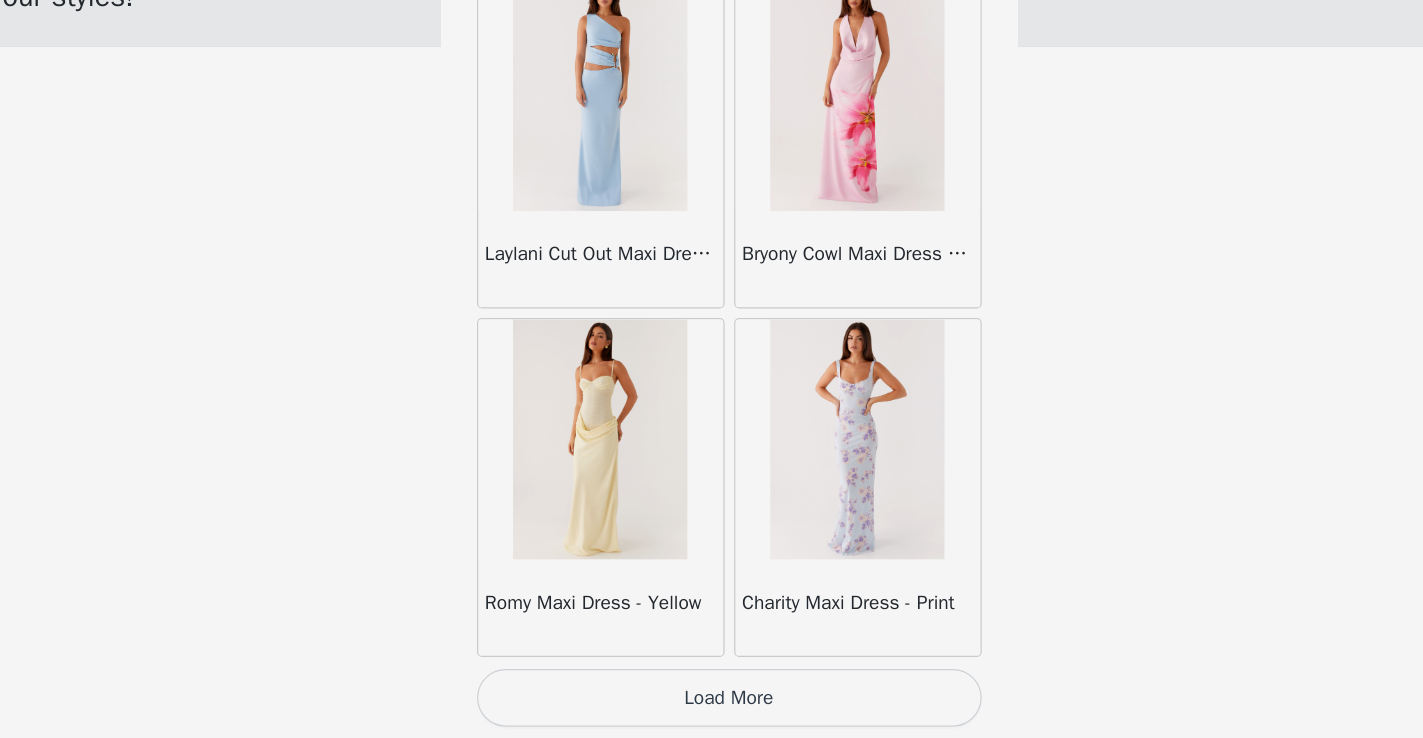 click on "Load More" at bounding box center [712, 704] 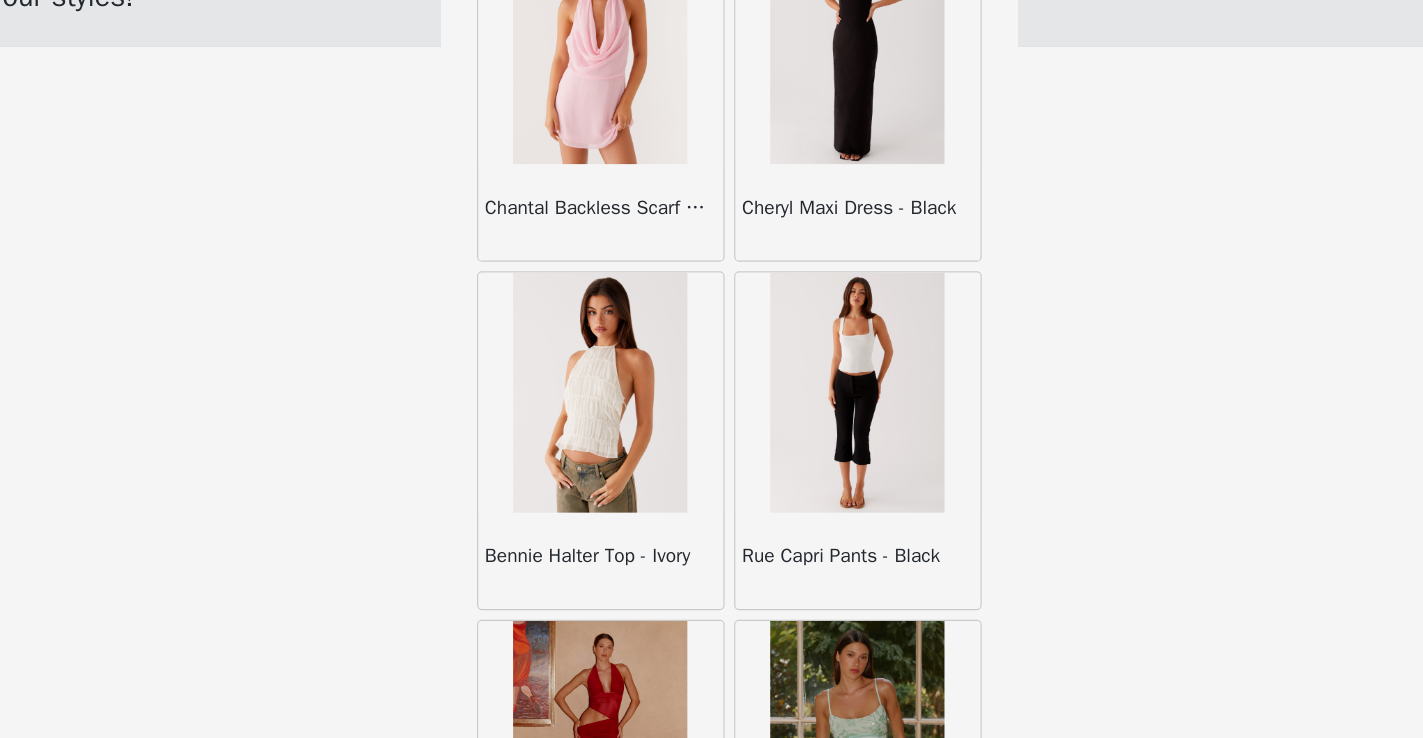 scroll, scrollTop: 8122, scrollLeft: 0, axis: vertical 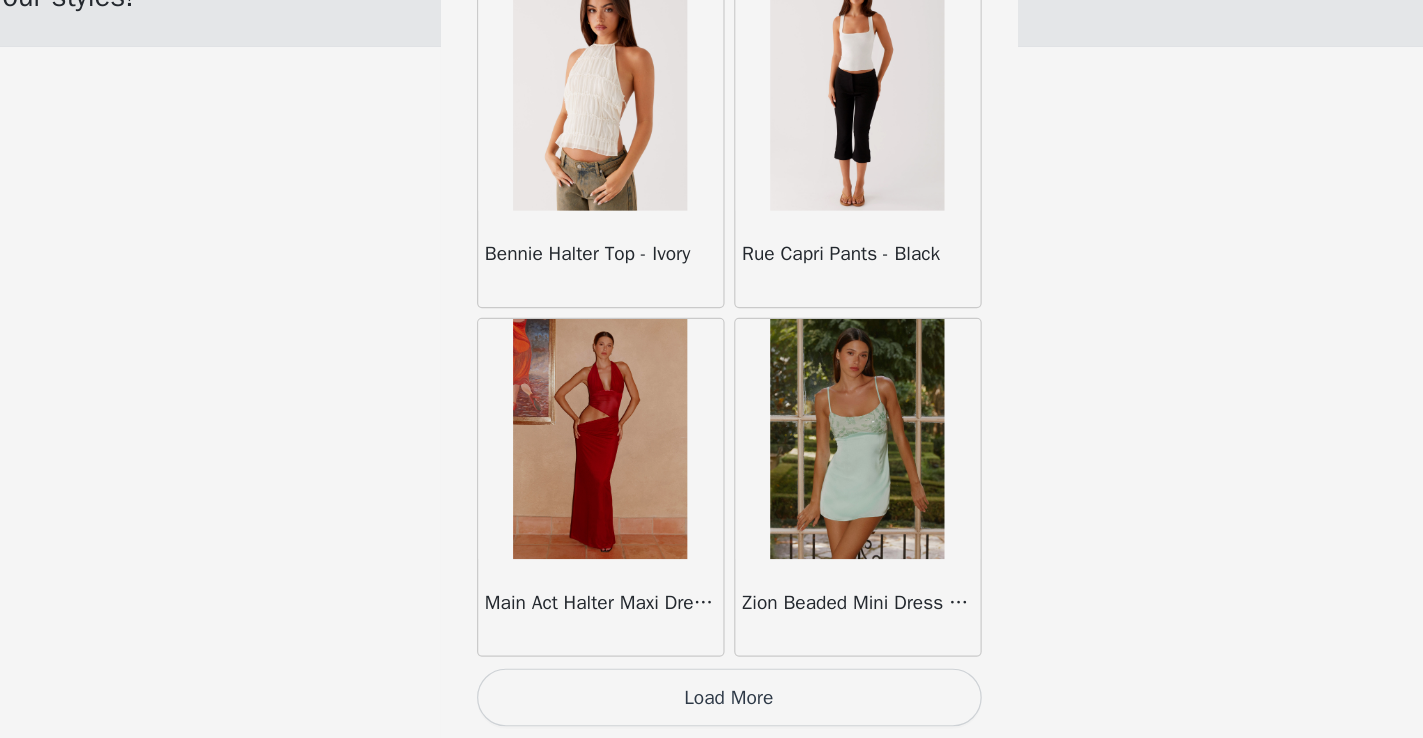 click on "Load More" at bounding box center (712, 704) 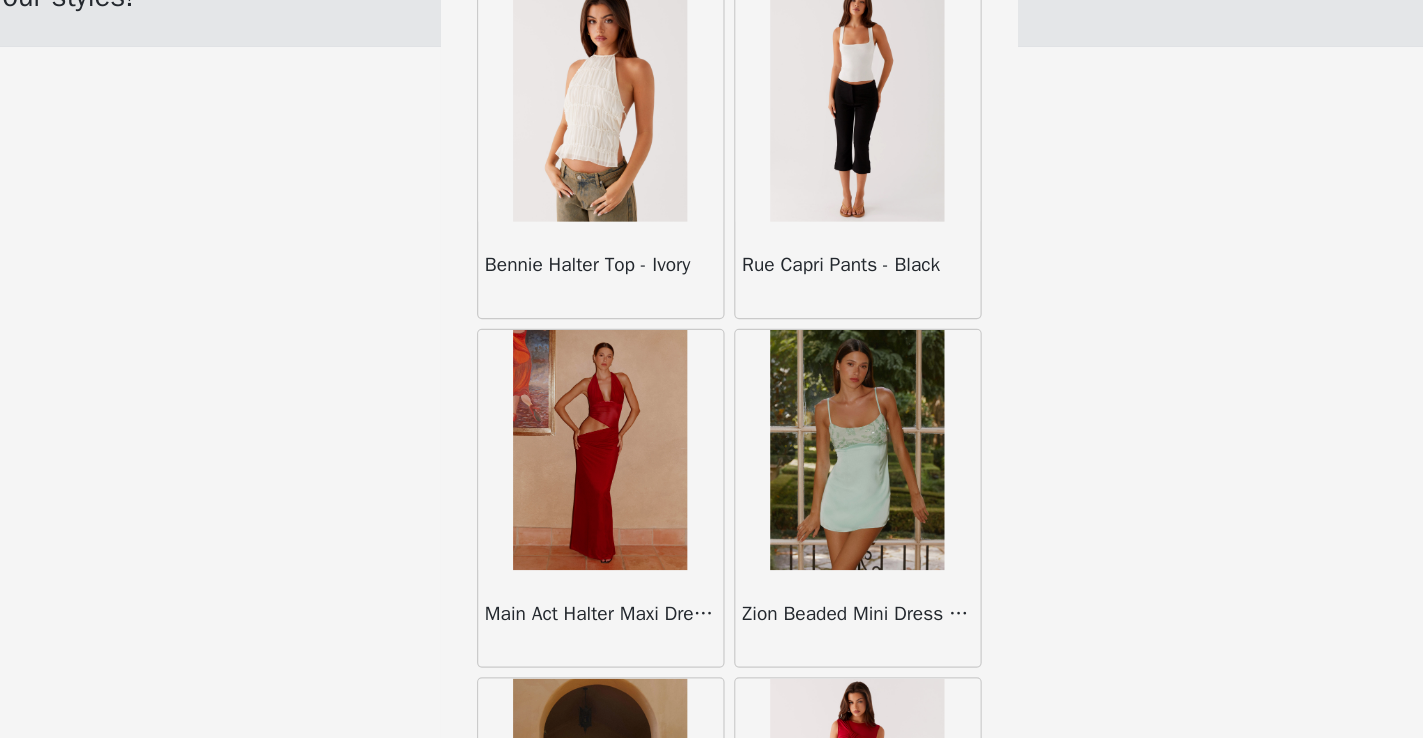 scroll, scrollTop: 134, scrollLeft: 0, axis: vertical 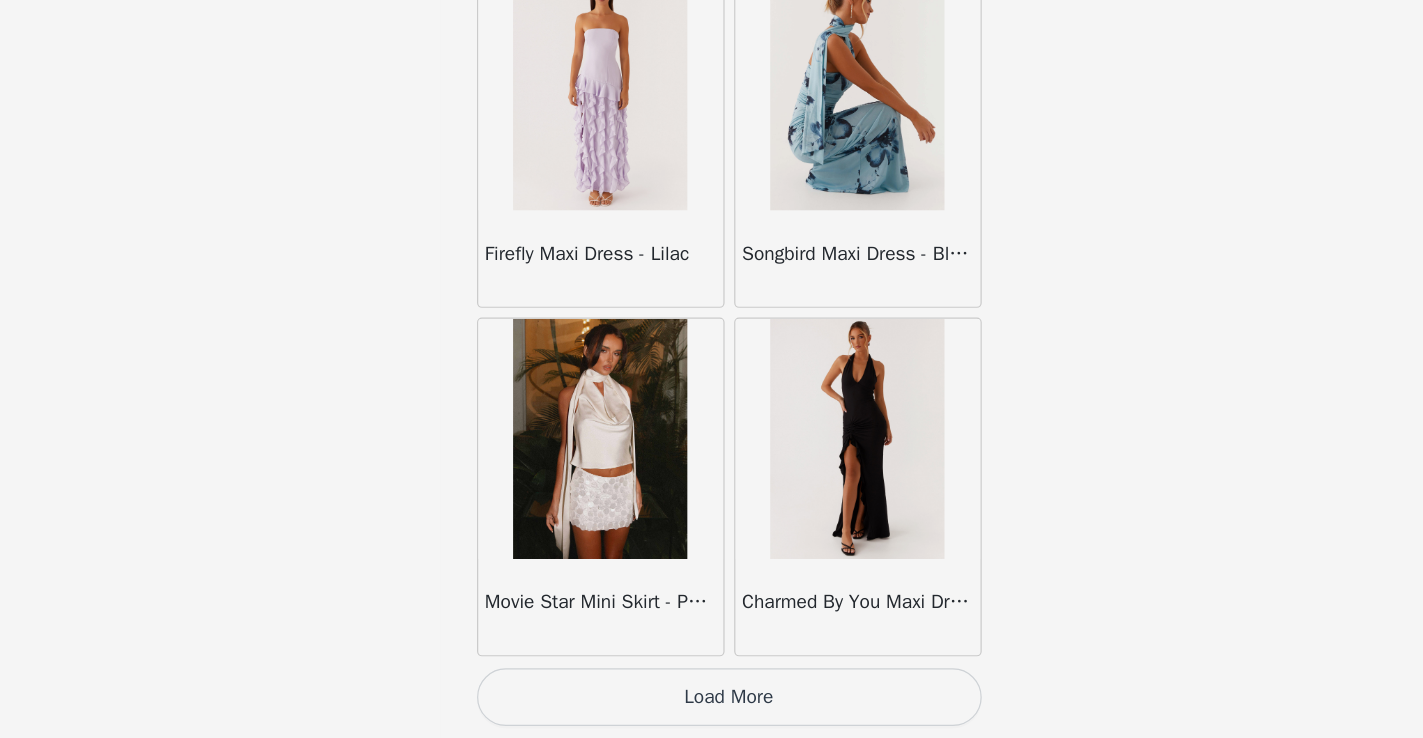click on "Load More" at bounding box center (712, 704) 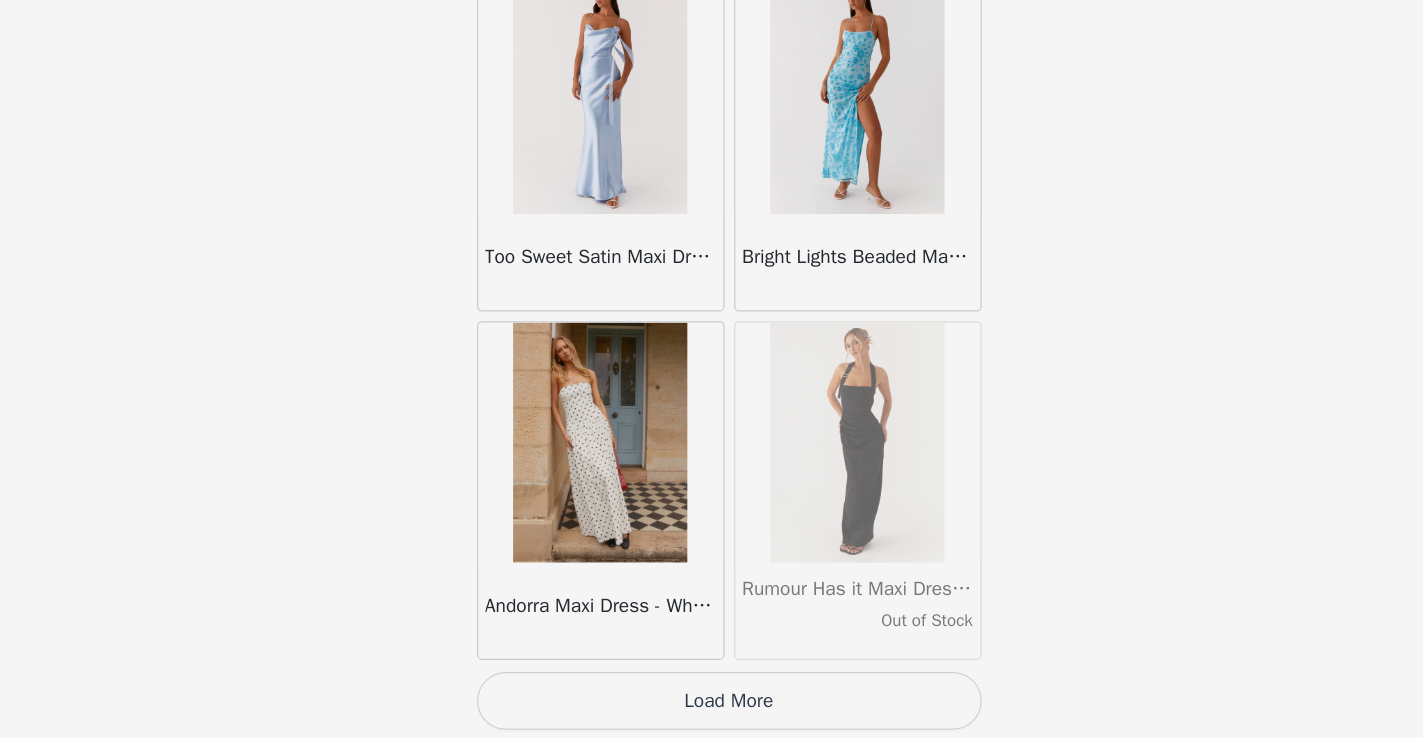 scroll, scrollTop: 13922, scrollLeft: 0, axis: vertical 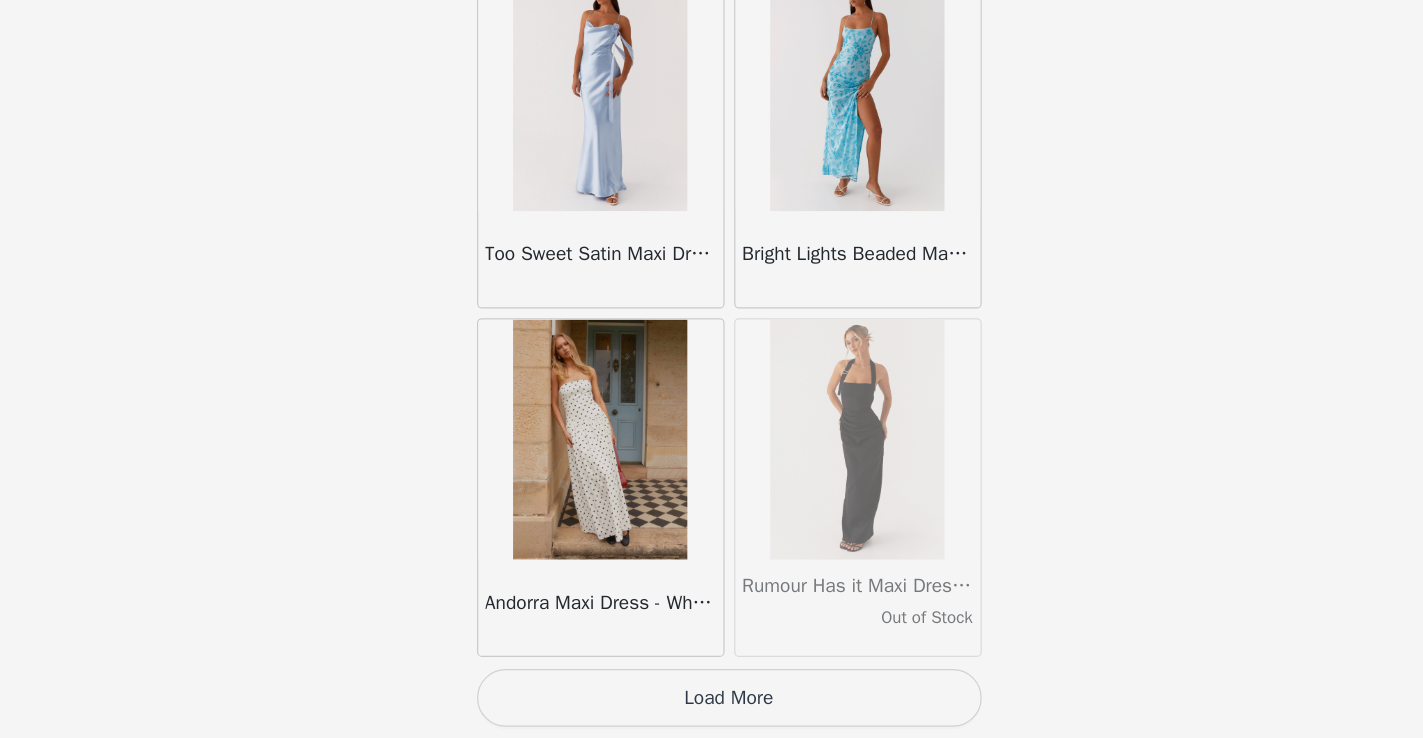 click on "Load More" at bounding box center (712, 704) 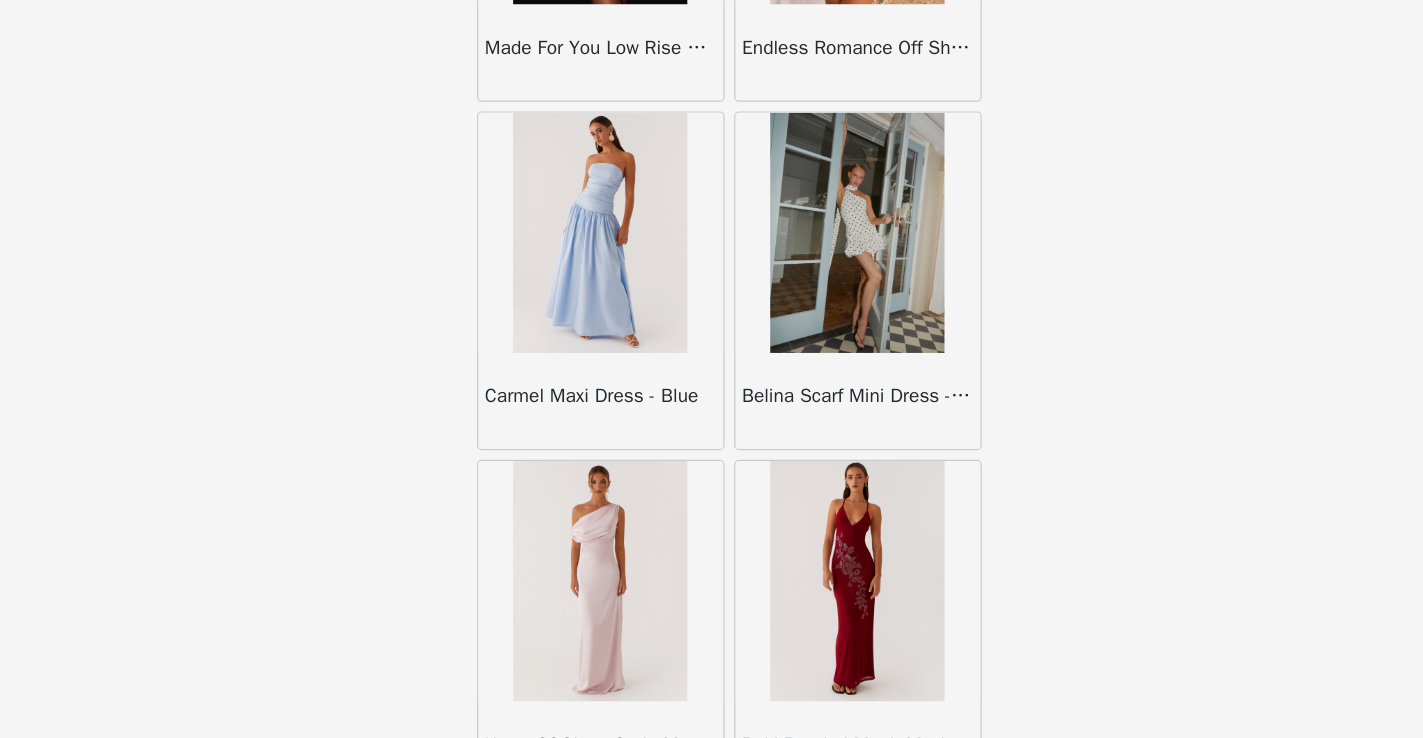 scroll, scrollTop: 16822, scrollLeft: 0, axis: vertical 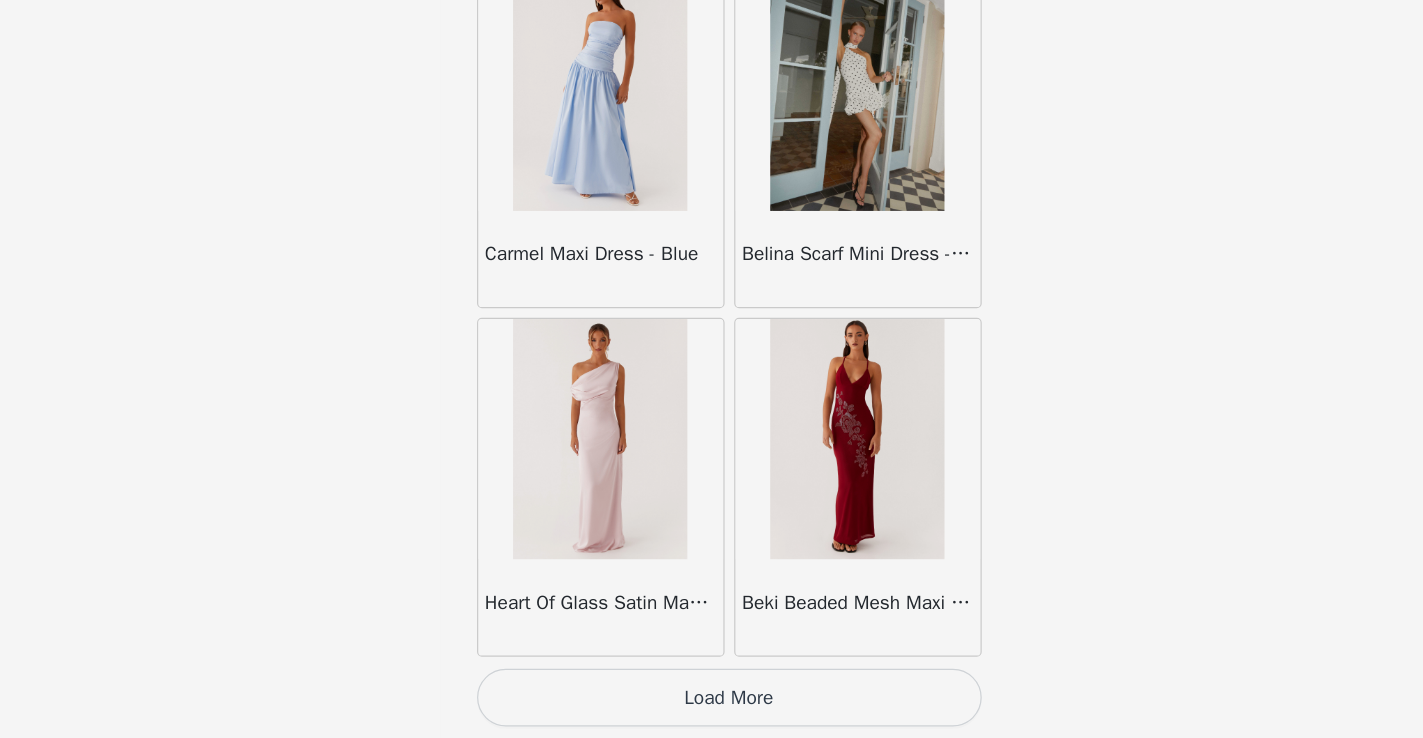 click on "Load More" at bounding box center [712, 704] 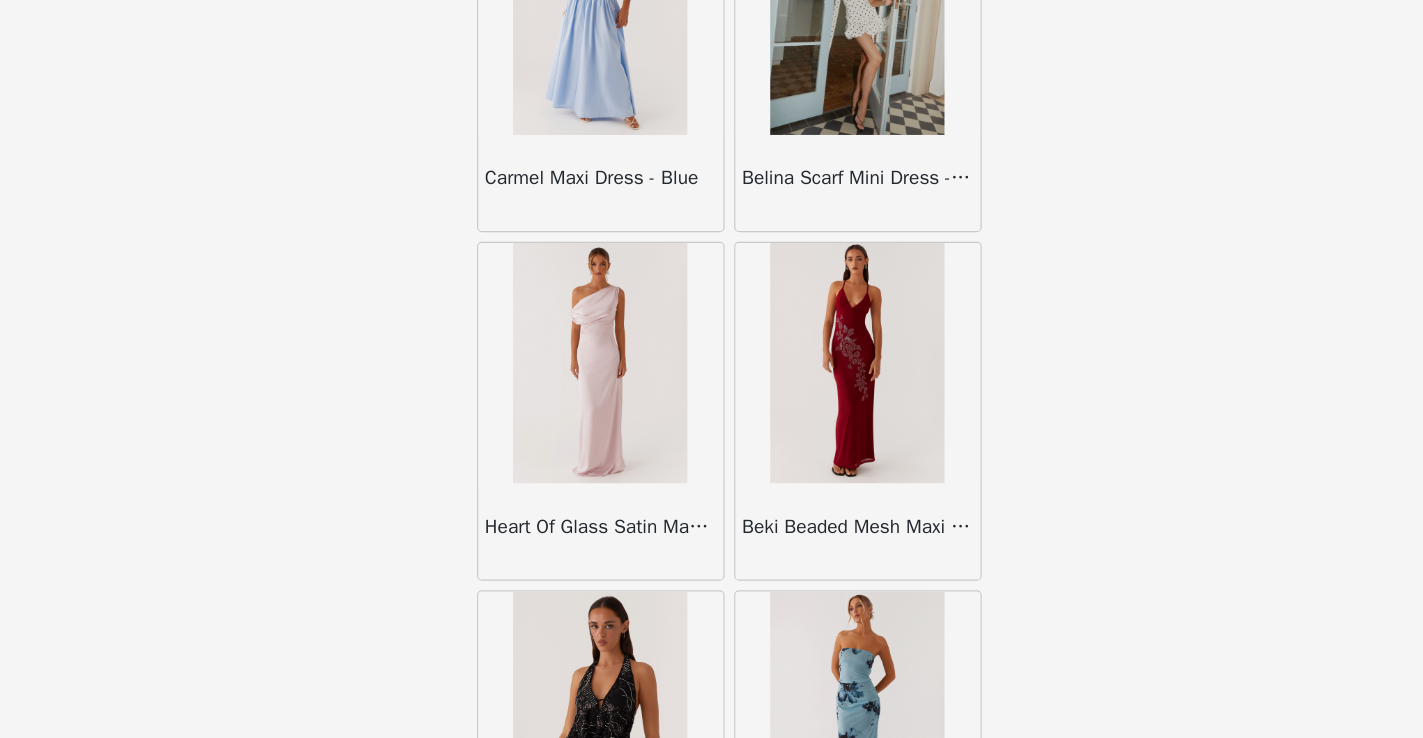 scroll, scrollTop: 17300, scrollLeft: 0, axis: vertical 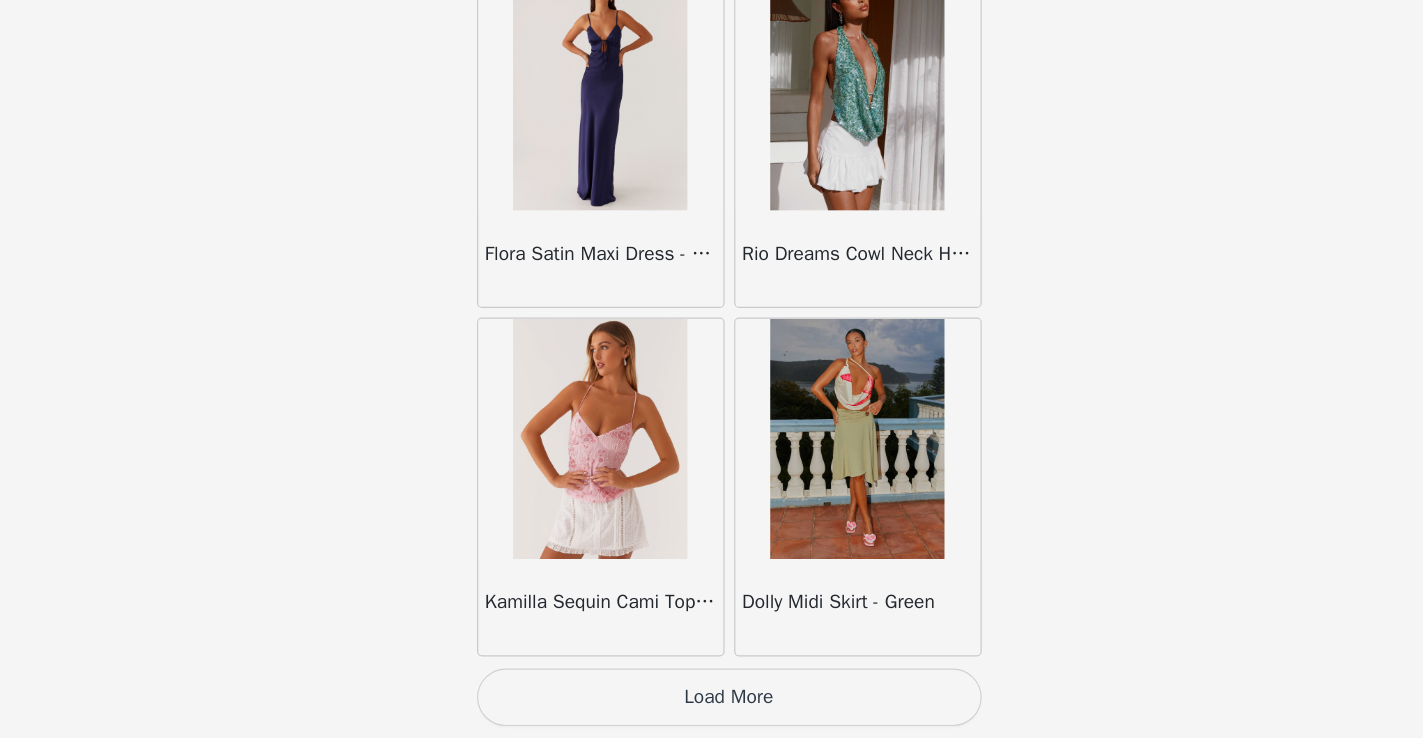 click on "Load More" at bounding box center [712, 704] 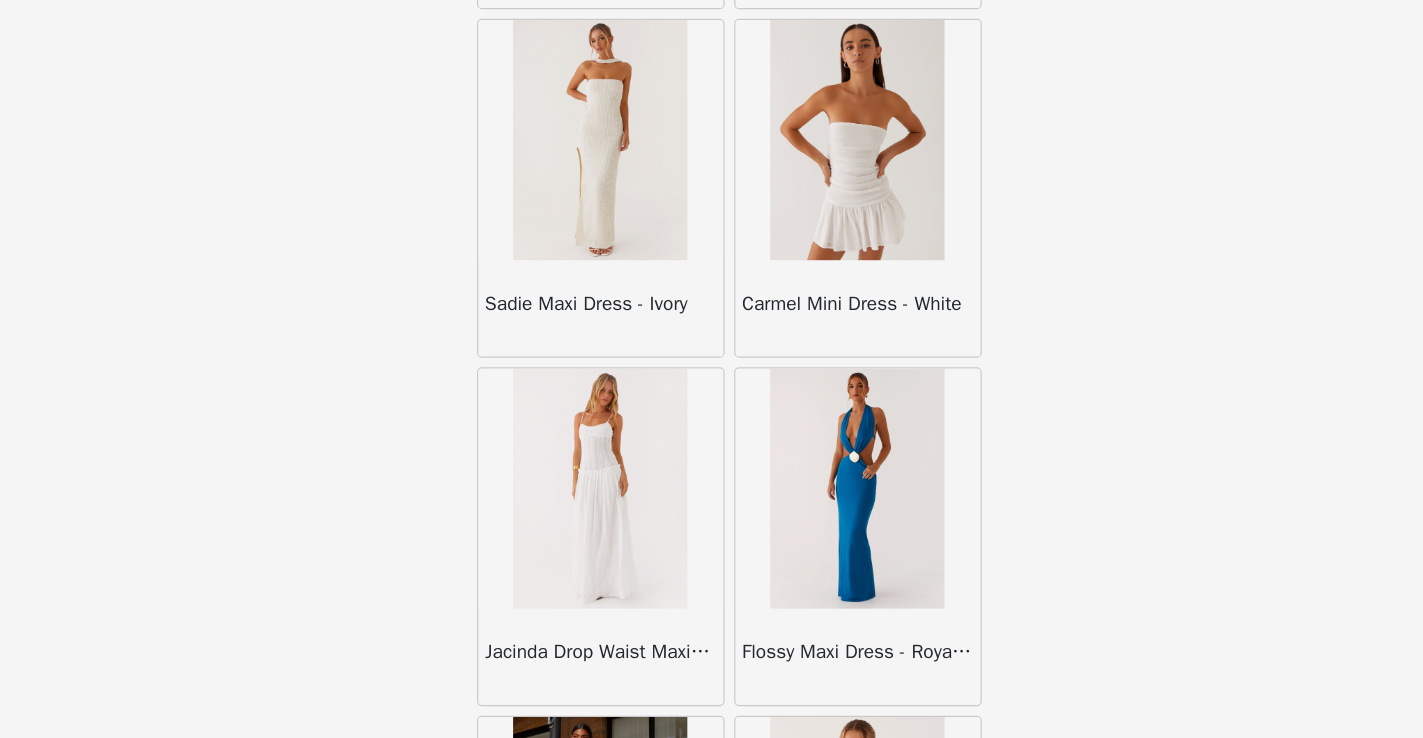scroll, scrollTop: 22007, scrollLeft: 0, axis: vertical 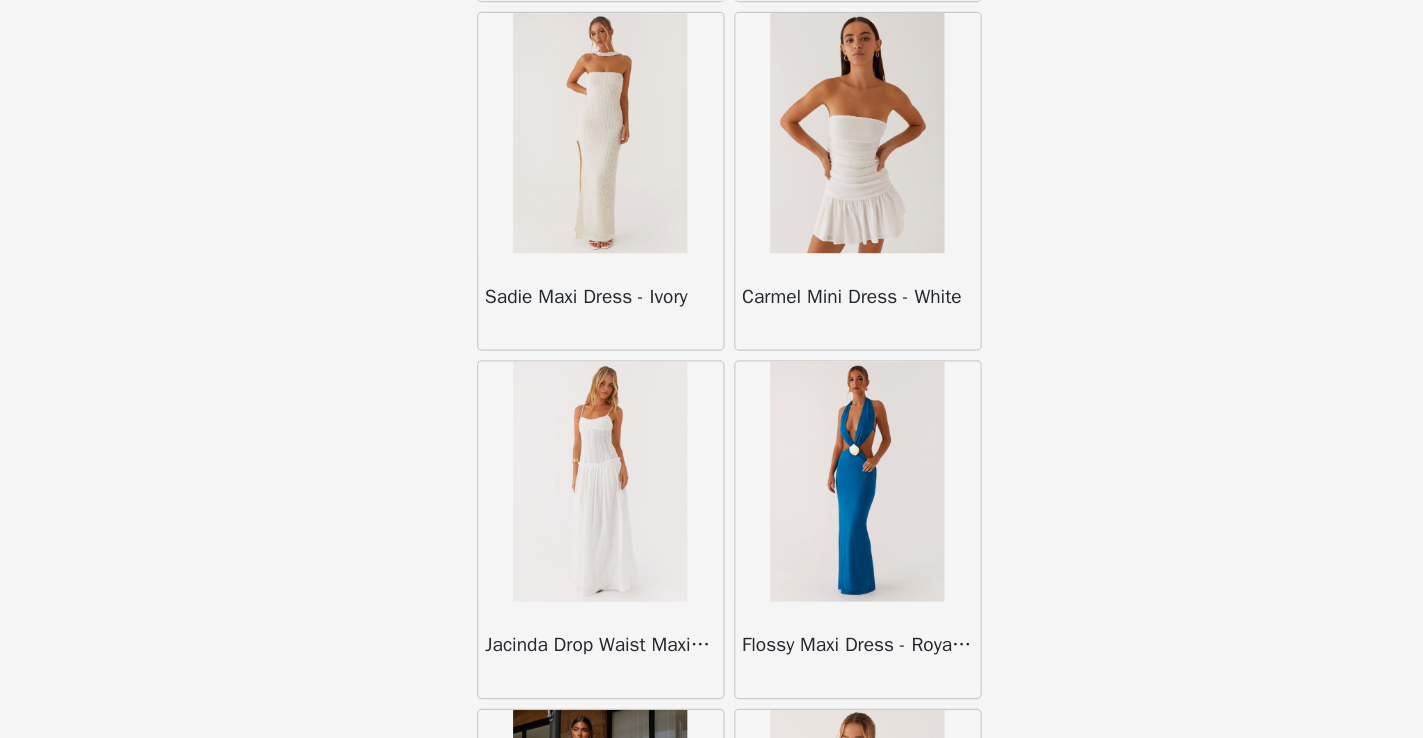 click at bounding box center [604, 524] 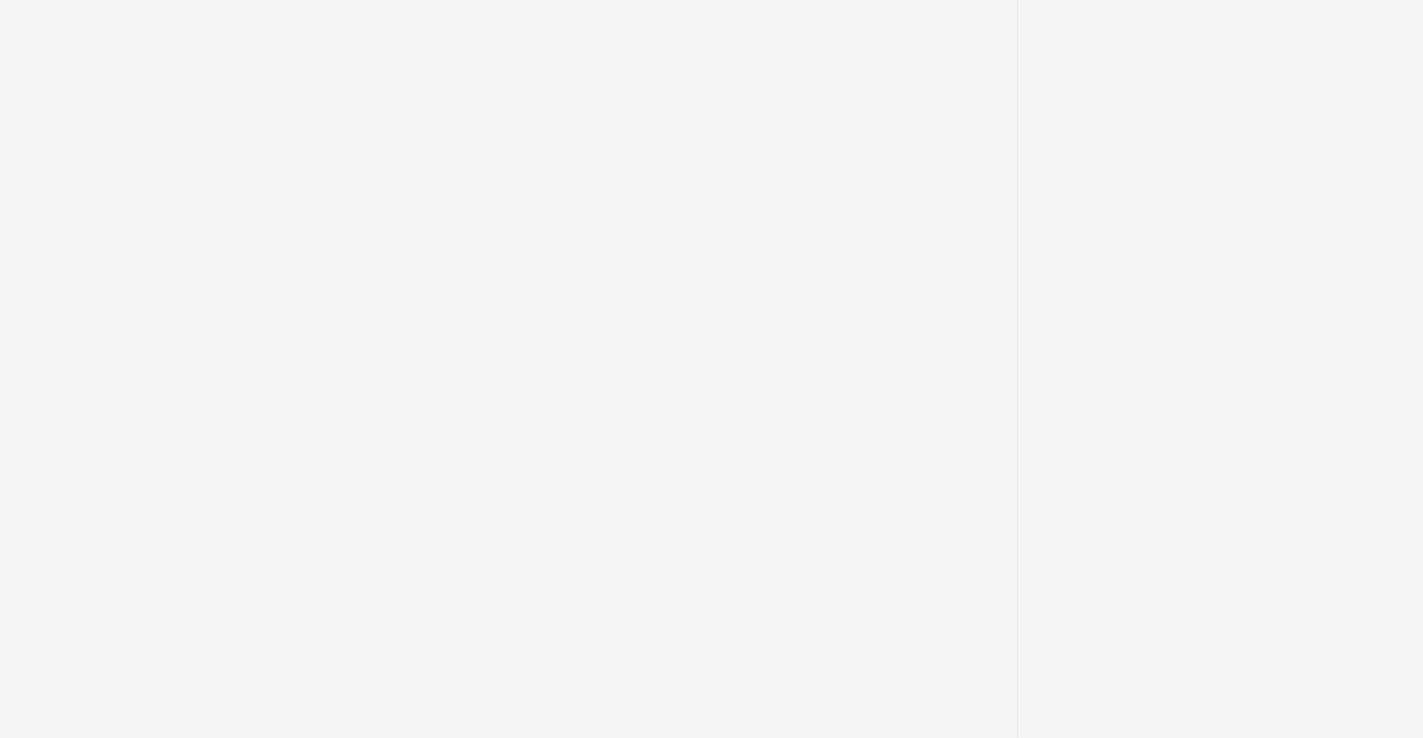 scroll, scrollTop: 0, scrollLeft: 0, axis: both 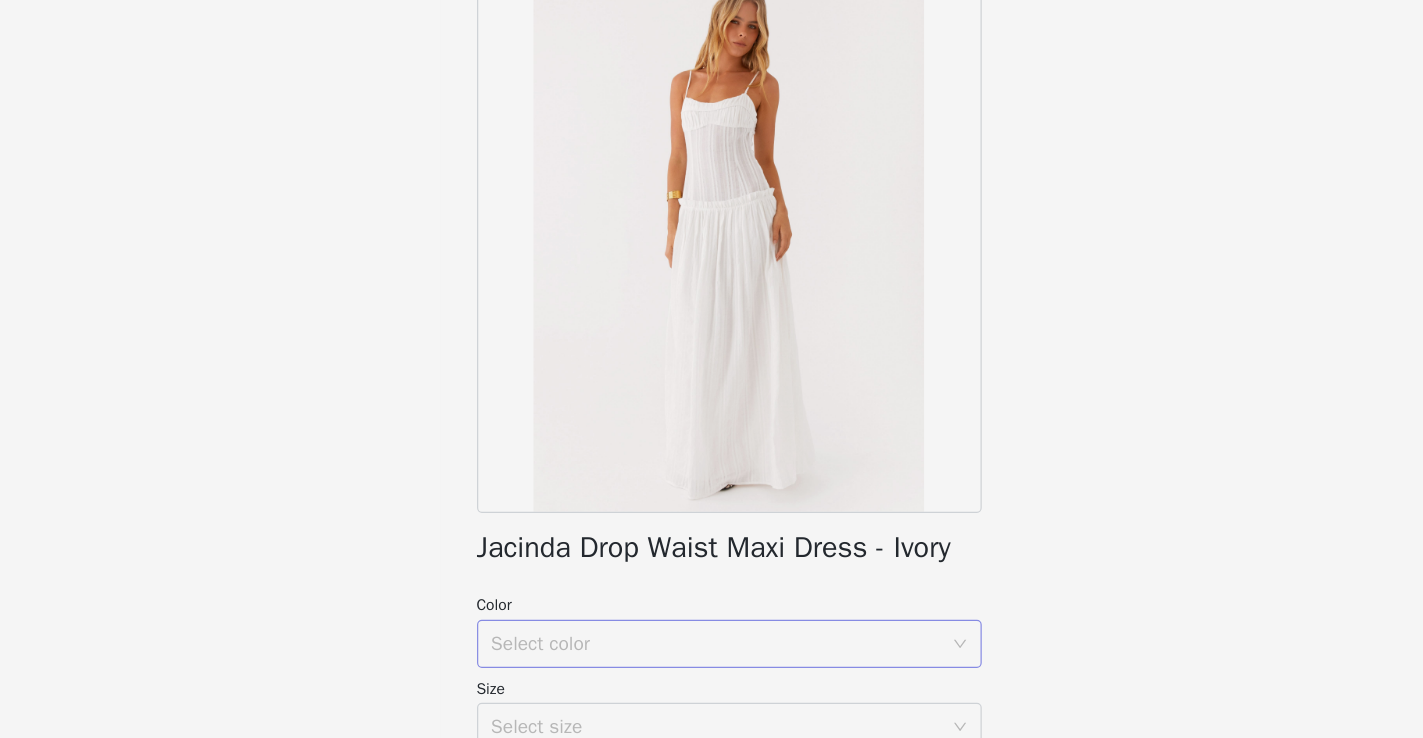 click on "Select color" at bounding box center (705, 659) 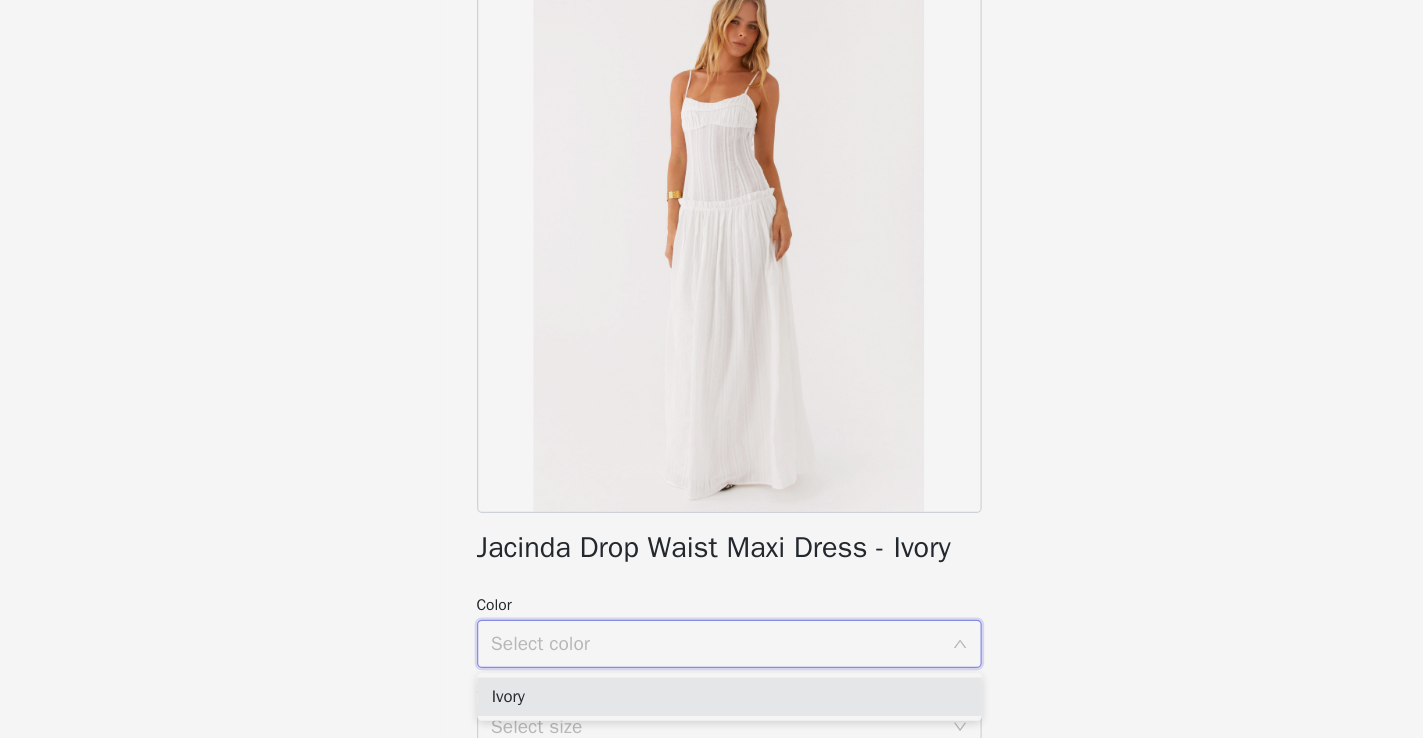 scroll, scrollTop: 43, scrollLeft: 0, axis: vertical 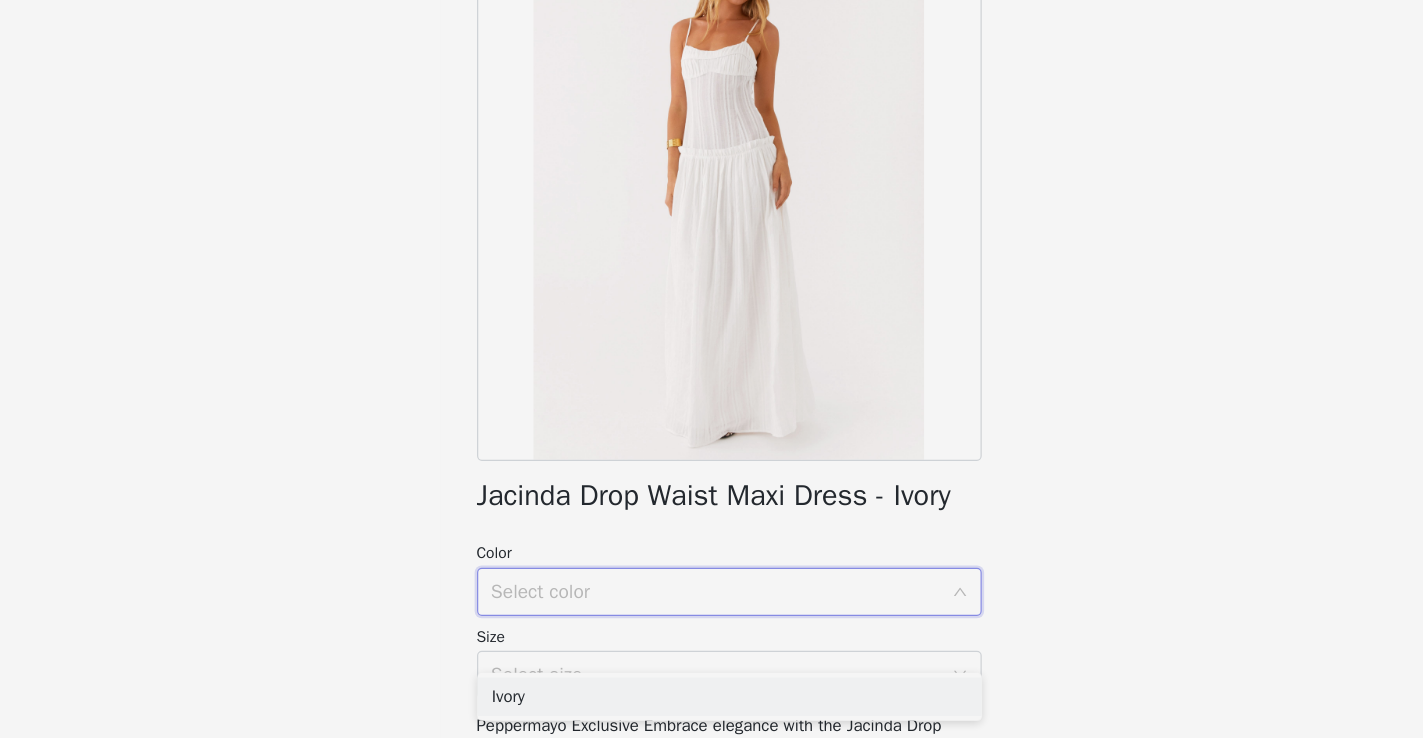 click on "Ivory" at bounding box center (712, 703) 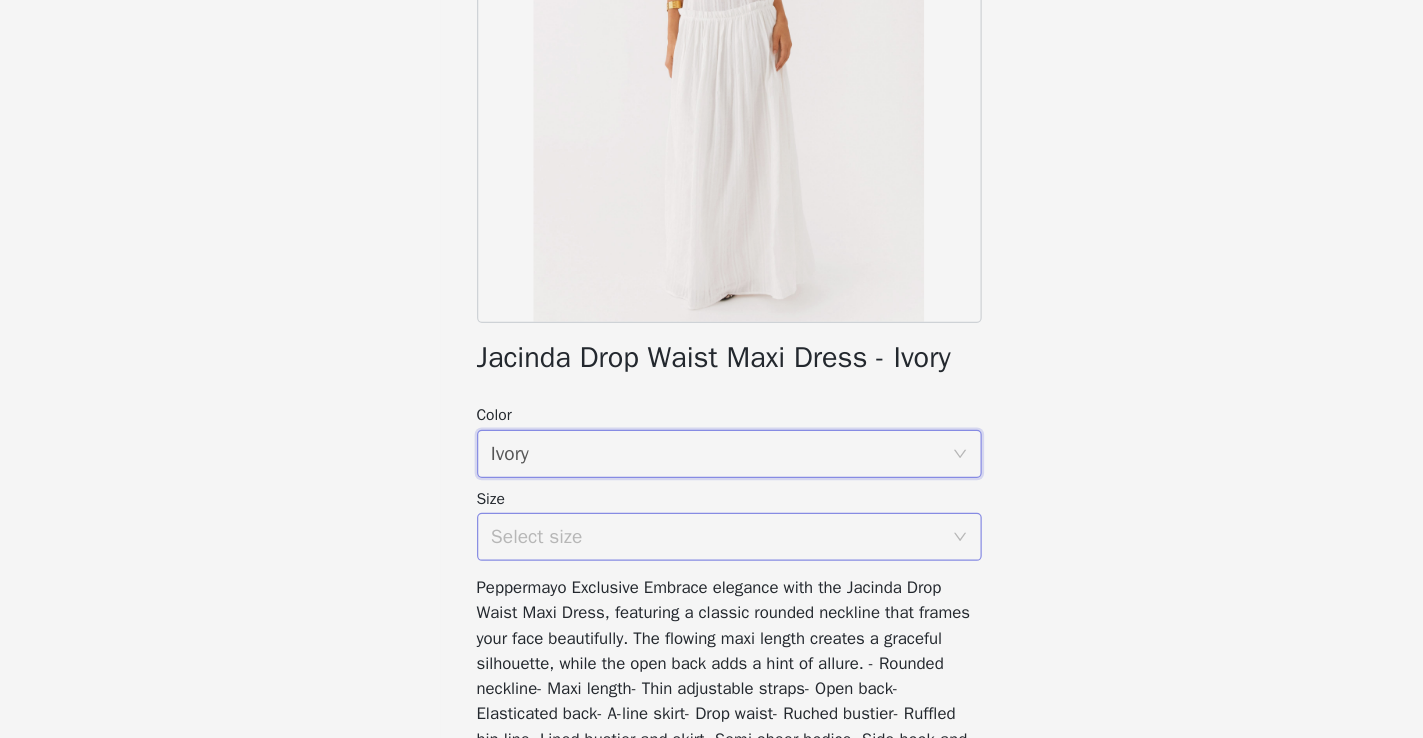 scroll, scrollTop: 174, scrollLeft: 0, axis: vertical 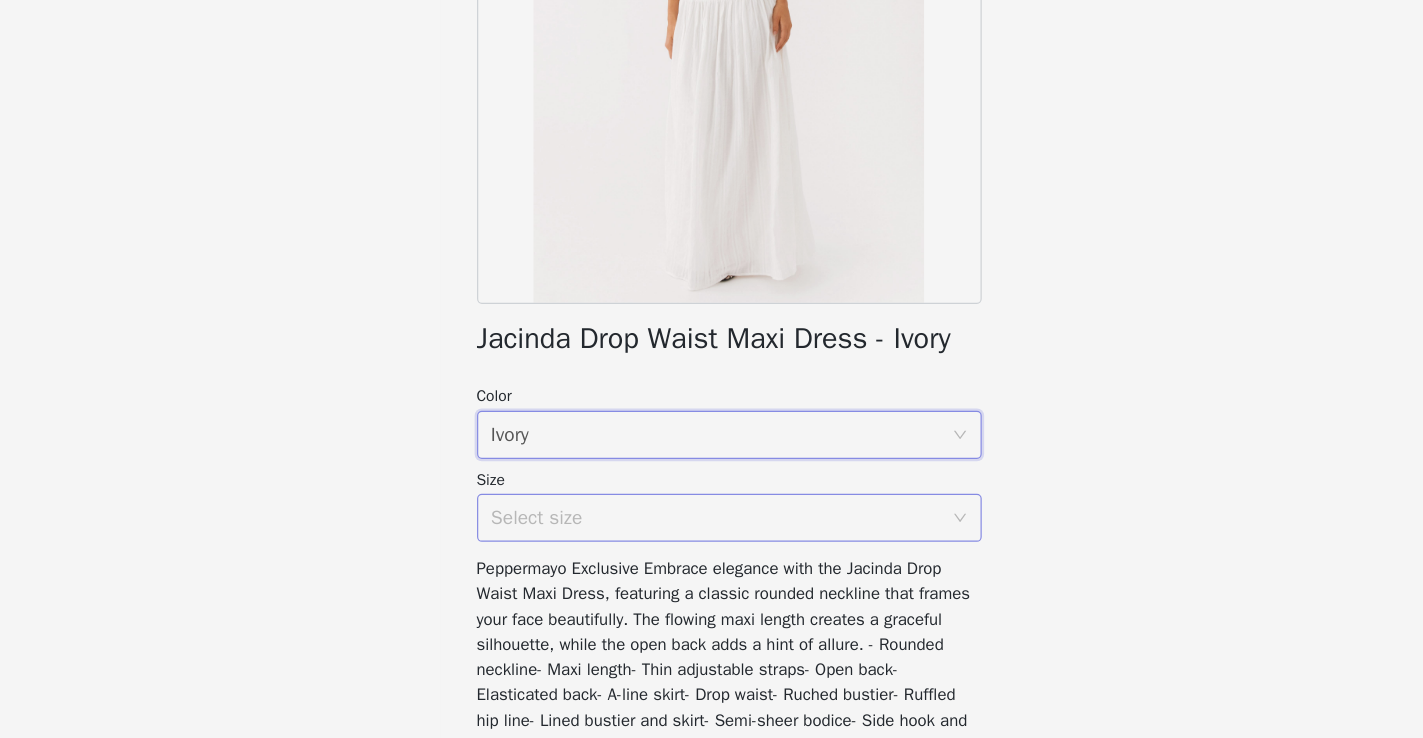 click on "Select size" at bounding box center [701, 554] 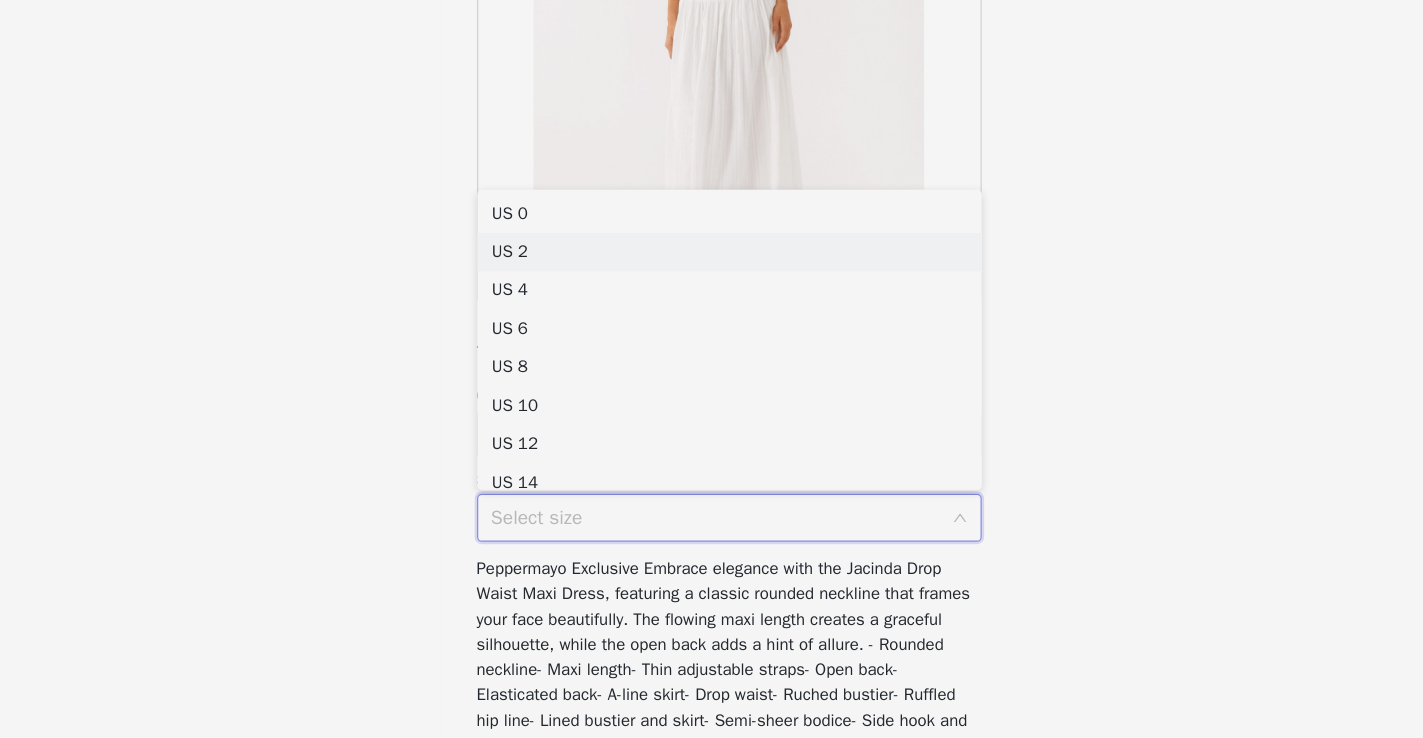 click on "US 2" at bounding box center (712, 333) 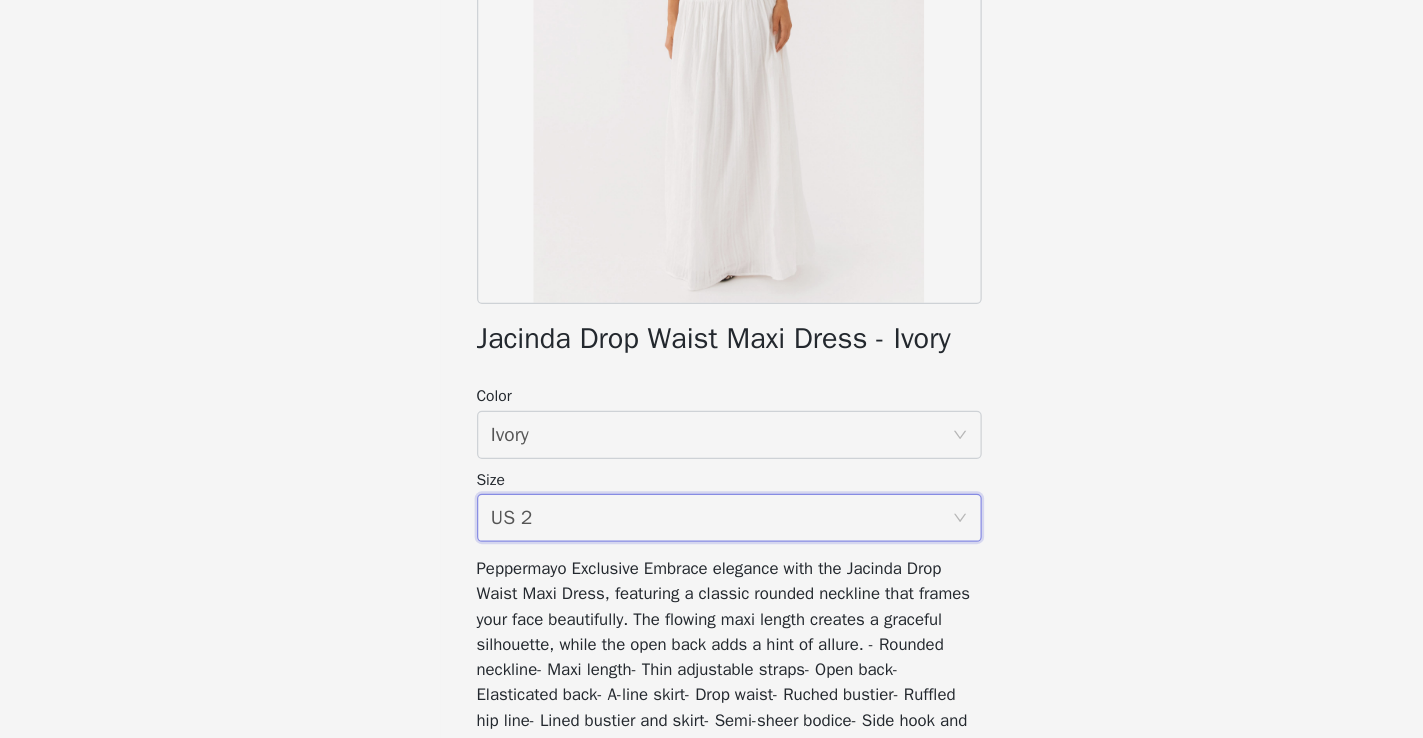 scroll, scrollTop: 358, scrollLeft: 0, axis: vertical 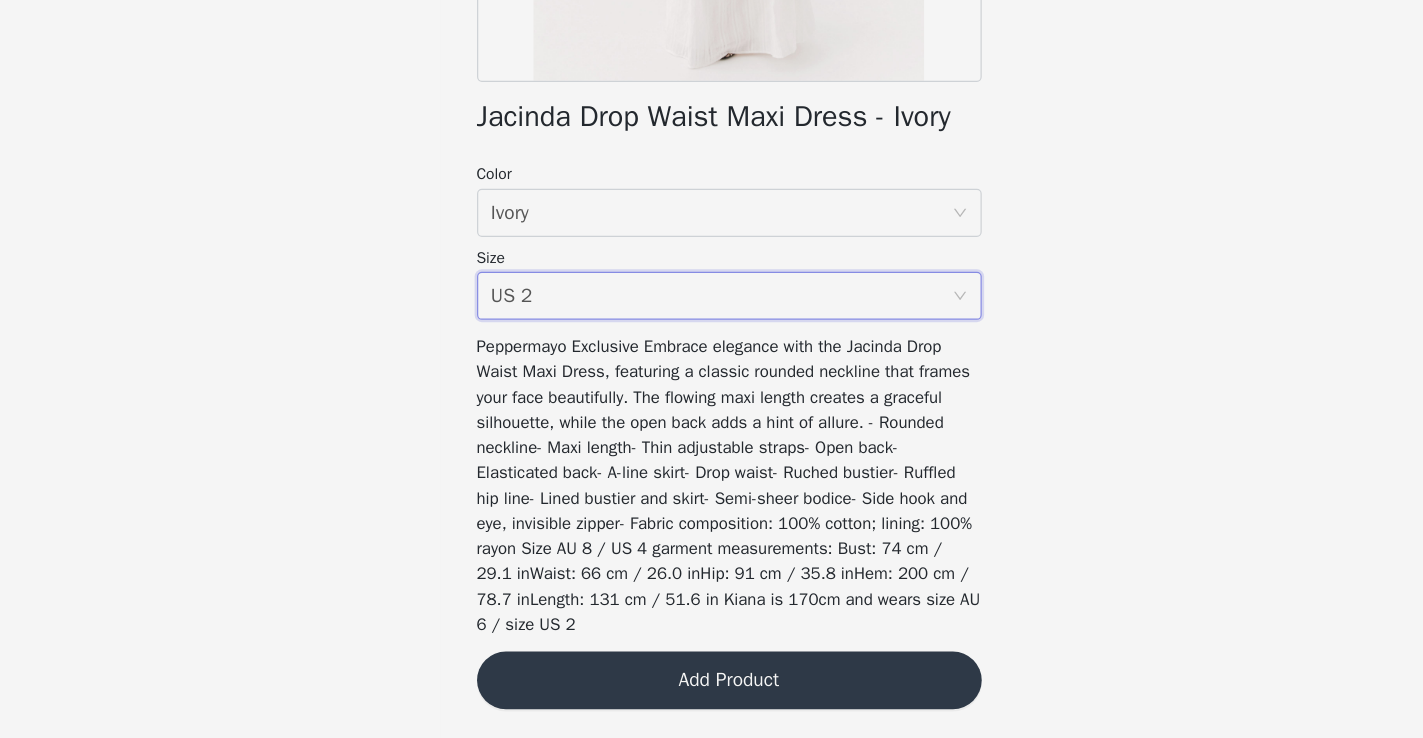 click on "Add Product" at bounding box center (712, 690) 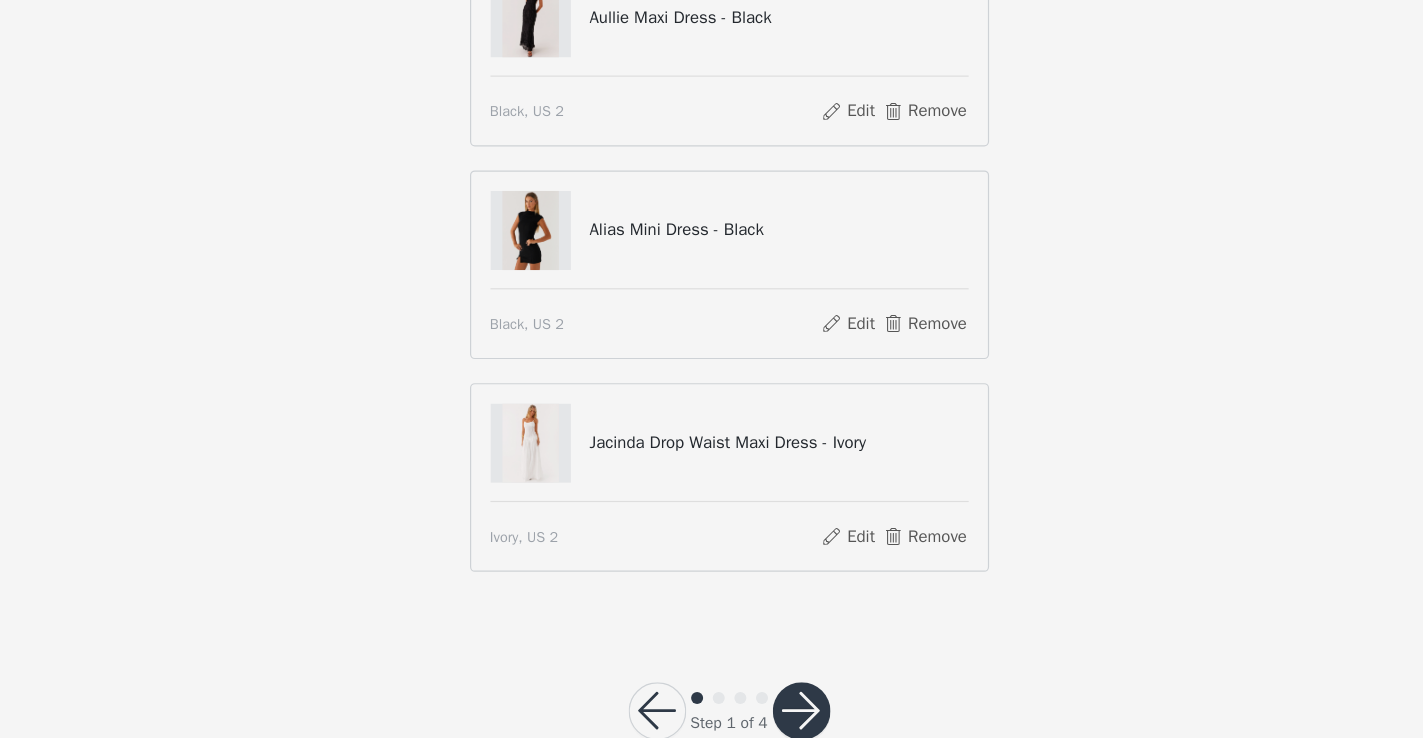 click at bounding box center [772, 715] 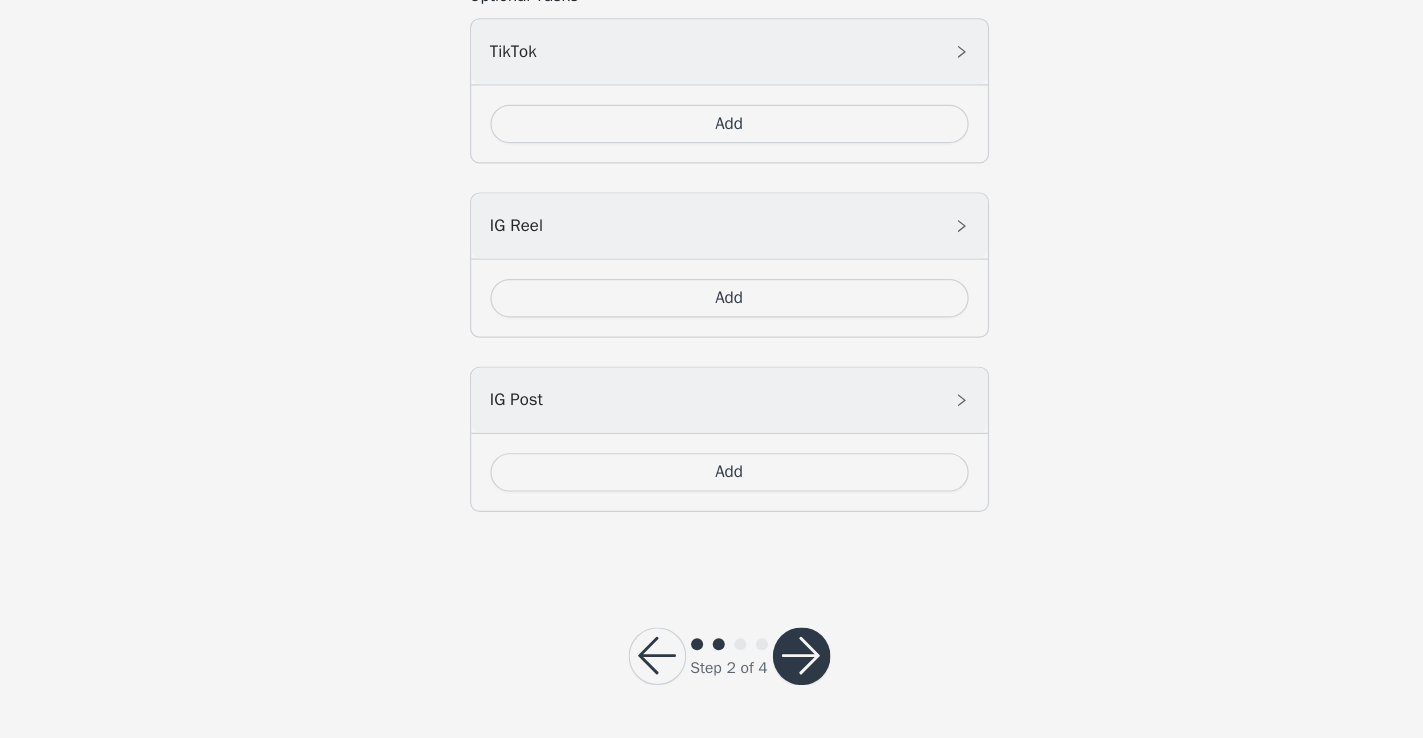 scroll, scrollTop: 1210, scrollLeft: 0, axis: vertical 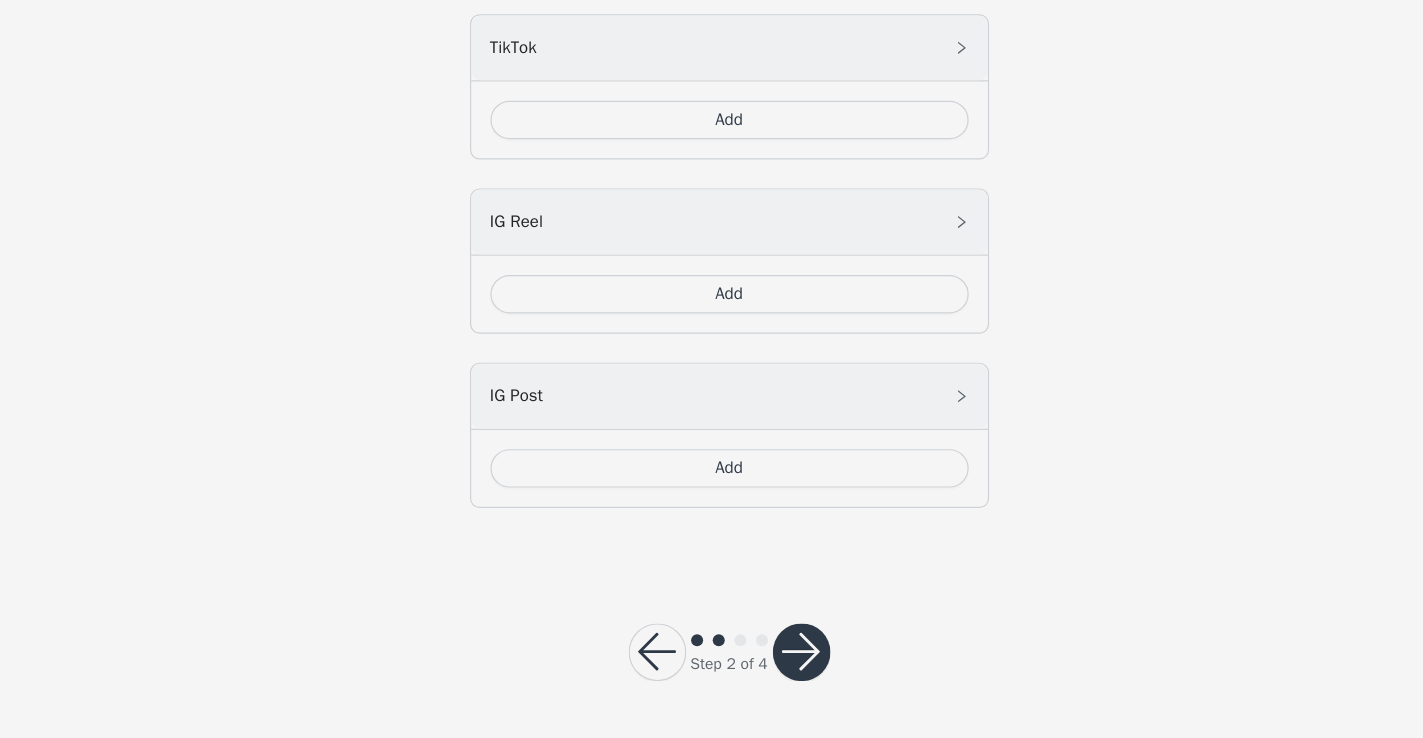 click on "Add" at bounding box center (712, 513) 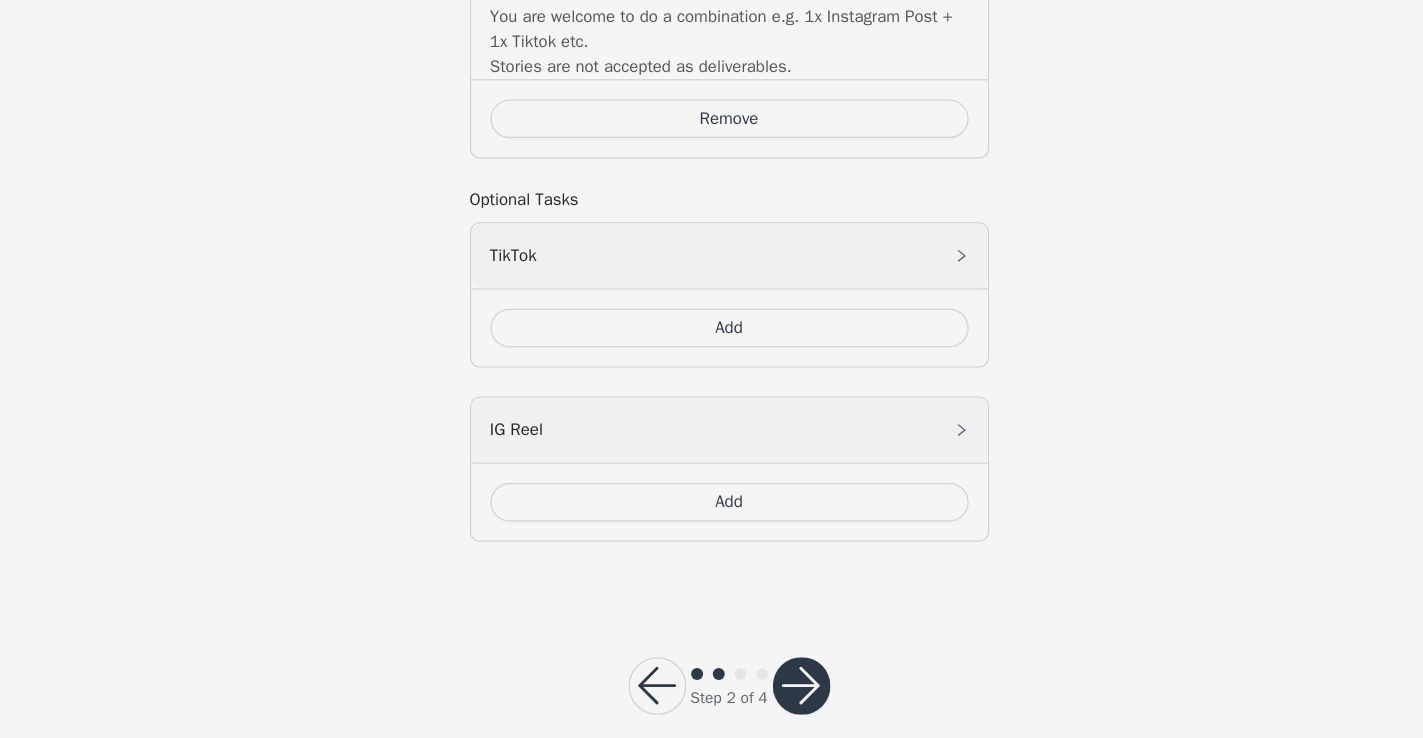 scroll, scrollTop: 1566, scrollLeft: 0, axis: vertical 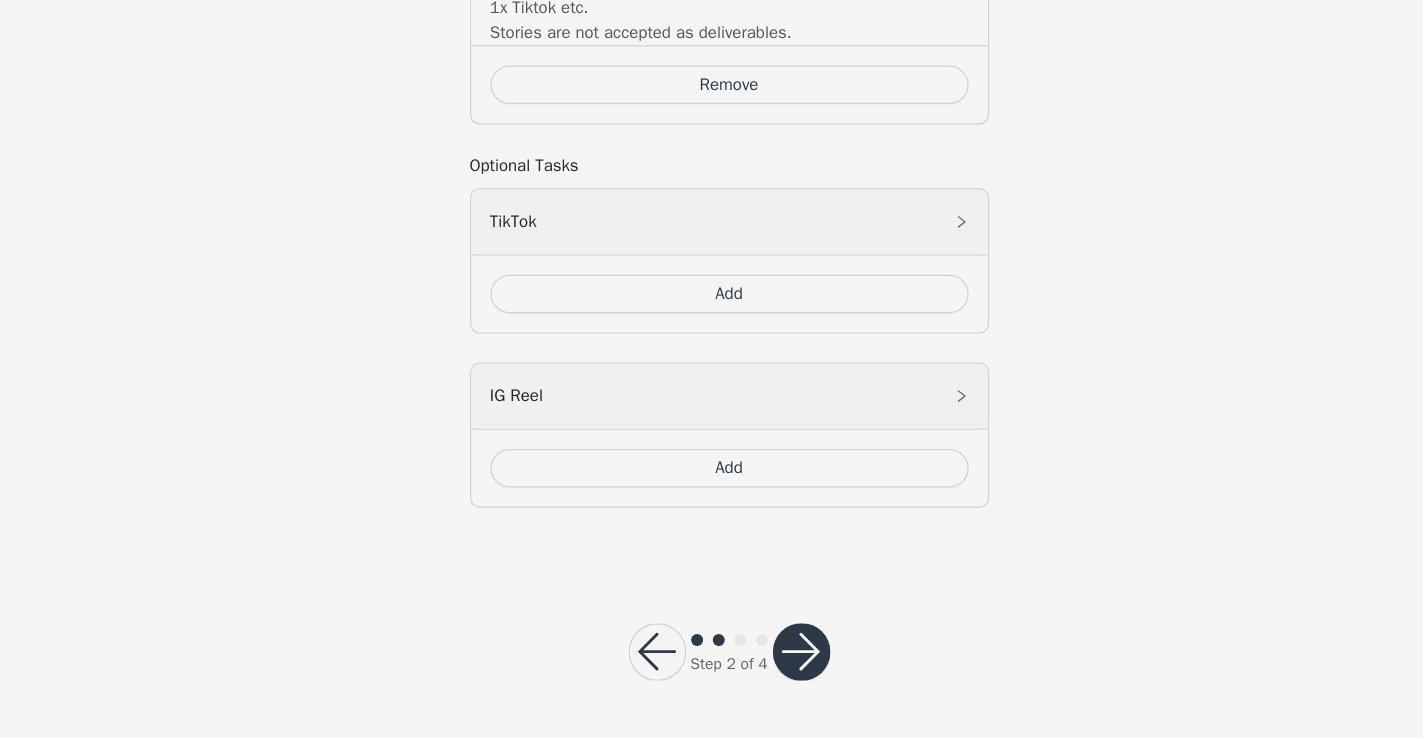 click on "Add" at bounding box center [712, 368] 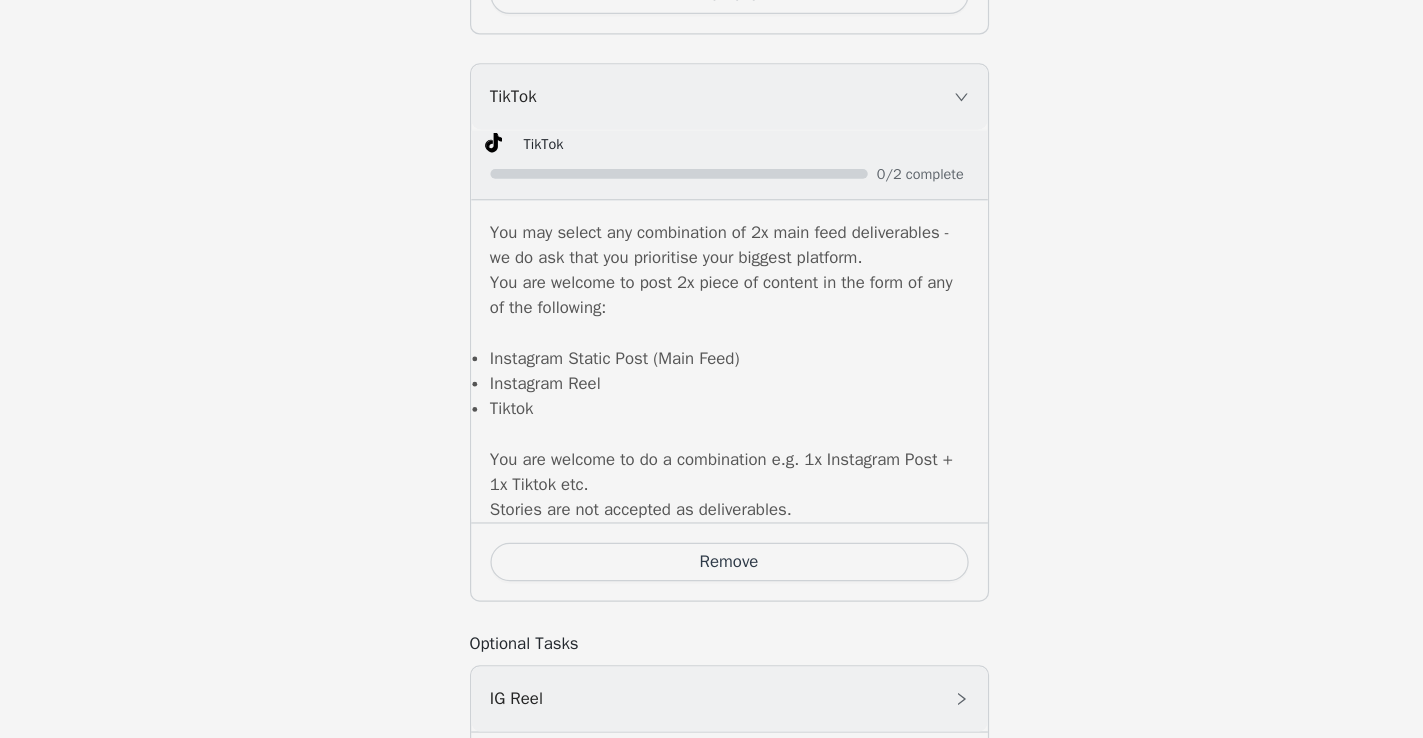 scroll, scrollTop: 1893, scrollLeft: 0, axis: vertical 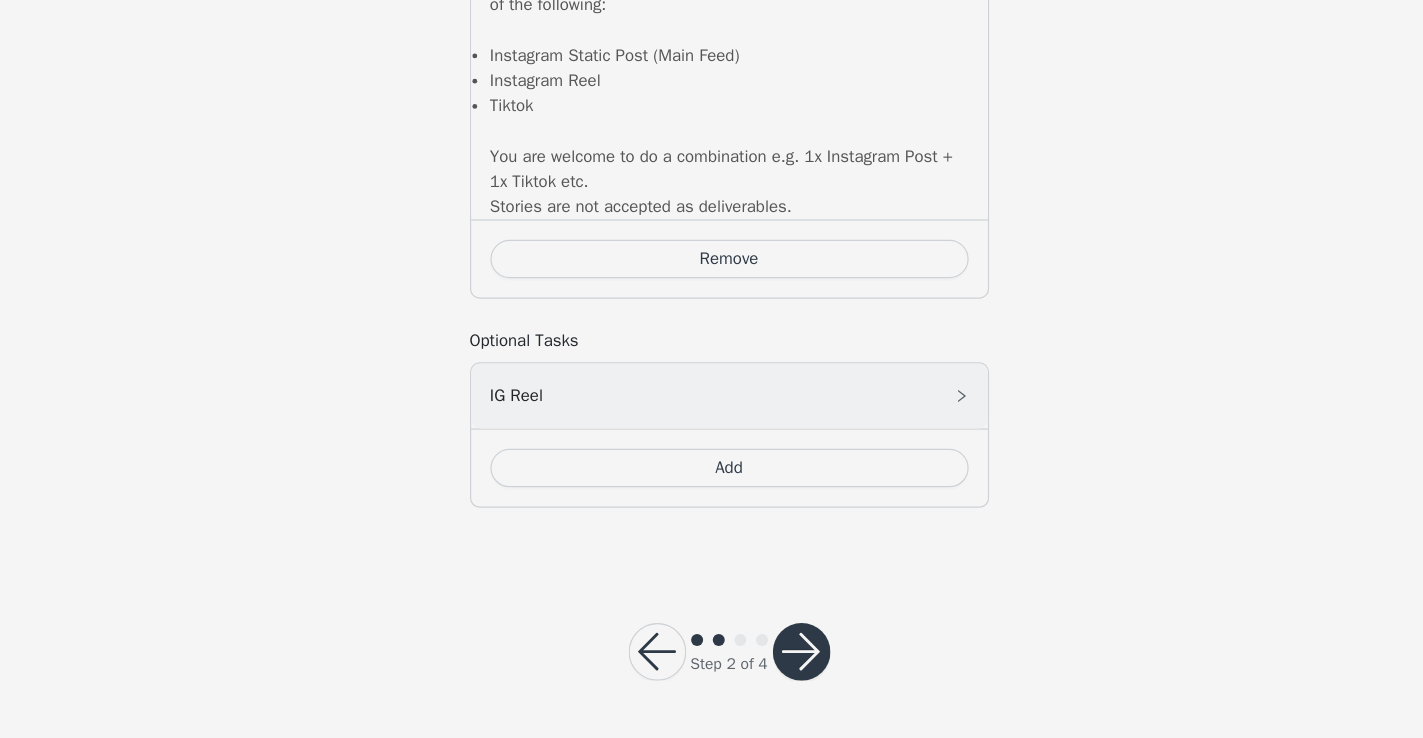 click at bounding box center [772, 666] 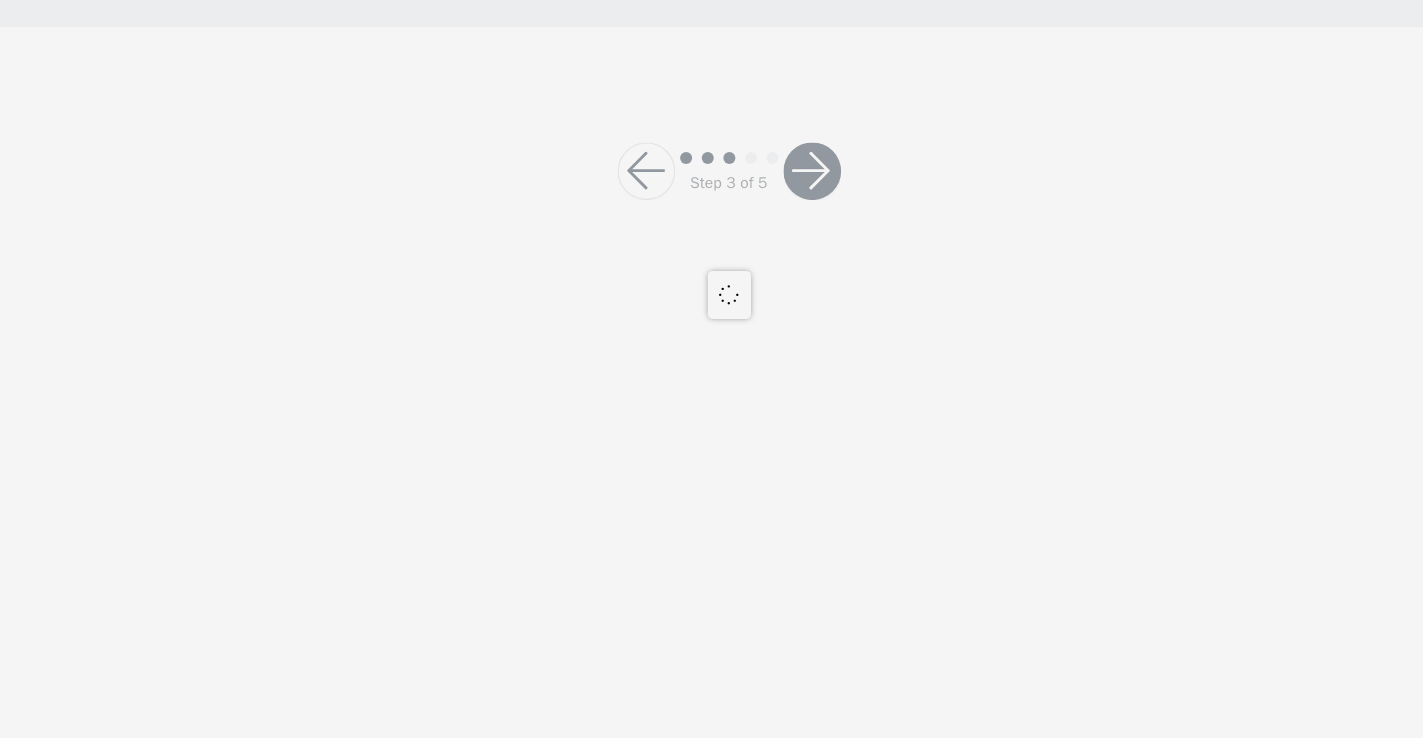 scroll, scrollTop: 0, scrollLeft: 0, axis: both 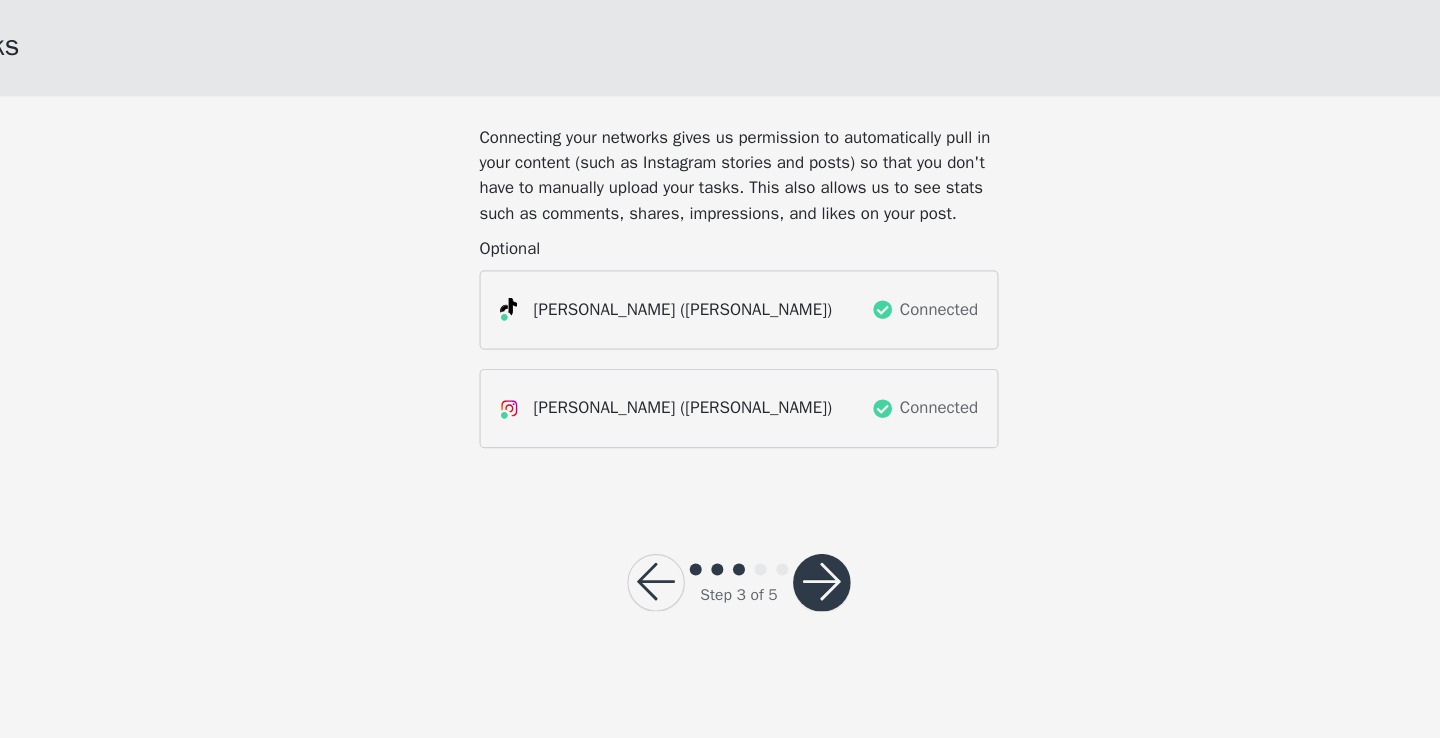click at bounding box center (789, 567) 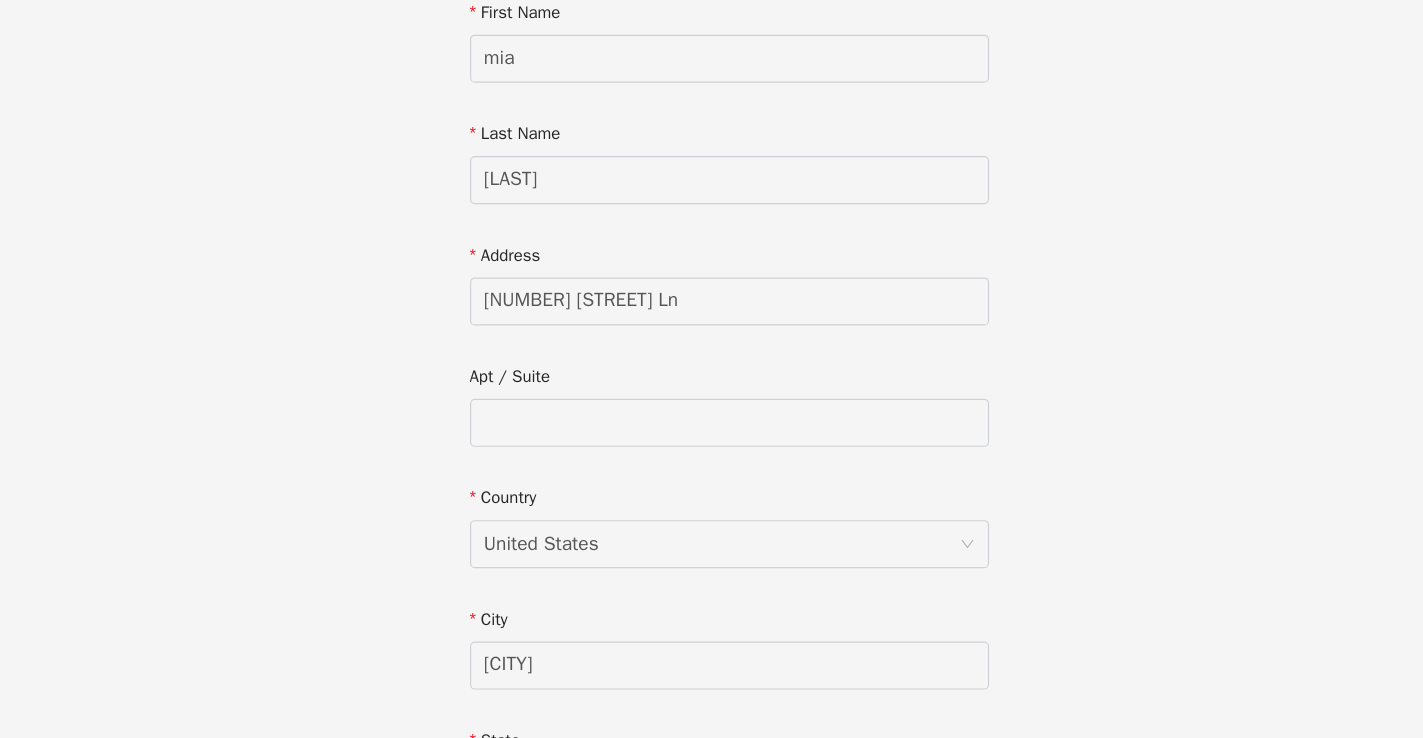 scroll, scrollTop: 196, scrollLeft: 0, axis: vertical 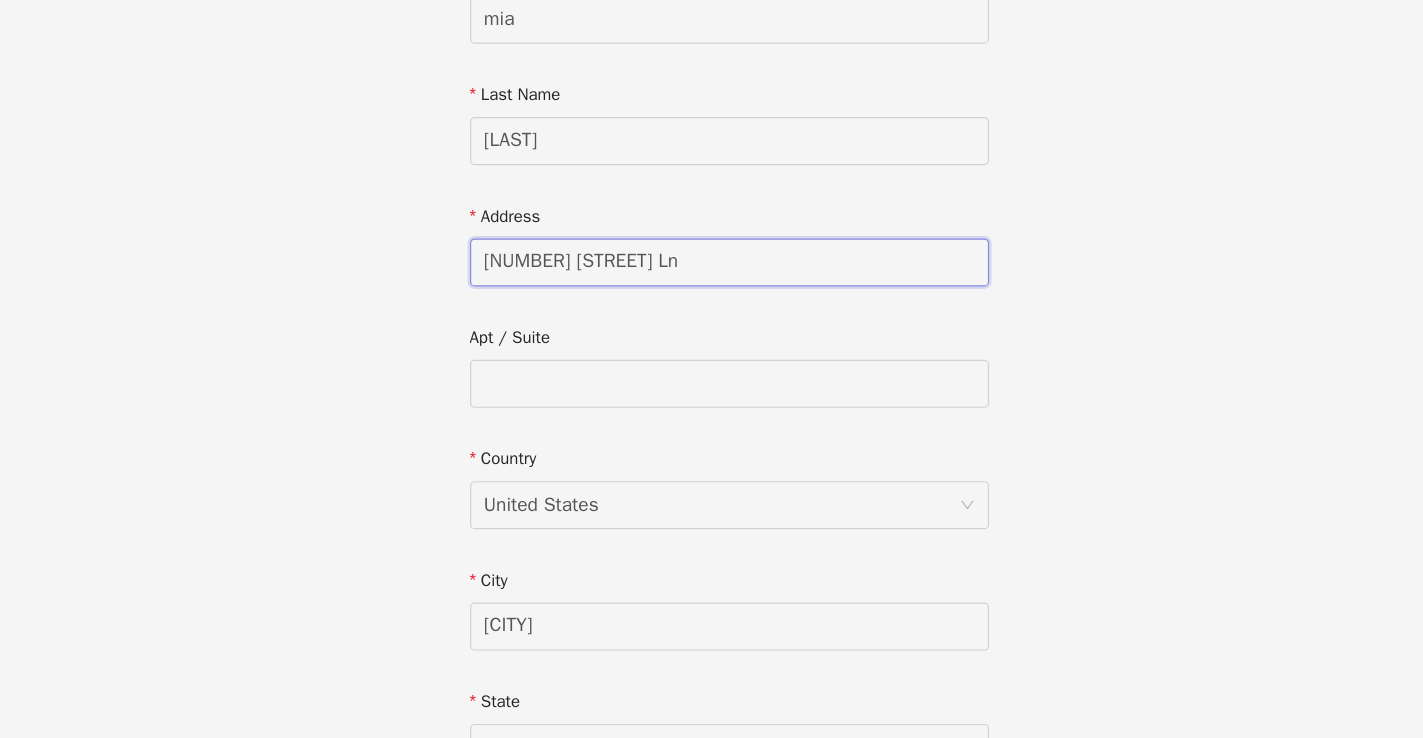 click on "[NUMBER] [STREET] Ln" at bounding box center [712, 342] 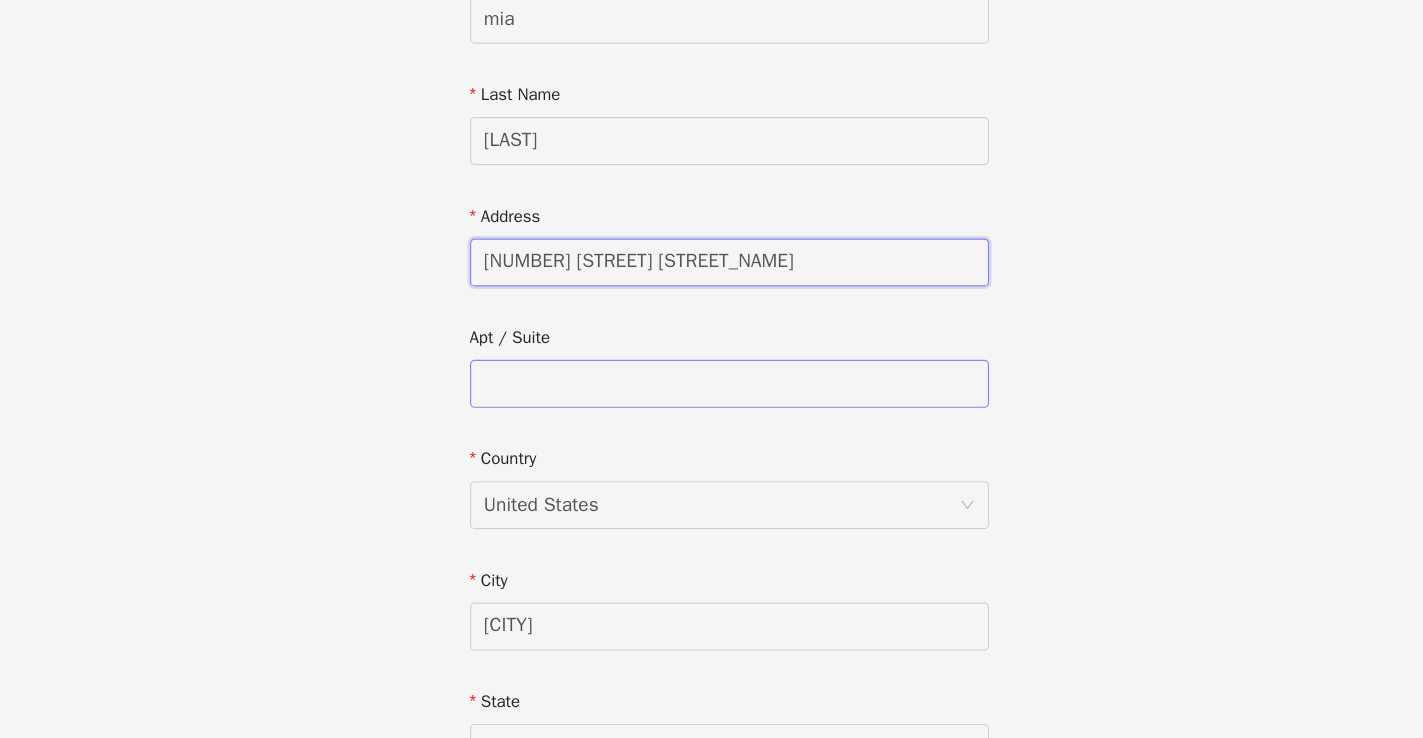 type on "[NUMBER] [STREET] [STREET_NAME]" 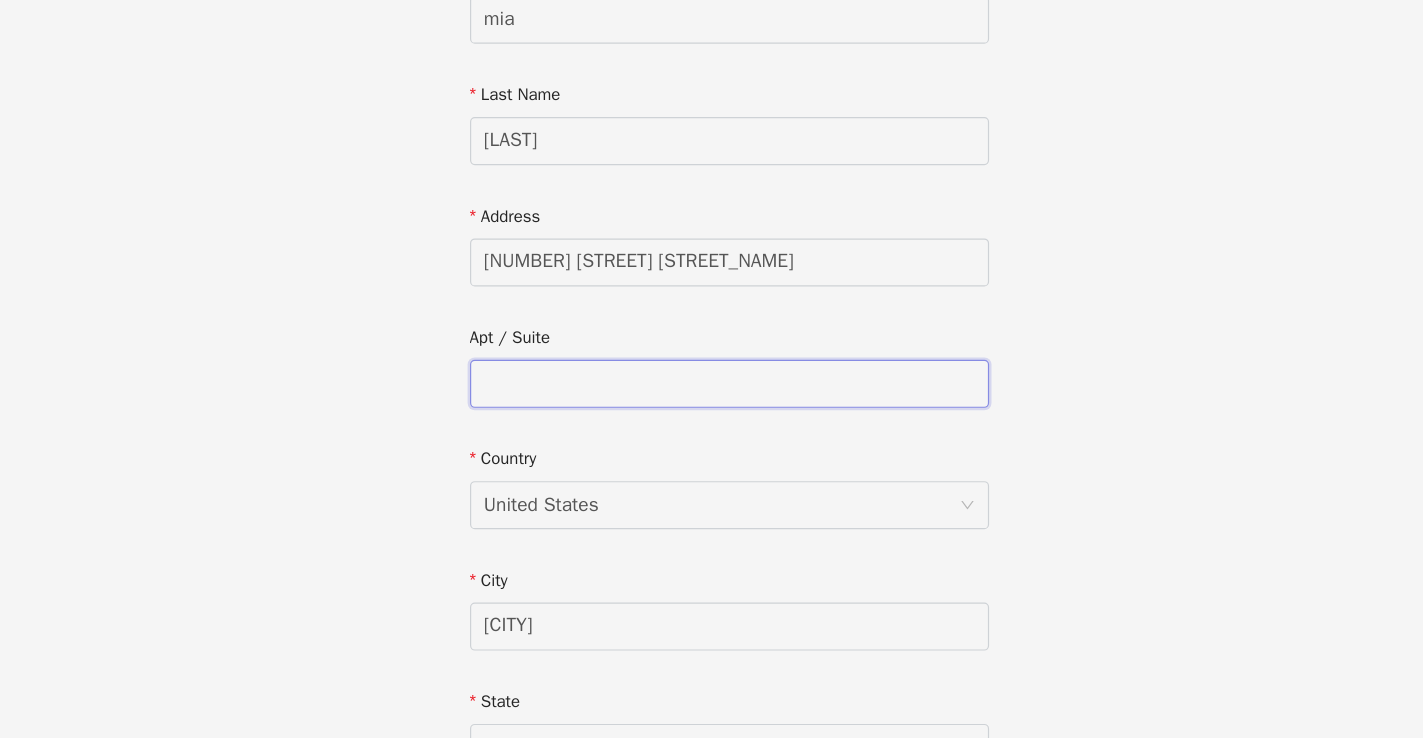 click at bounding box center (712, 443) 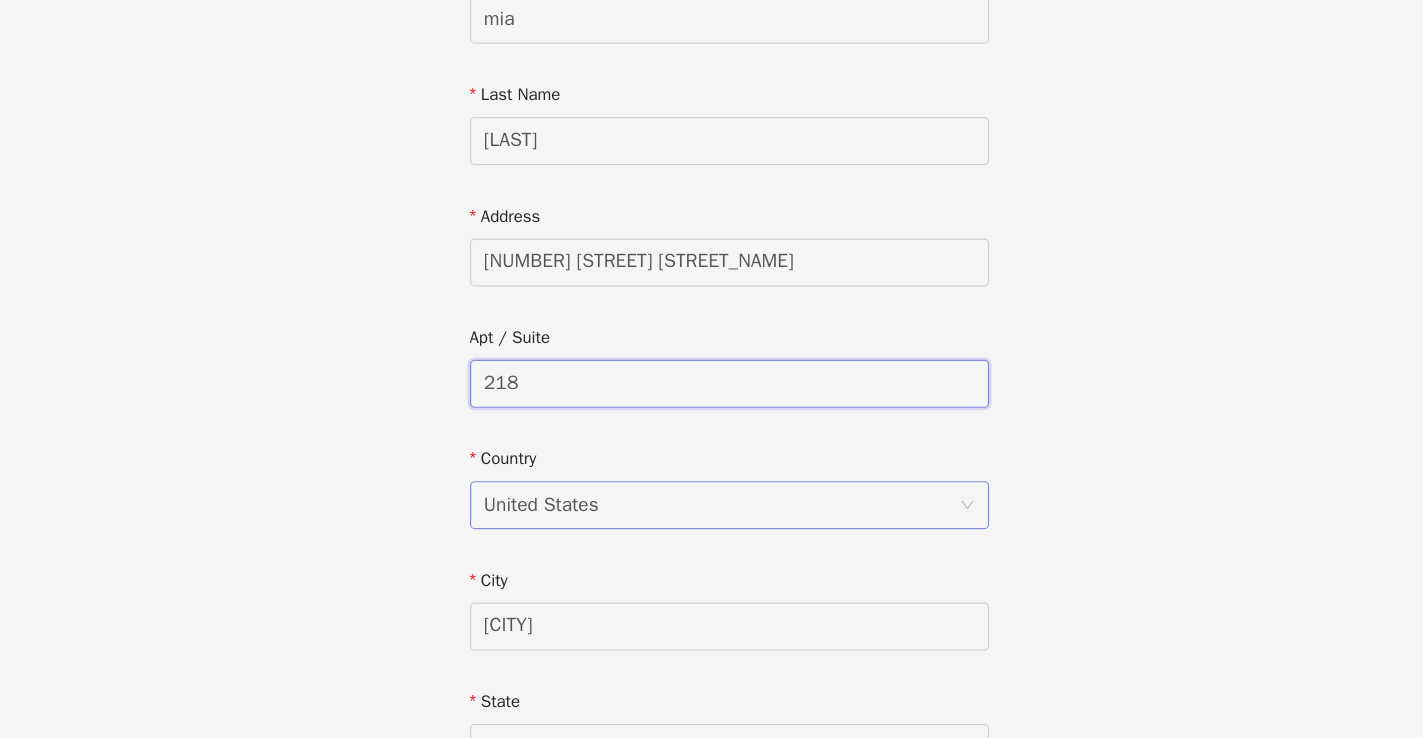 type on "218" 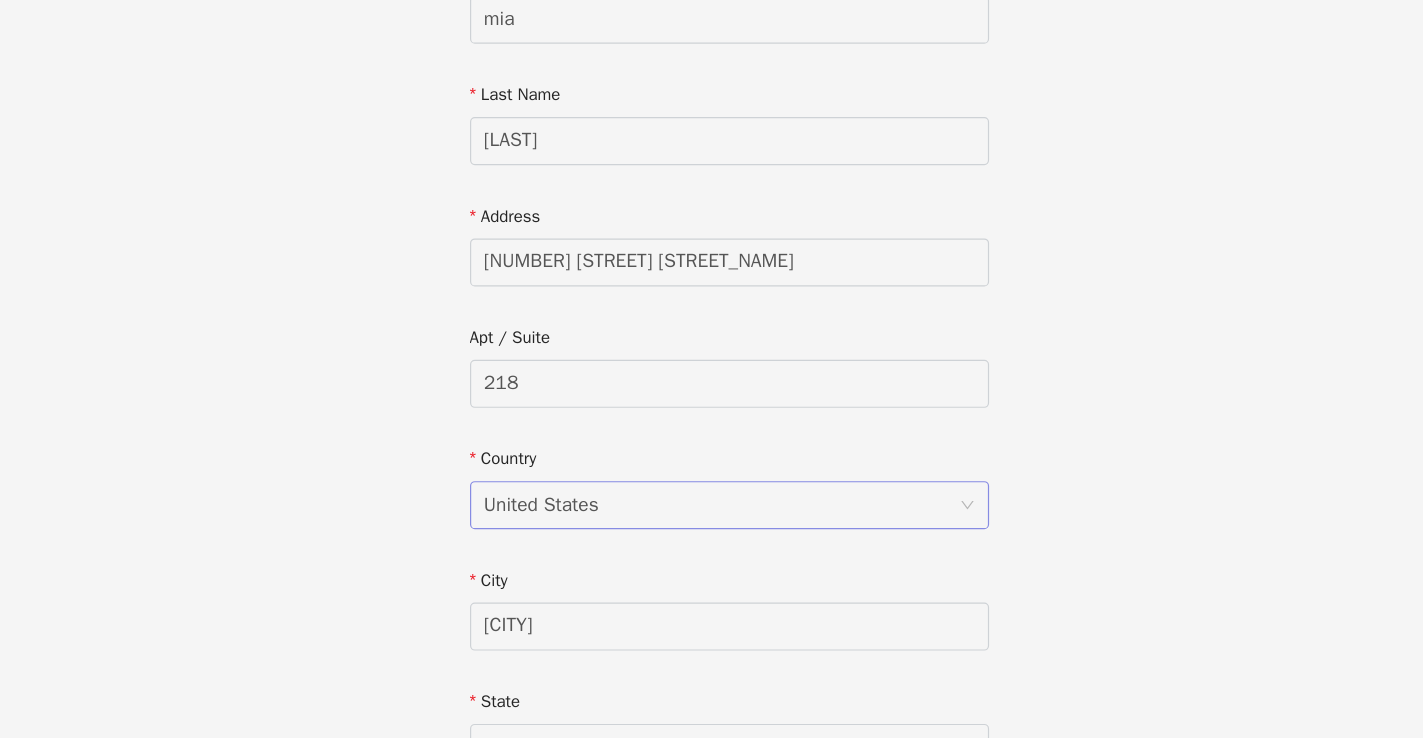 click on "United States" at bounding box center [705, 544] 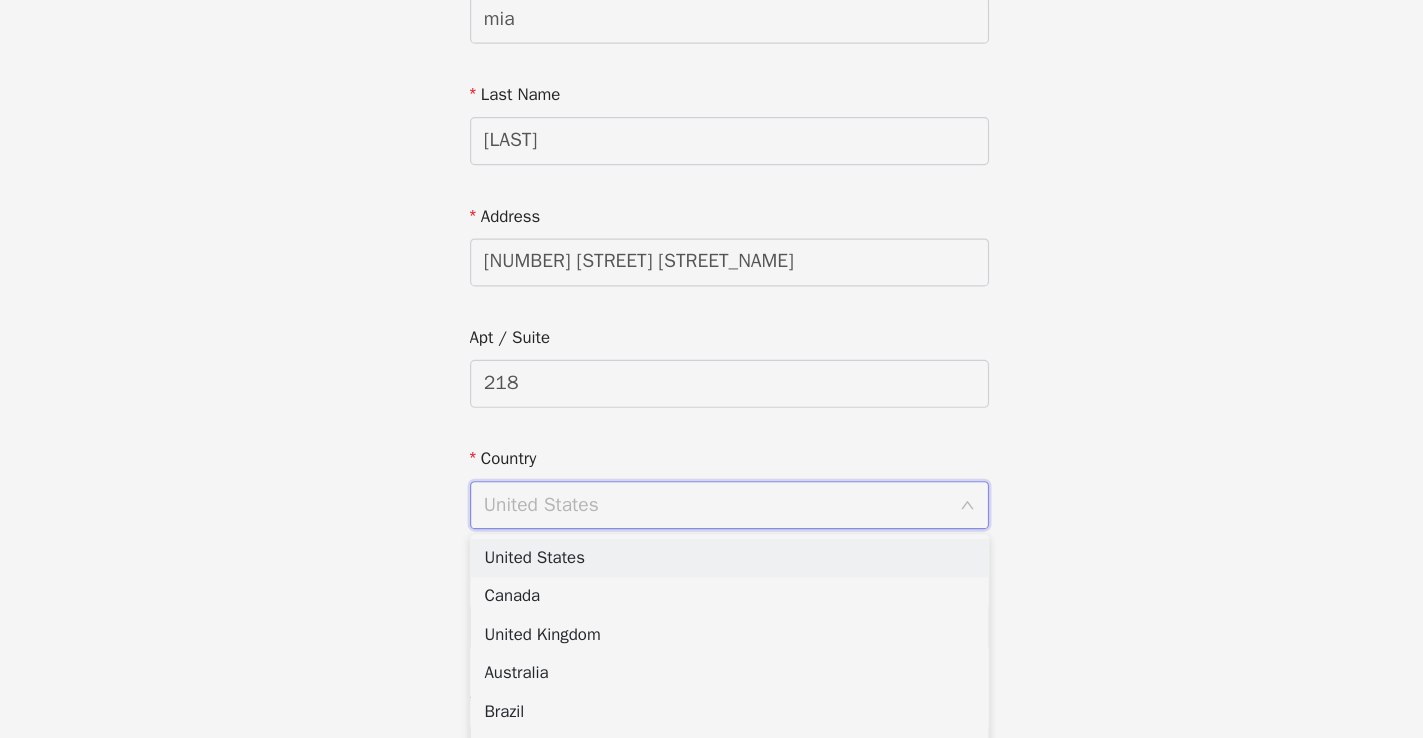 click on "United States" at bounding box center (712, 588) 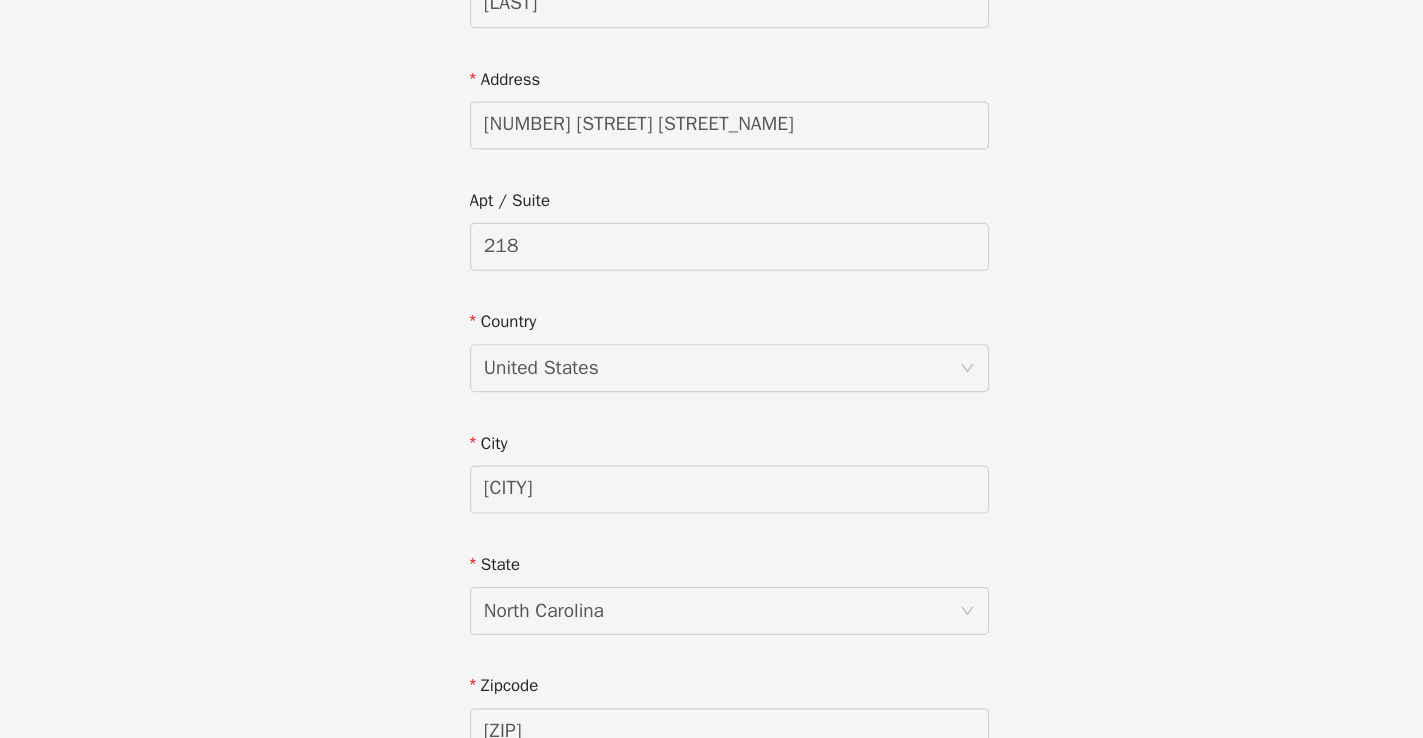scroll, scrollTop: 330, scrollLeft: 0, axis: vertical 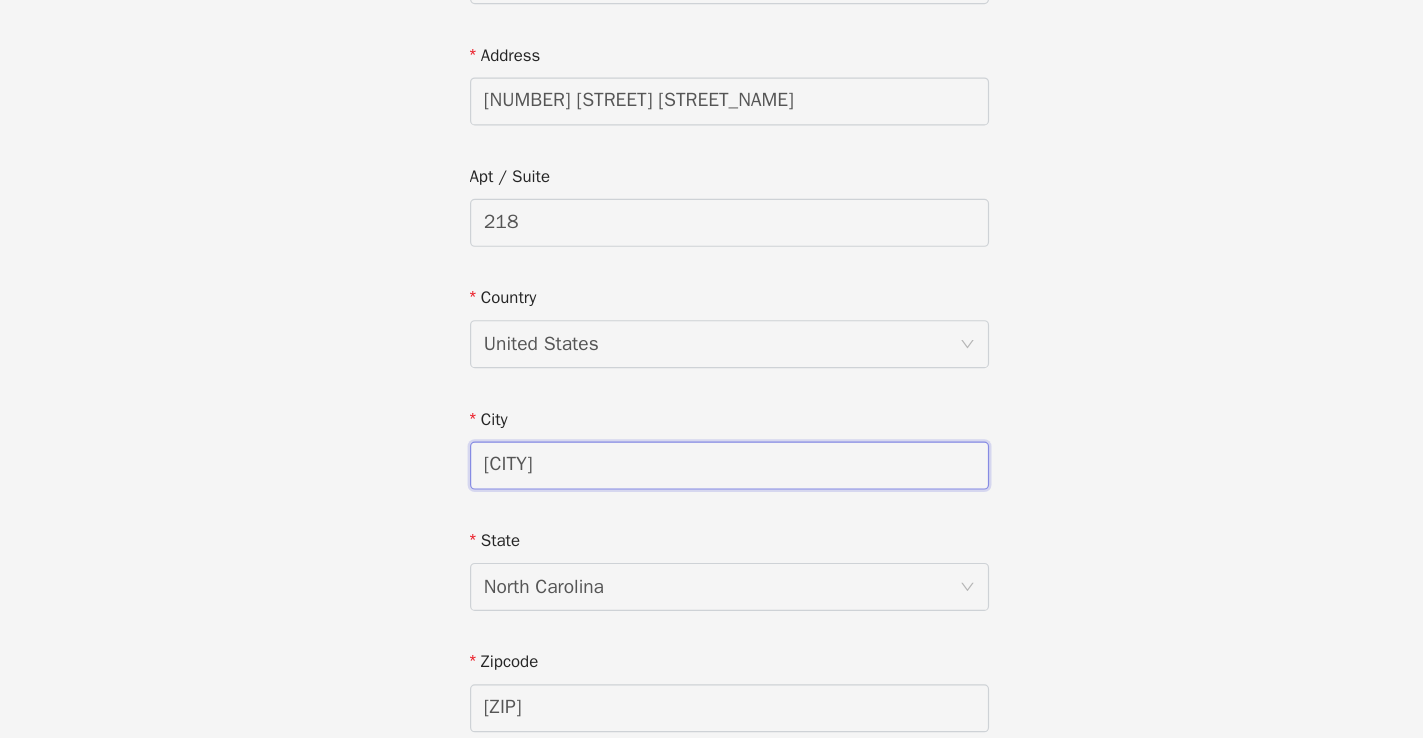 click on "[CITY]" at bounding box center (712, 511) 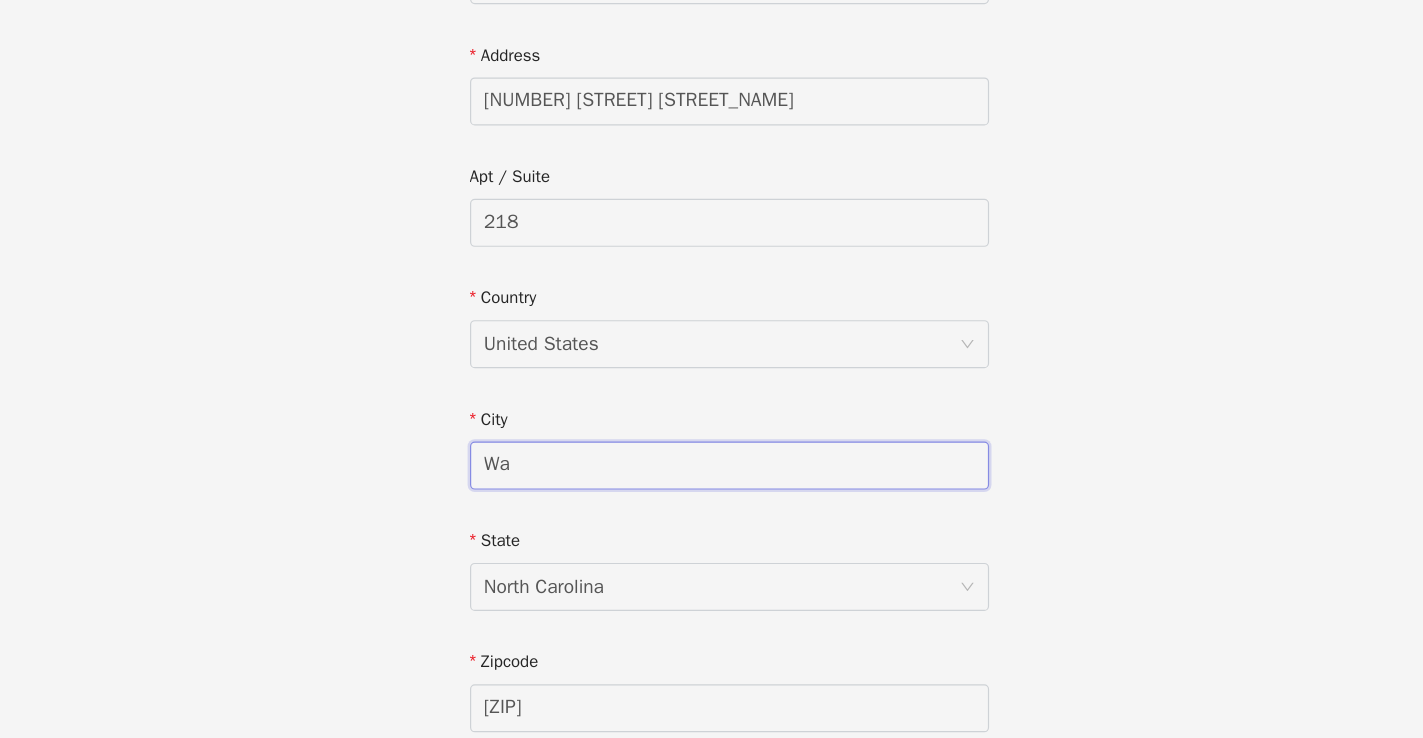 type on "W" 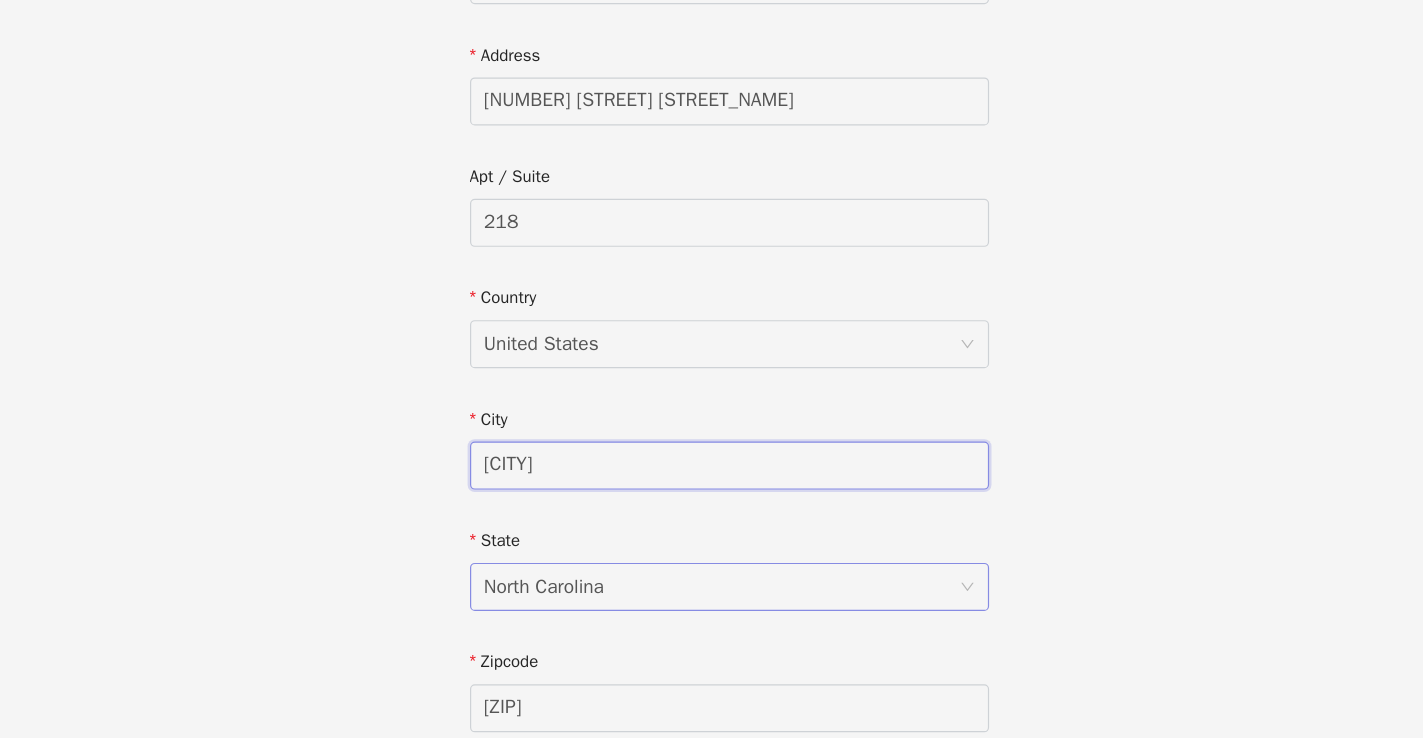 type on "[CITY]" 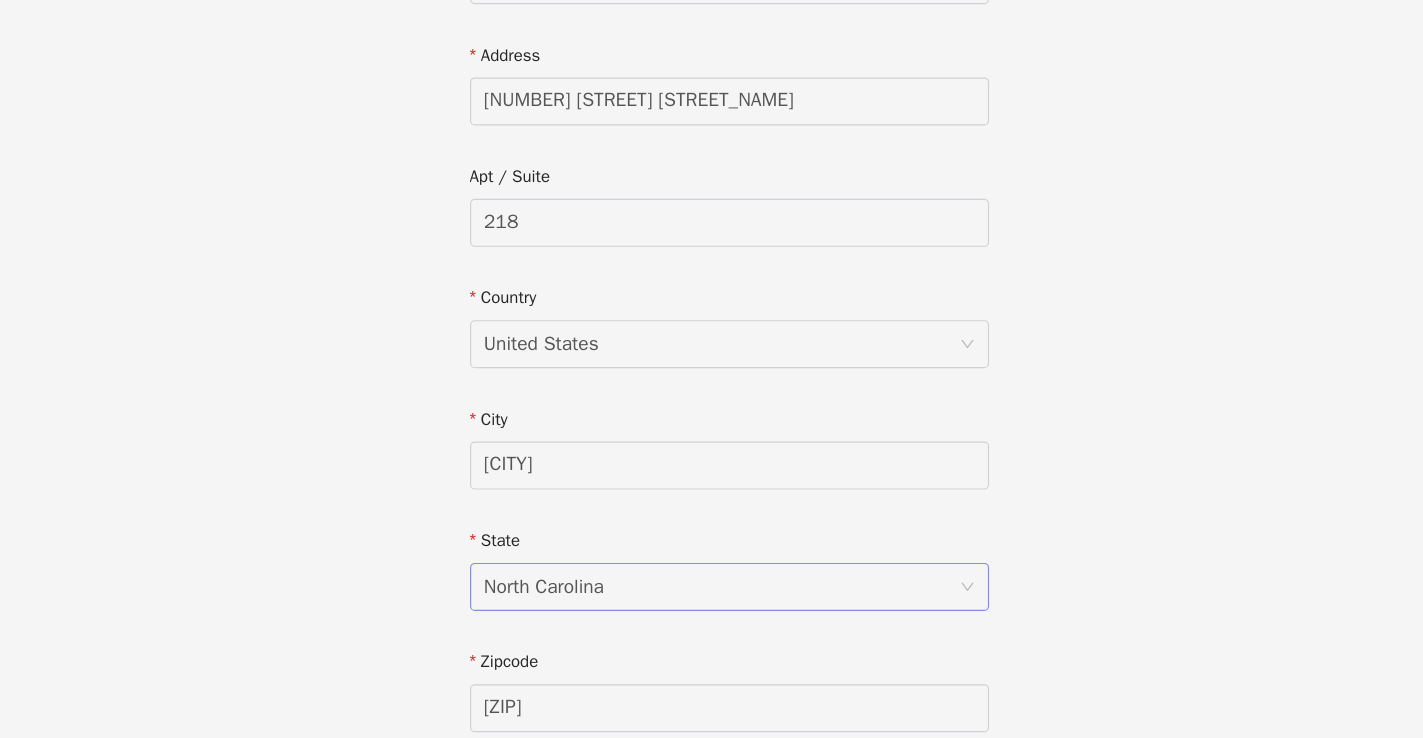 click on "North Carolina" at bounding box center [705, 612] 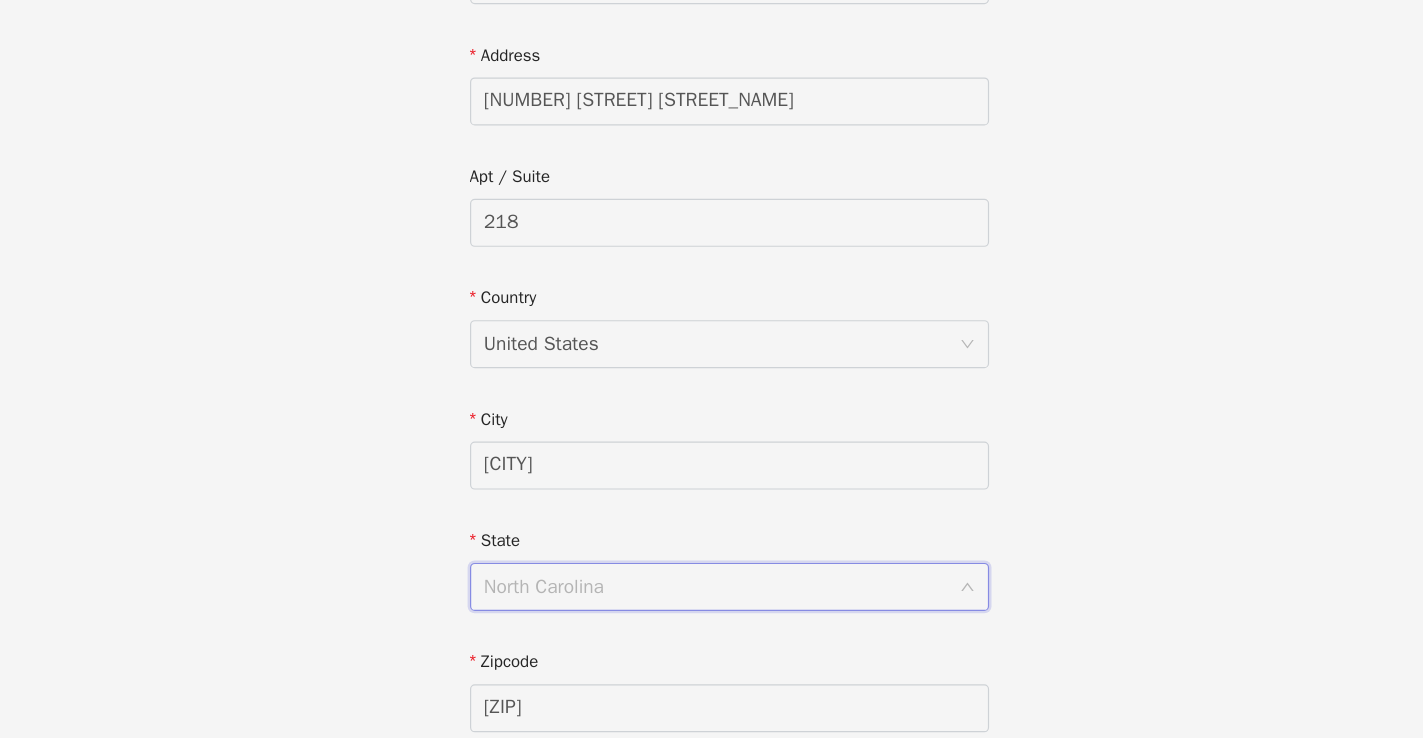 scroll, scrollTop: 1066, scrollLeft: 0, axis: vertical 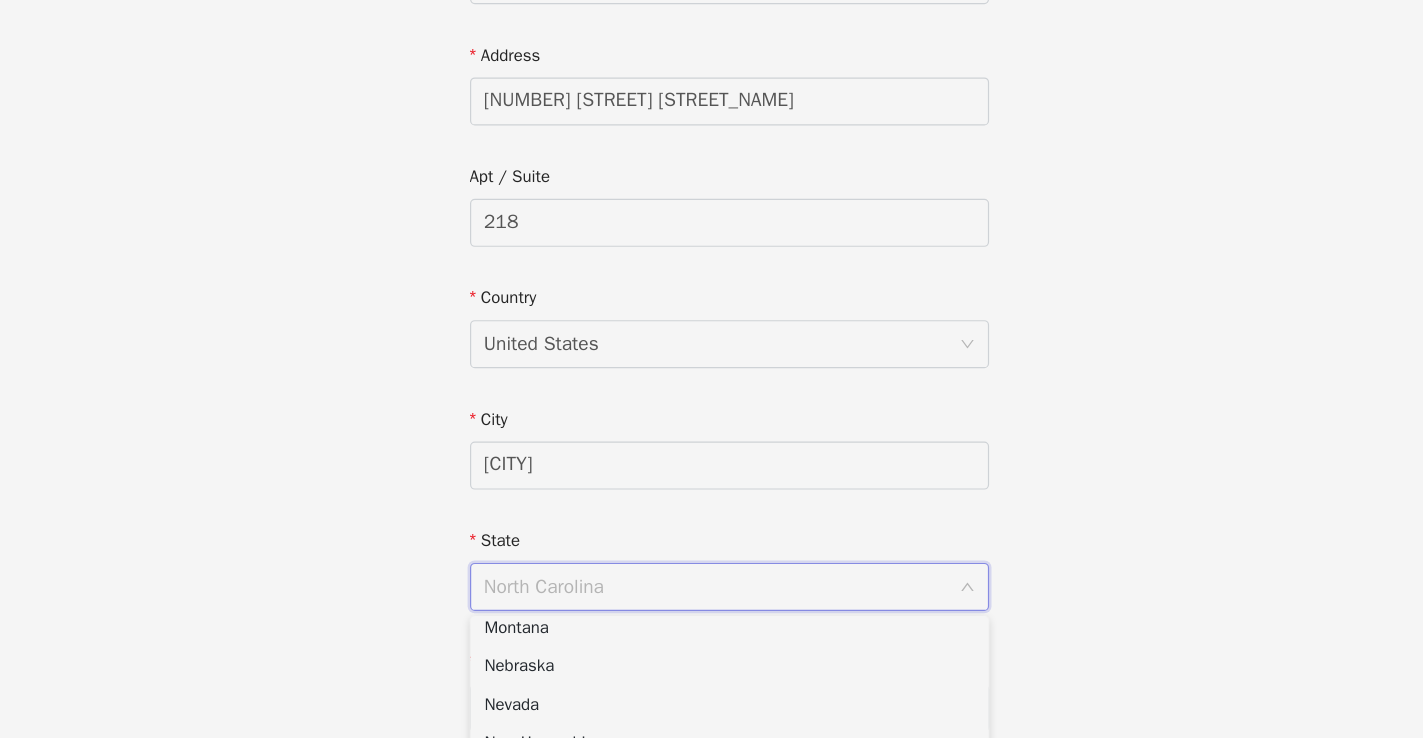 click at bounding box center [705, 612] 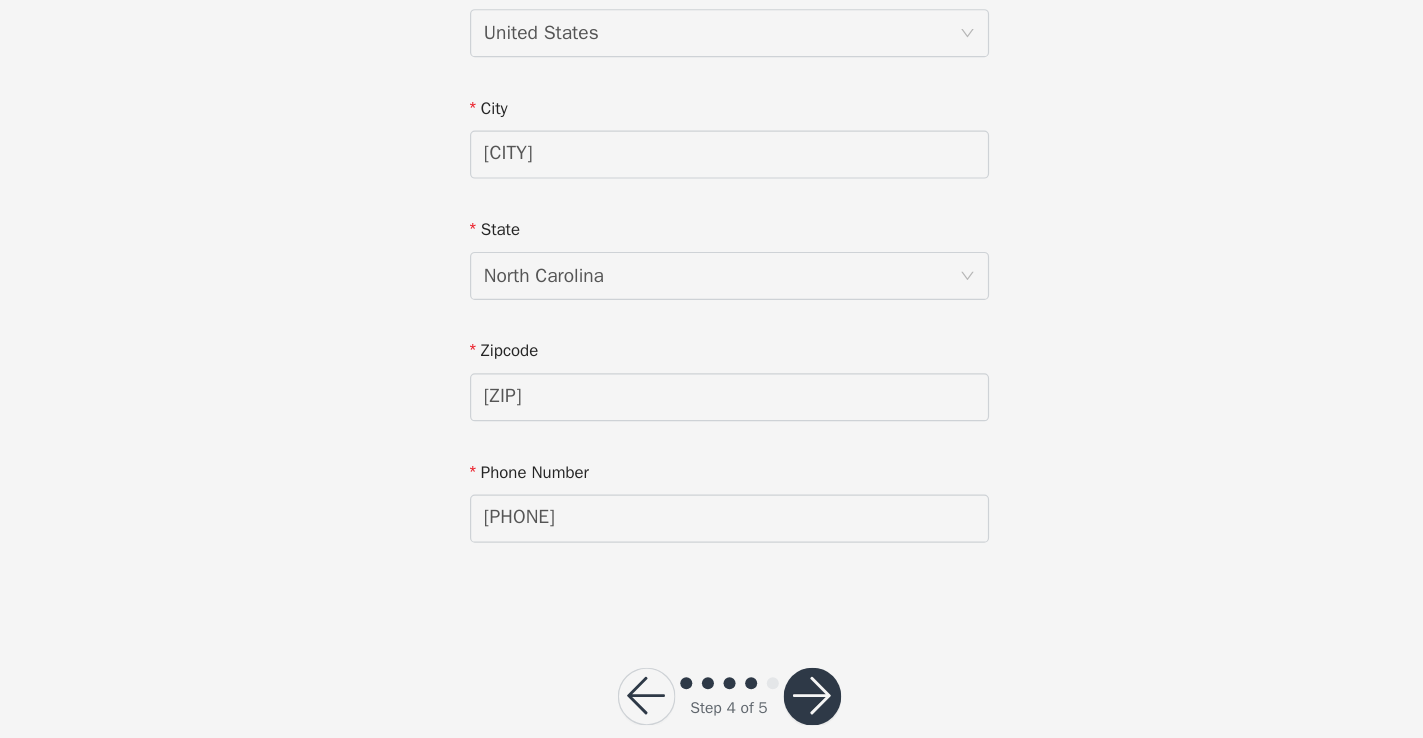 scroll, scrollTop: 625, scrollLeft: 0, axis: vertical 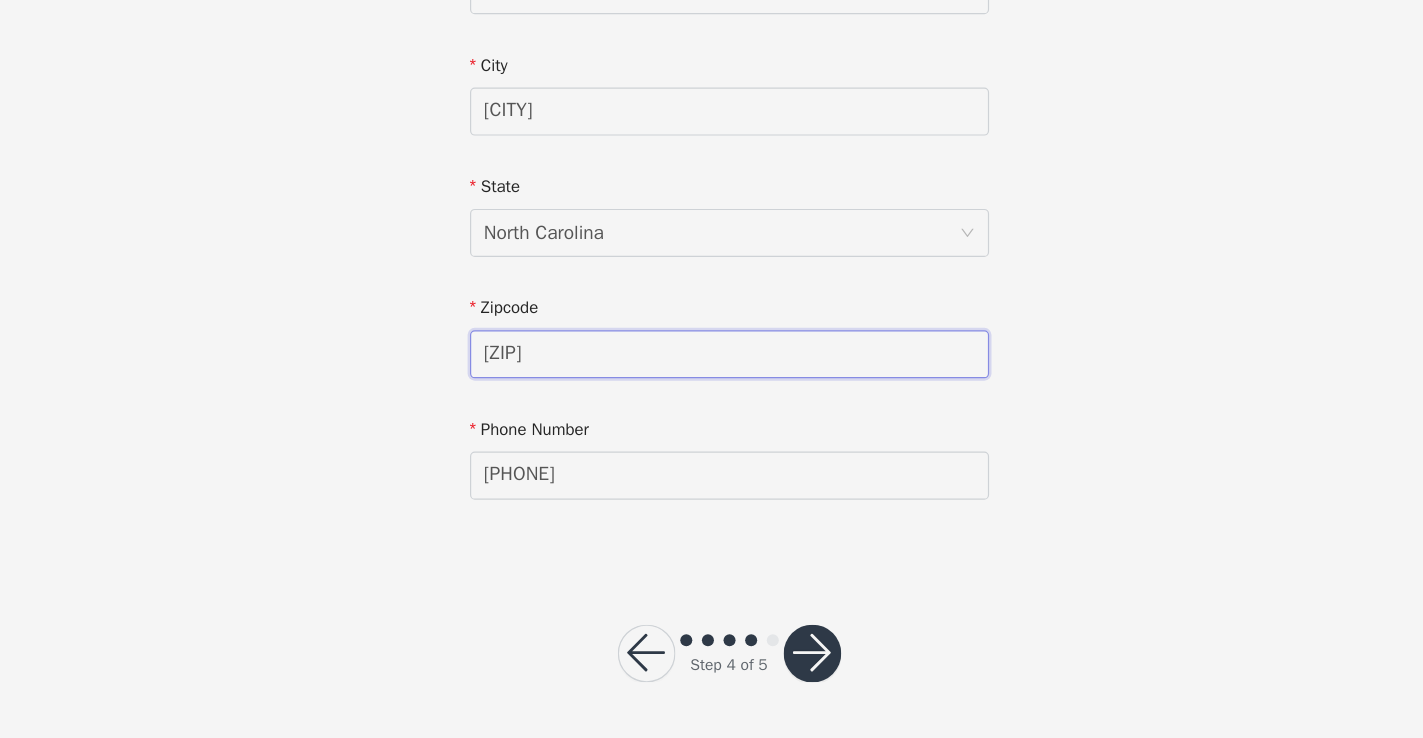 click on "[ZIP]" at bounding box center (712, 418) 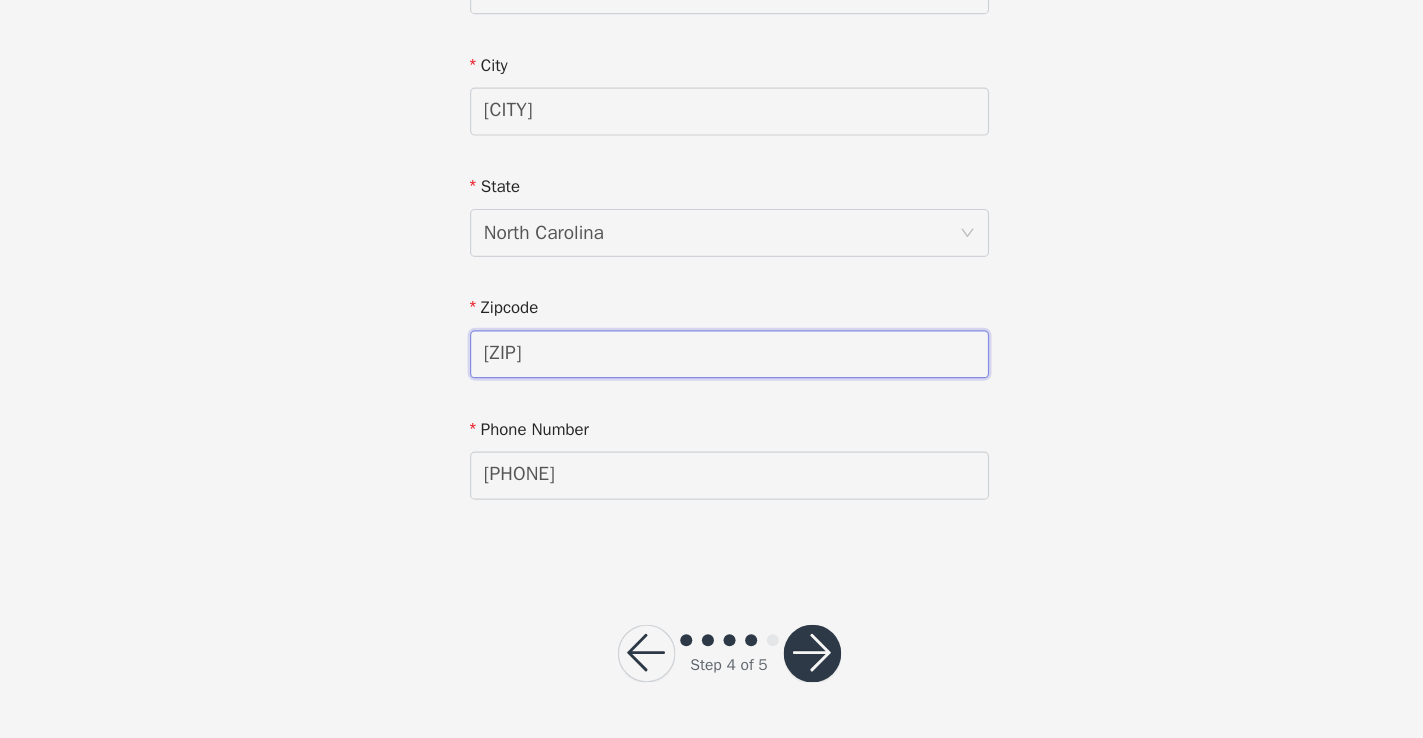 type on "[ZIP]" 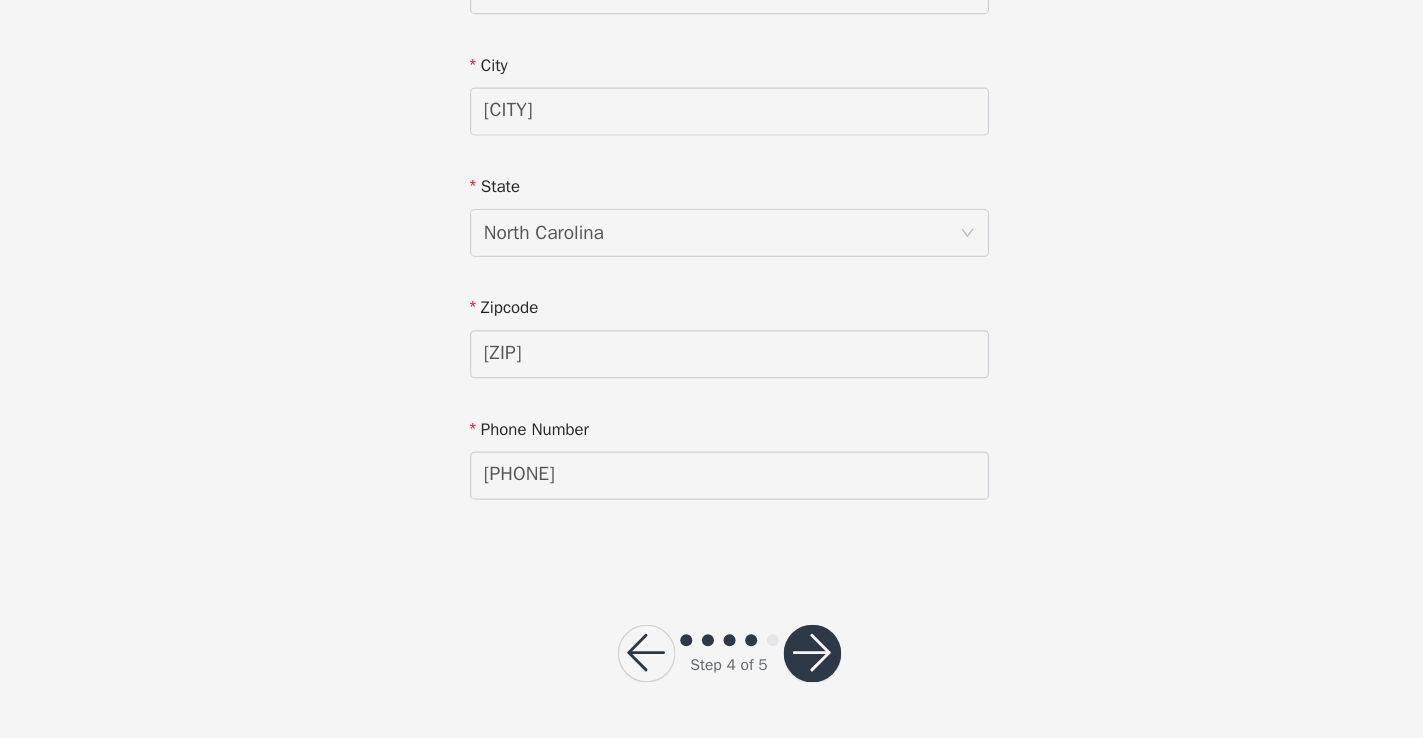 click at bounding box center [781, 667] 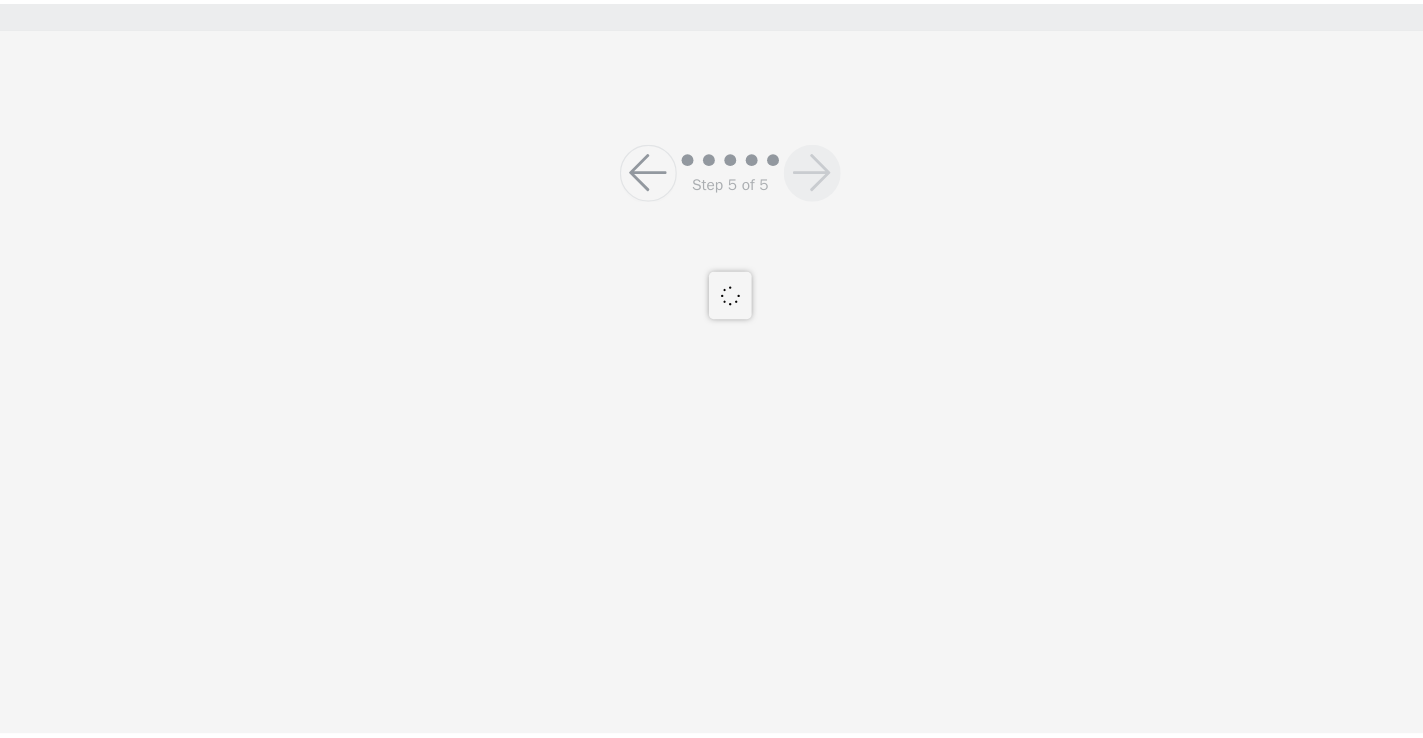 scroll, scrollTop: 186, scrollLeft: 0, axis: vertical 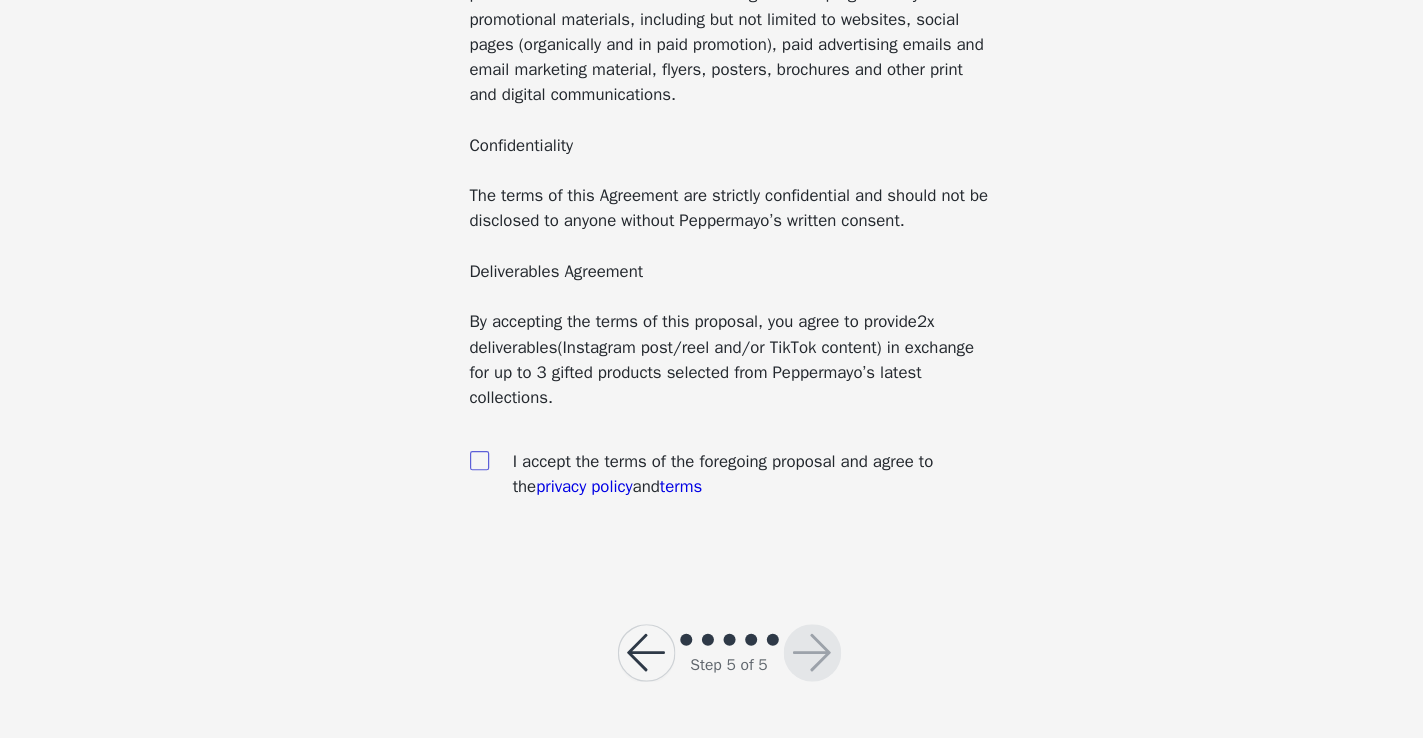 click at bounding box center (503, 506) 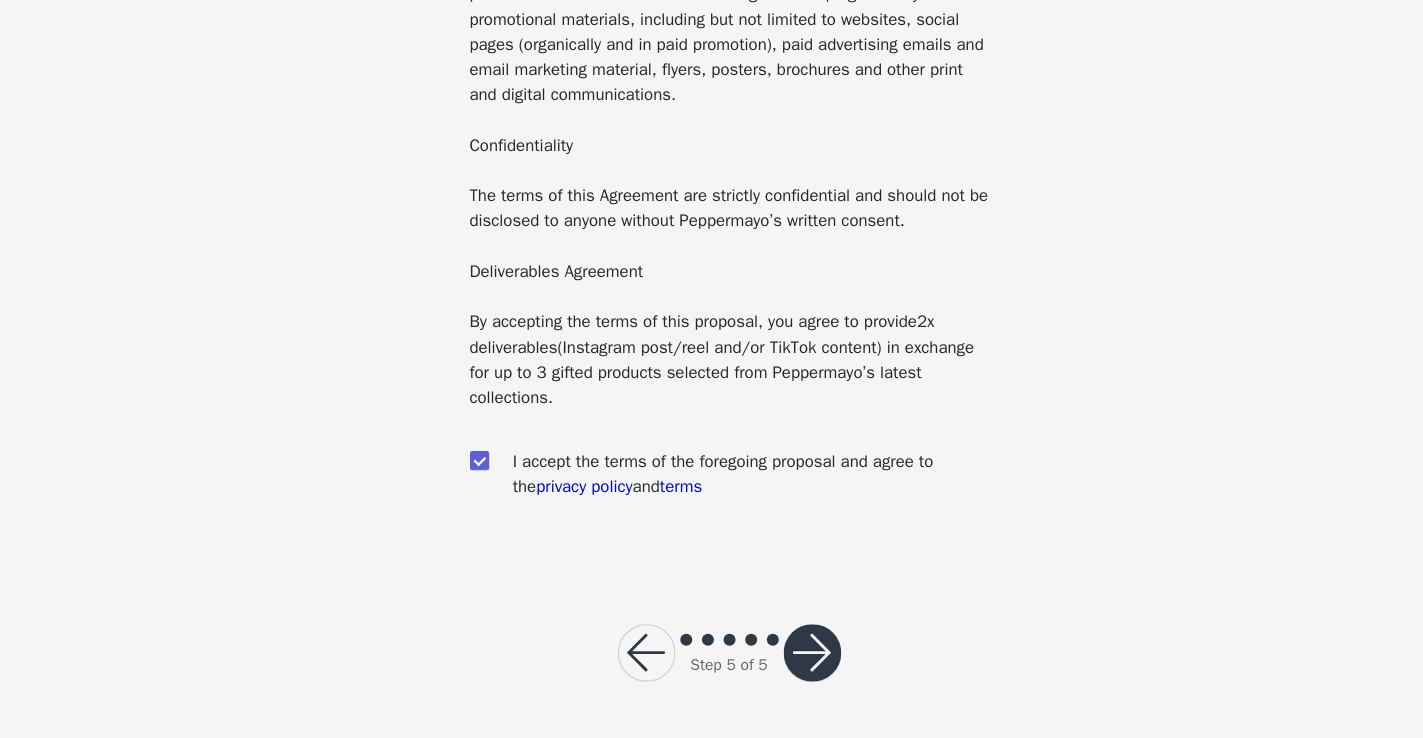click at bounding box center [781, 667] 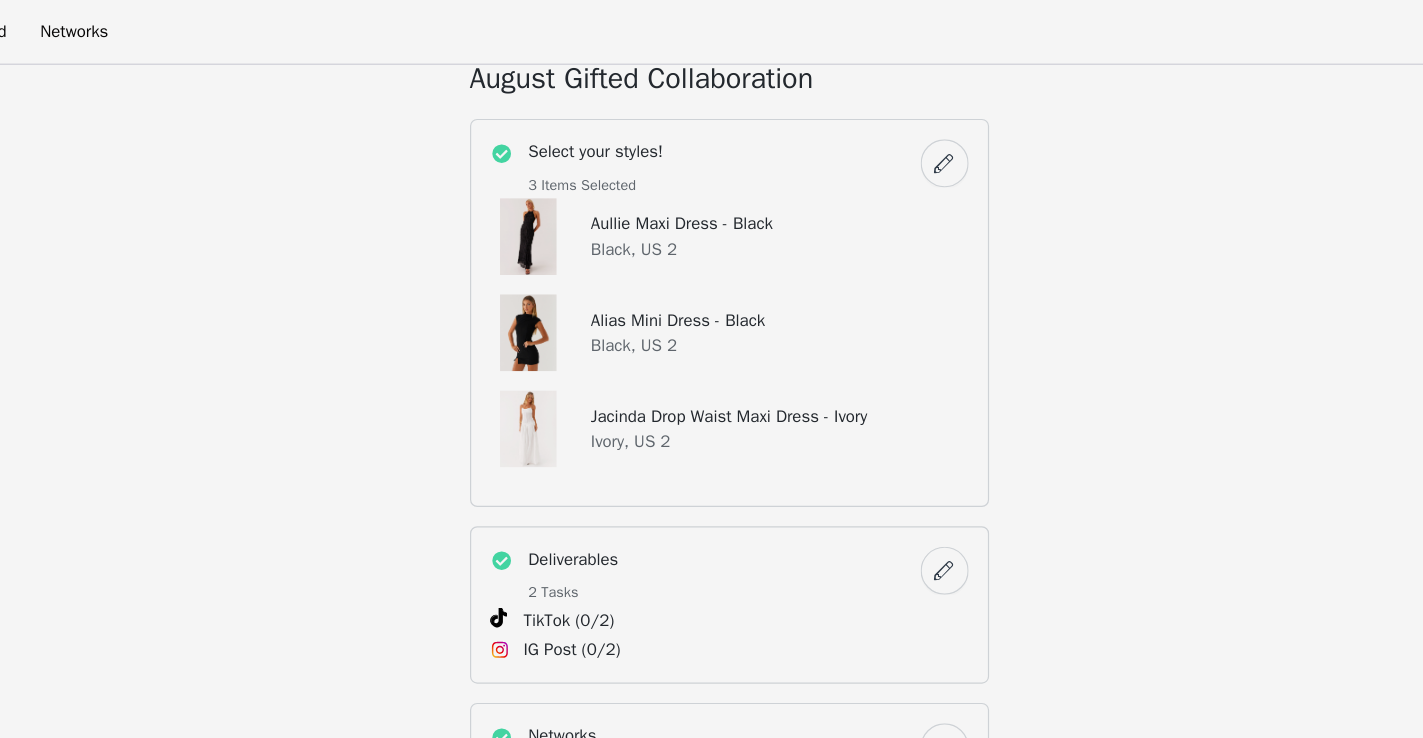 scroll, scrollTop: 692, scrollLeft: 0, axis: vertical 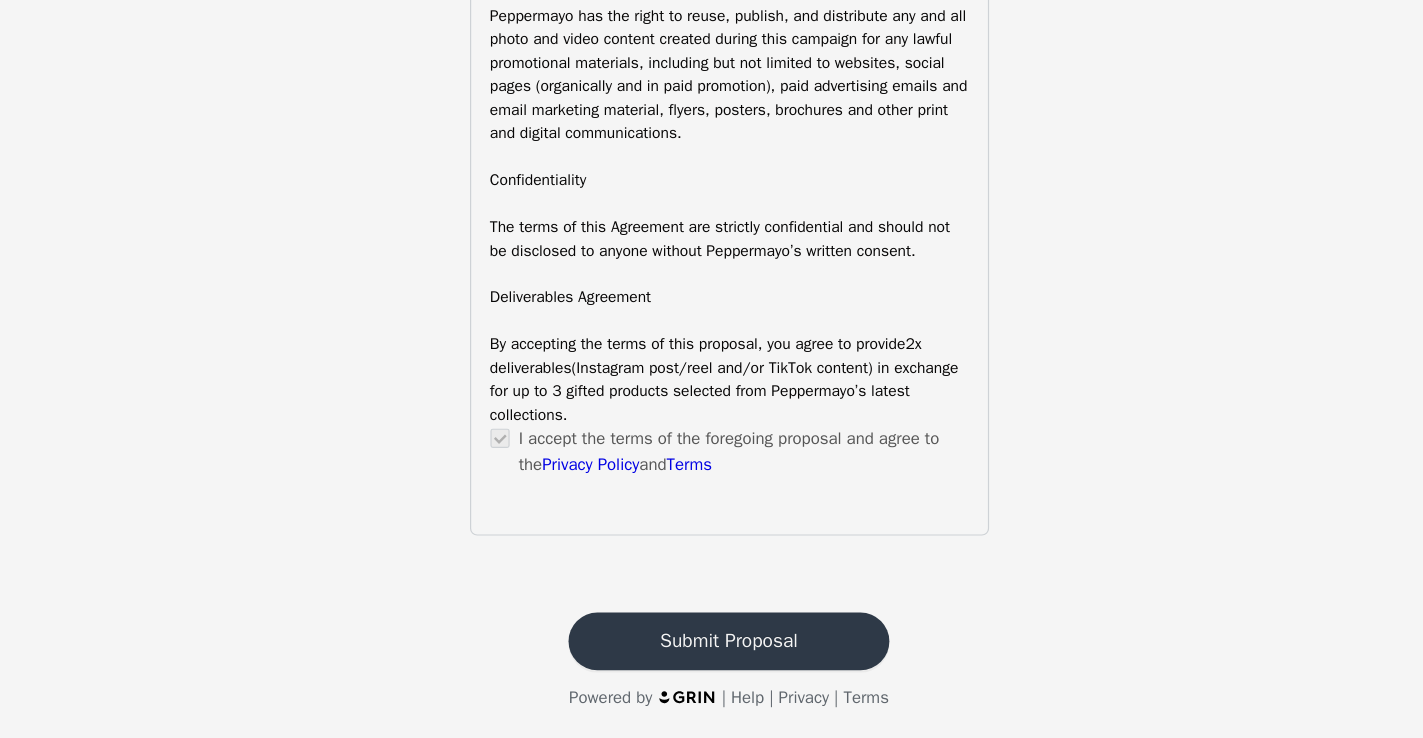 click on "Submit Proposal" at bounding box center (711, 657) 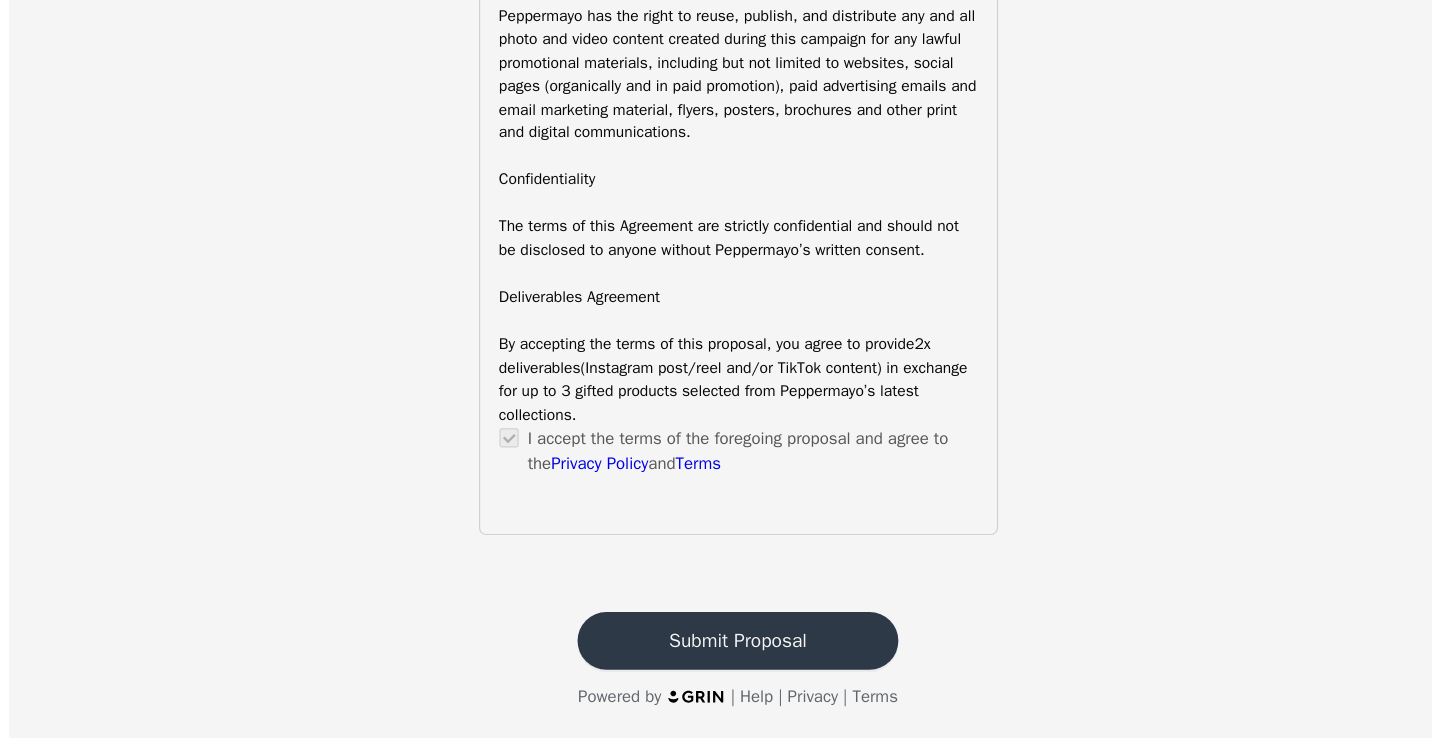 scroll, scrollTop: 0, scrollLeft: 0, axis: both 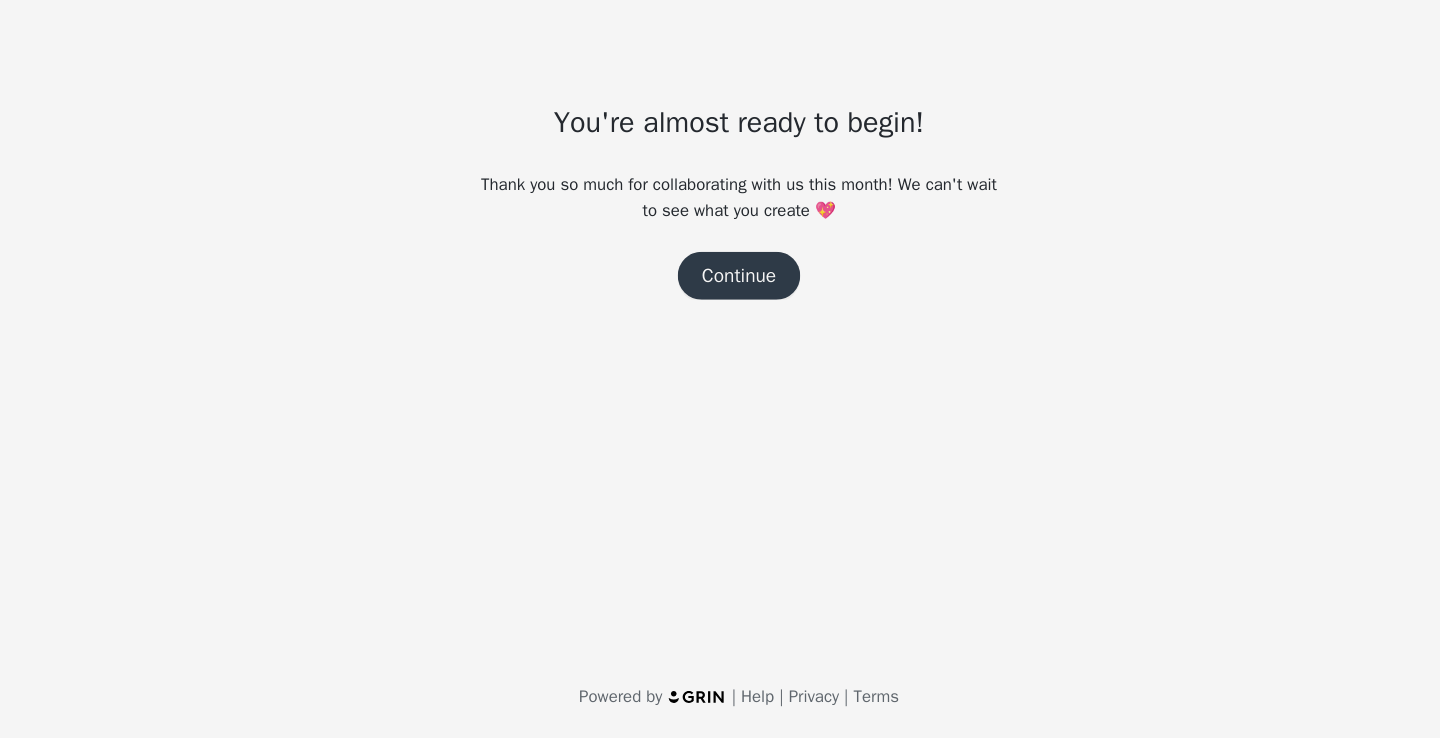 click on "Continue" at bounding box center (720, 353) 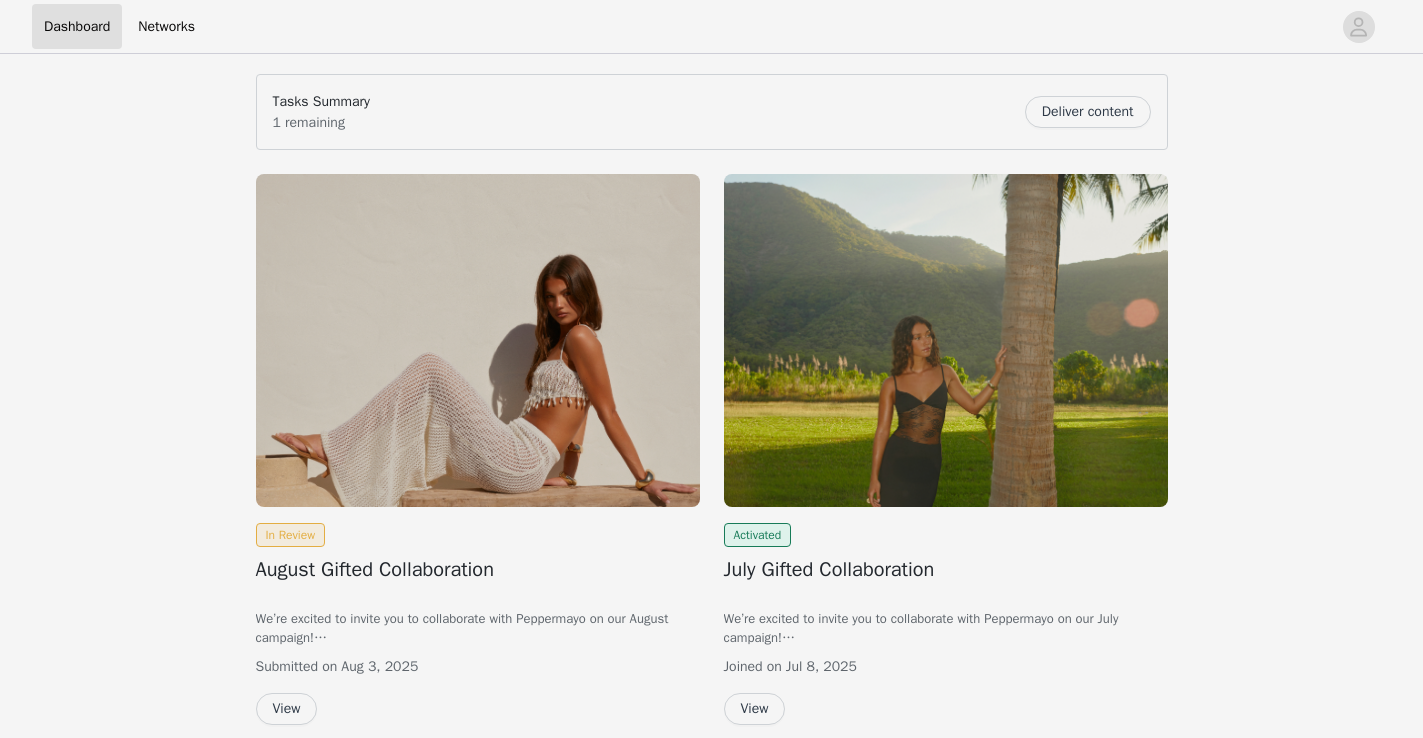 scroll, scrollTop: 87, scrollLeft: 0, axis: vertical 